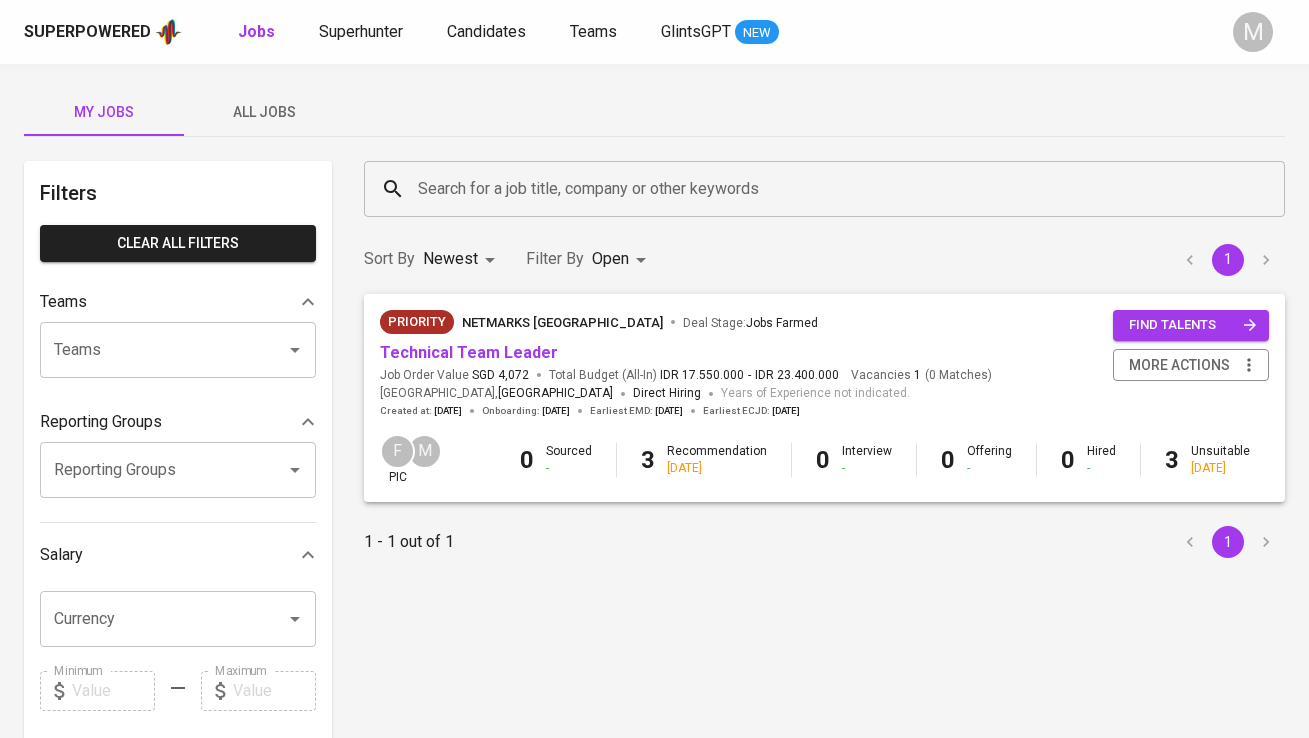 scroll, scrollTop: 0, scrollLeft: 0, axis: both 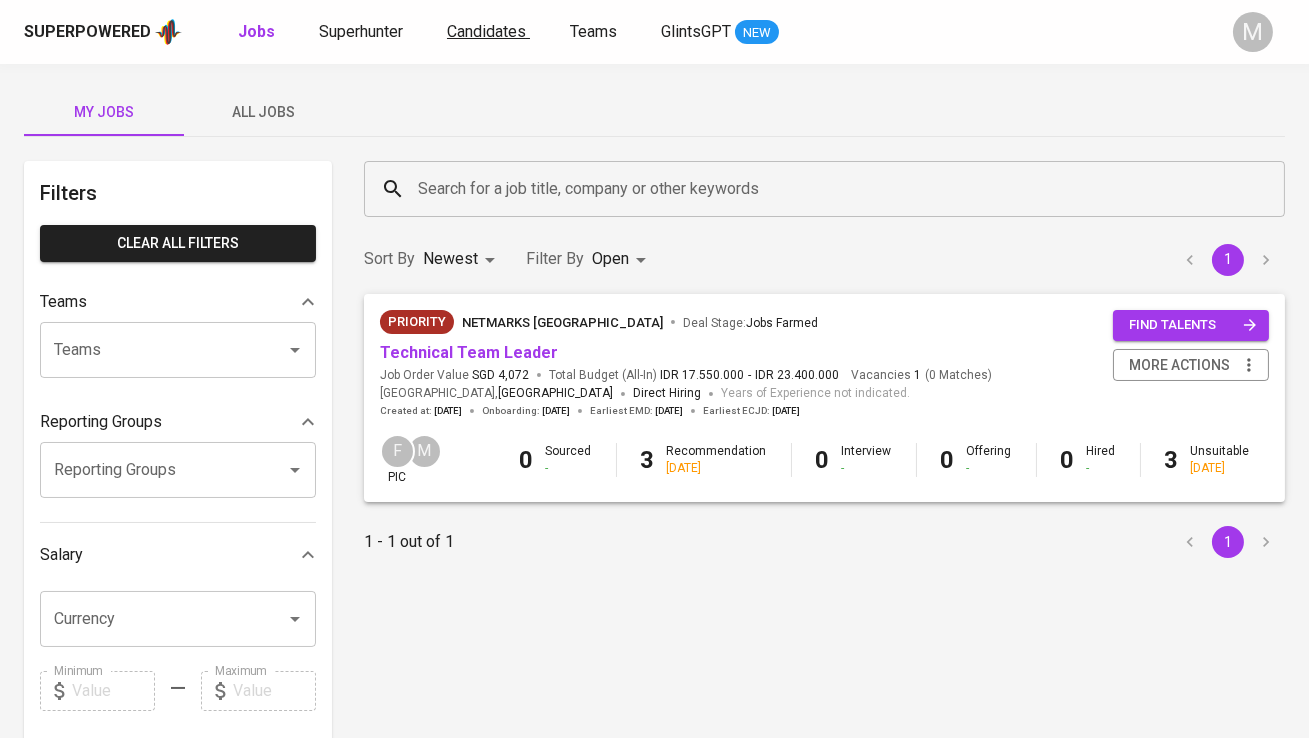 click on "Candidates" at bounding box center (486, 31) 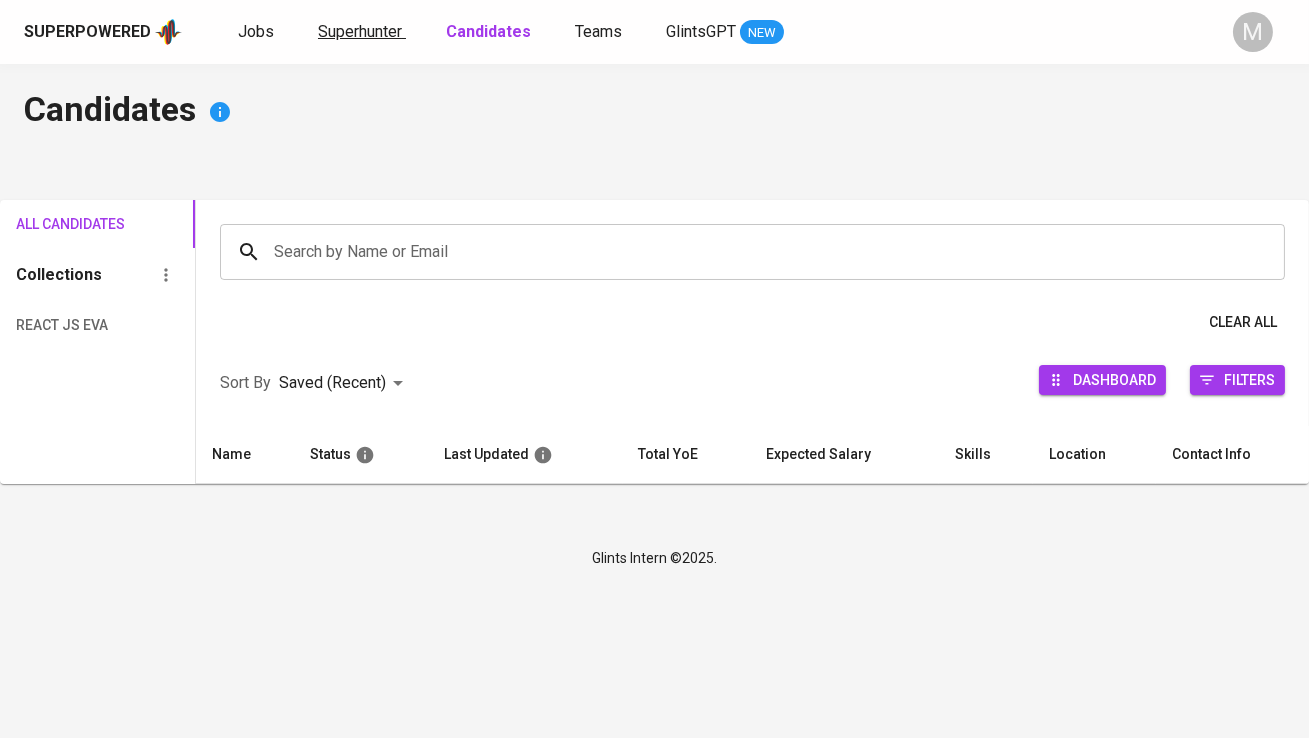 click on "Superhunter" at bounding box center (360, 31) 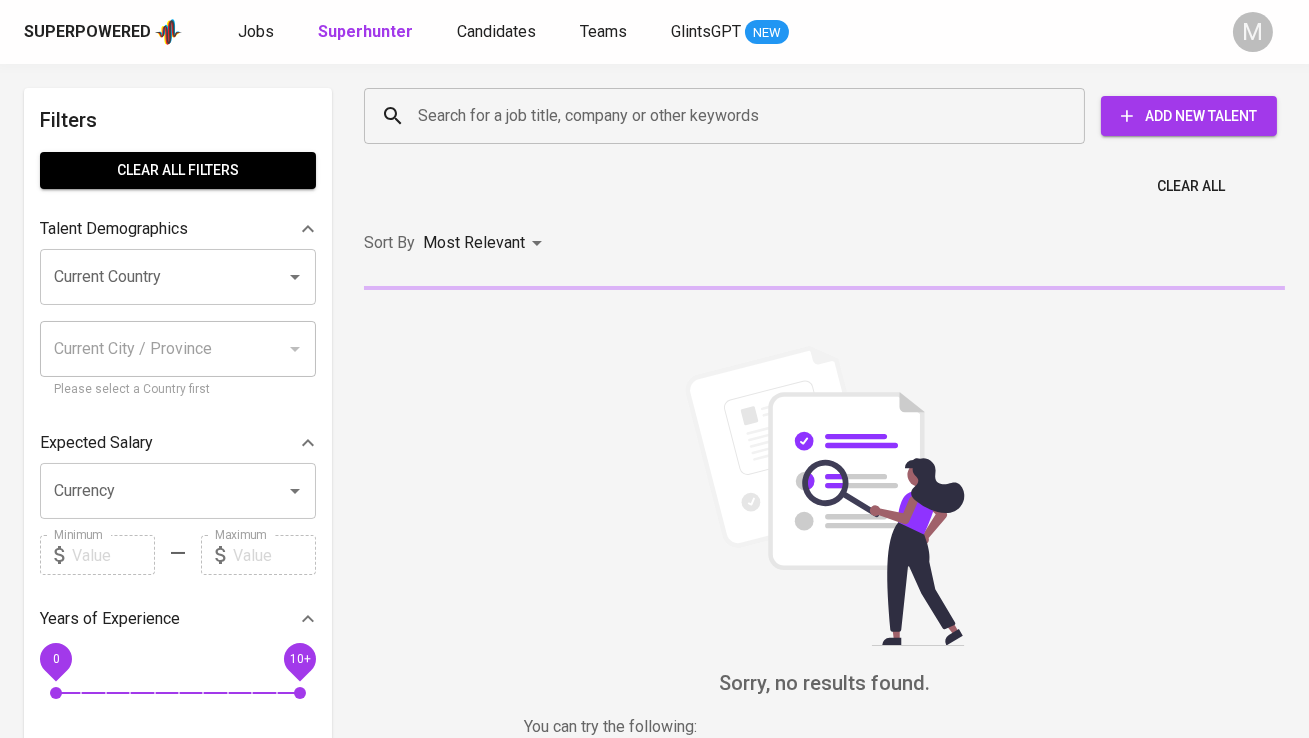 click on "Search for a job title, company or other keywords" at bounding box center [729, 116] 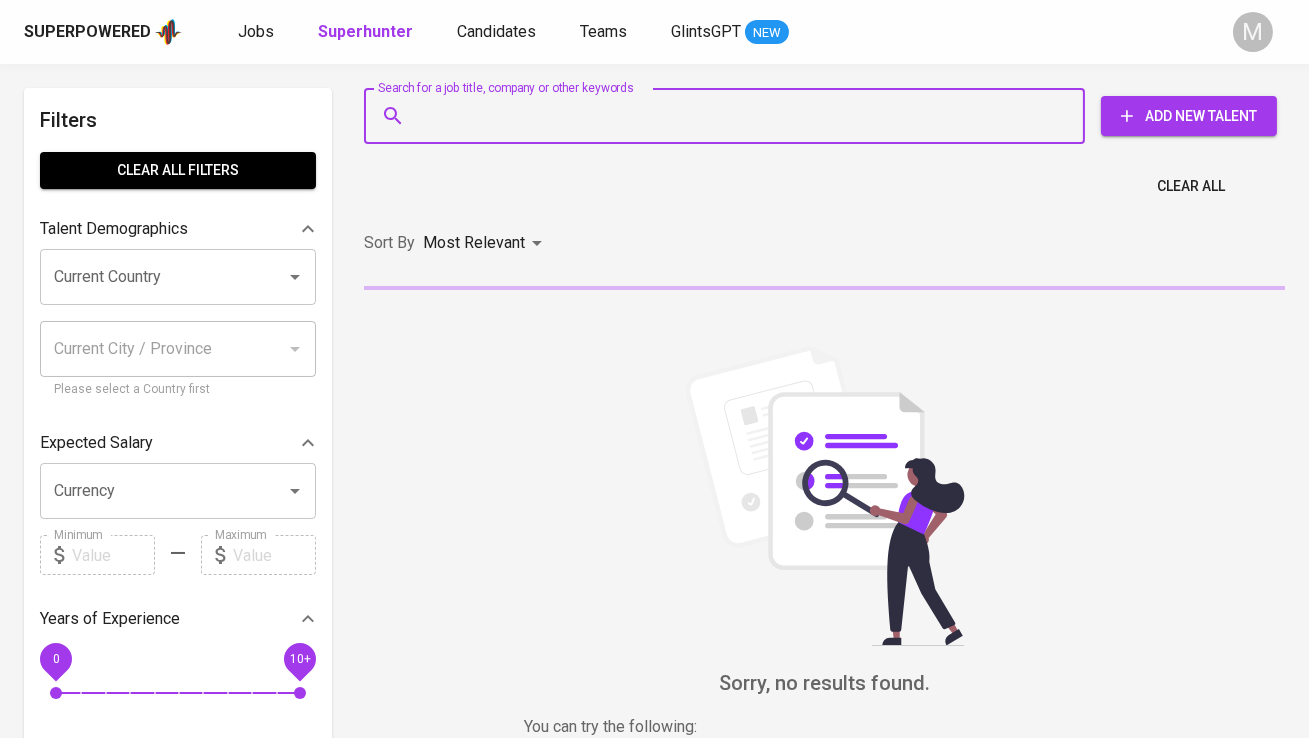 paste on "[EMAIL_ADDRESS][DOMAIN_NAME] |" 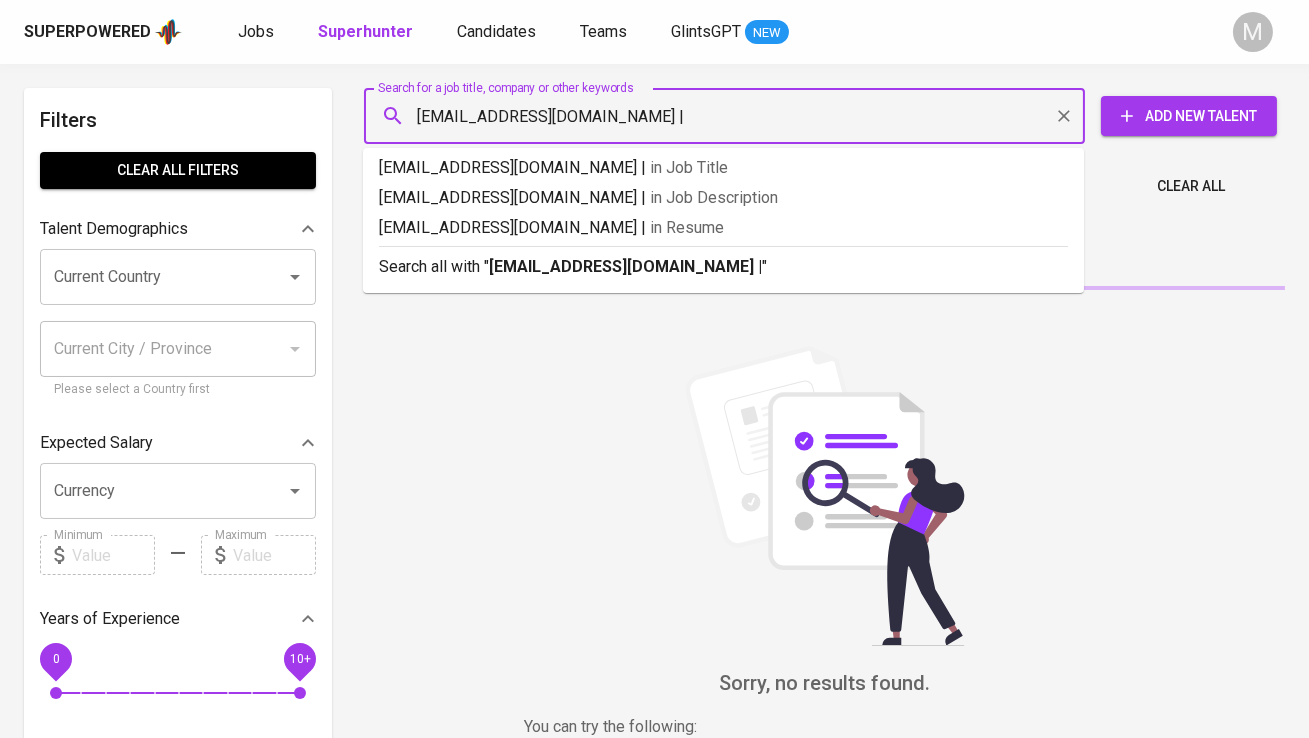 click on "[EMAIL_ADDRESS][DOMAIN_NAME] |" at bounding box center [729, 116] 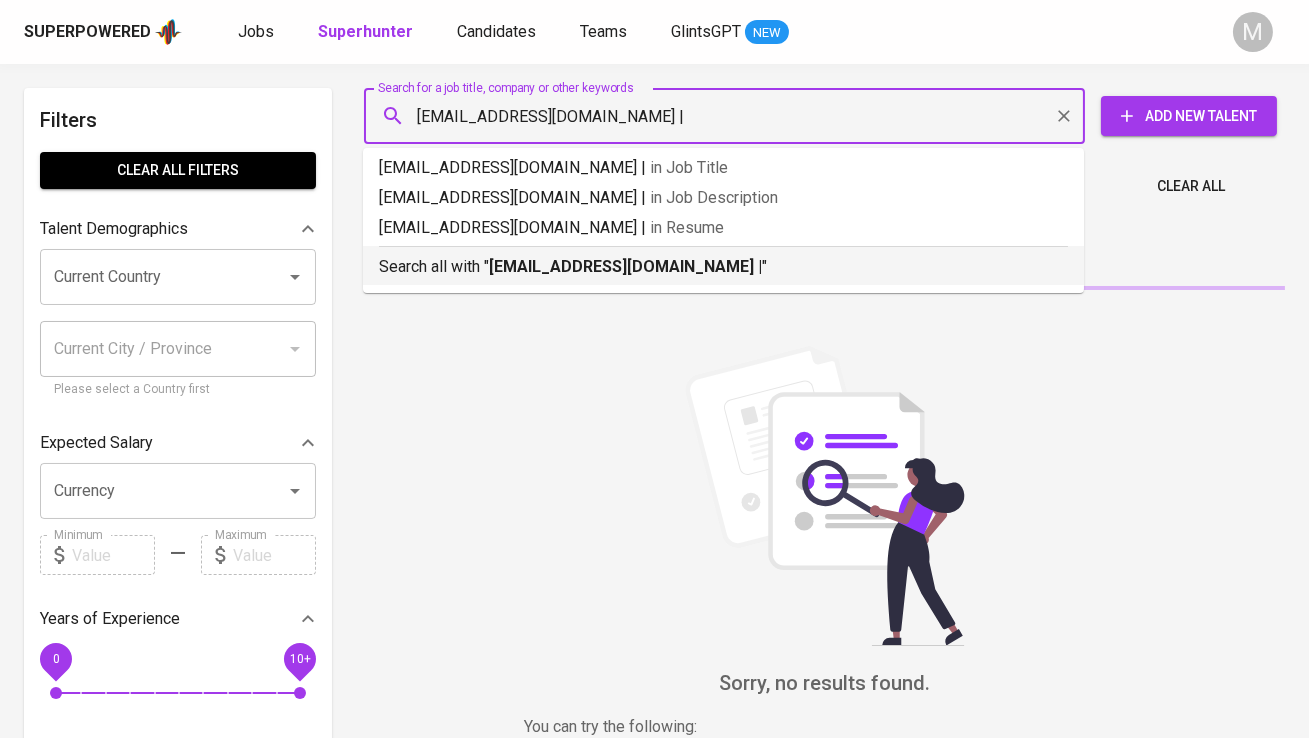 click on "[EMAIL_ADDRESS][DOMAIN_NAME] |" at bounding box center [625, 266] 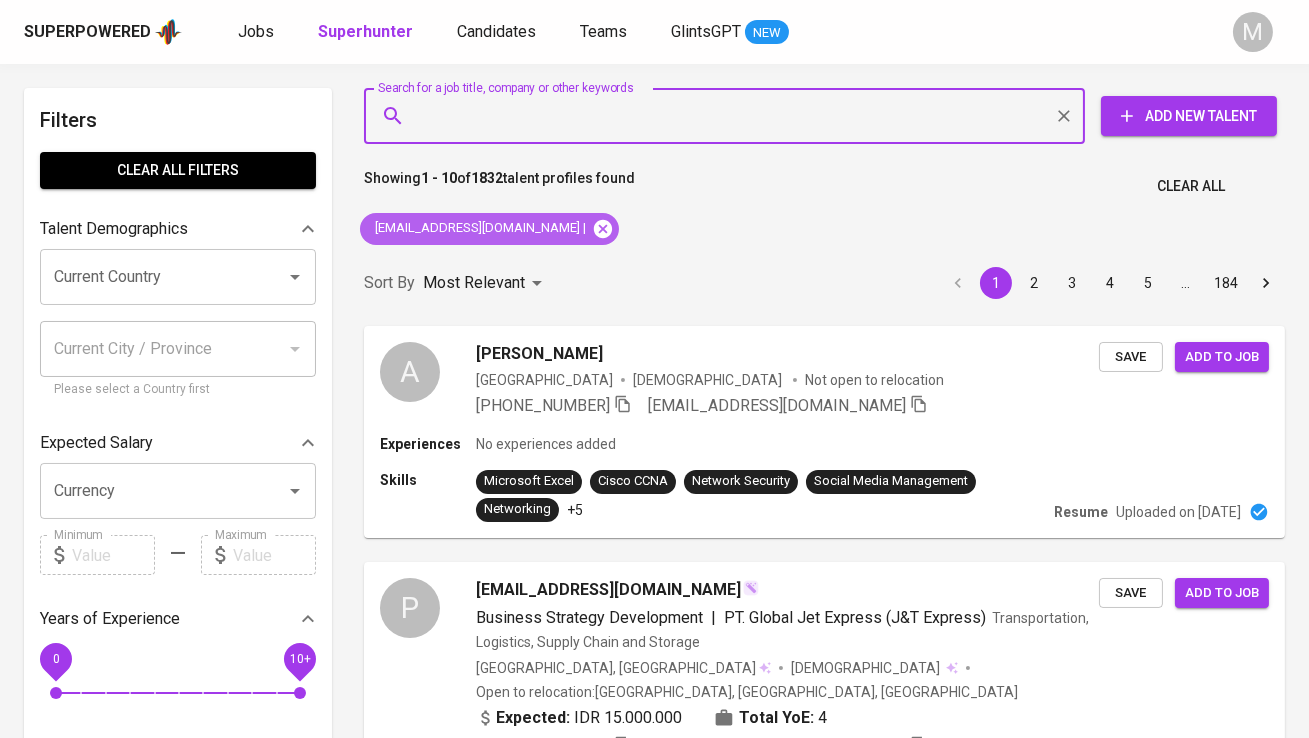 click 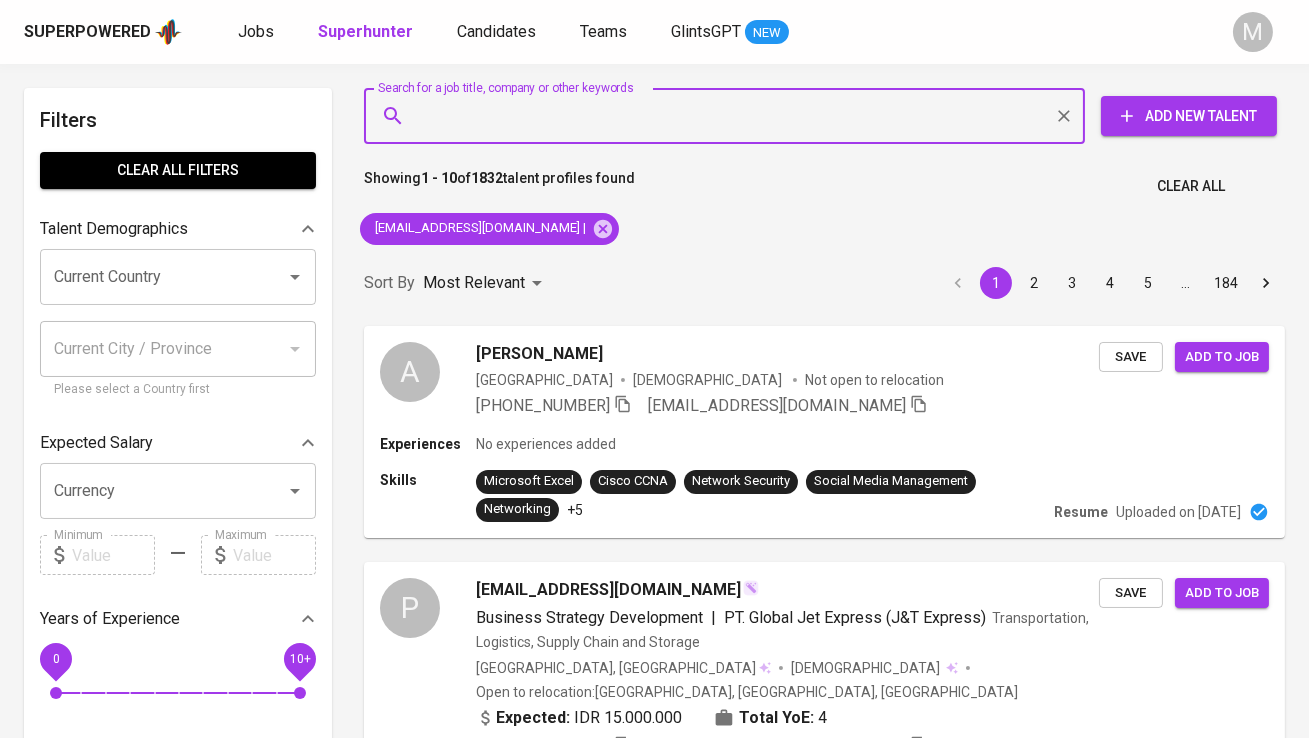 click on "Search for a job title, company or other keywords" at bounding box center [729, 116] 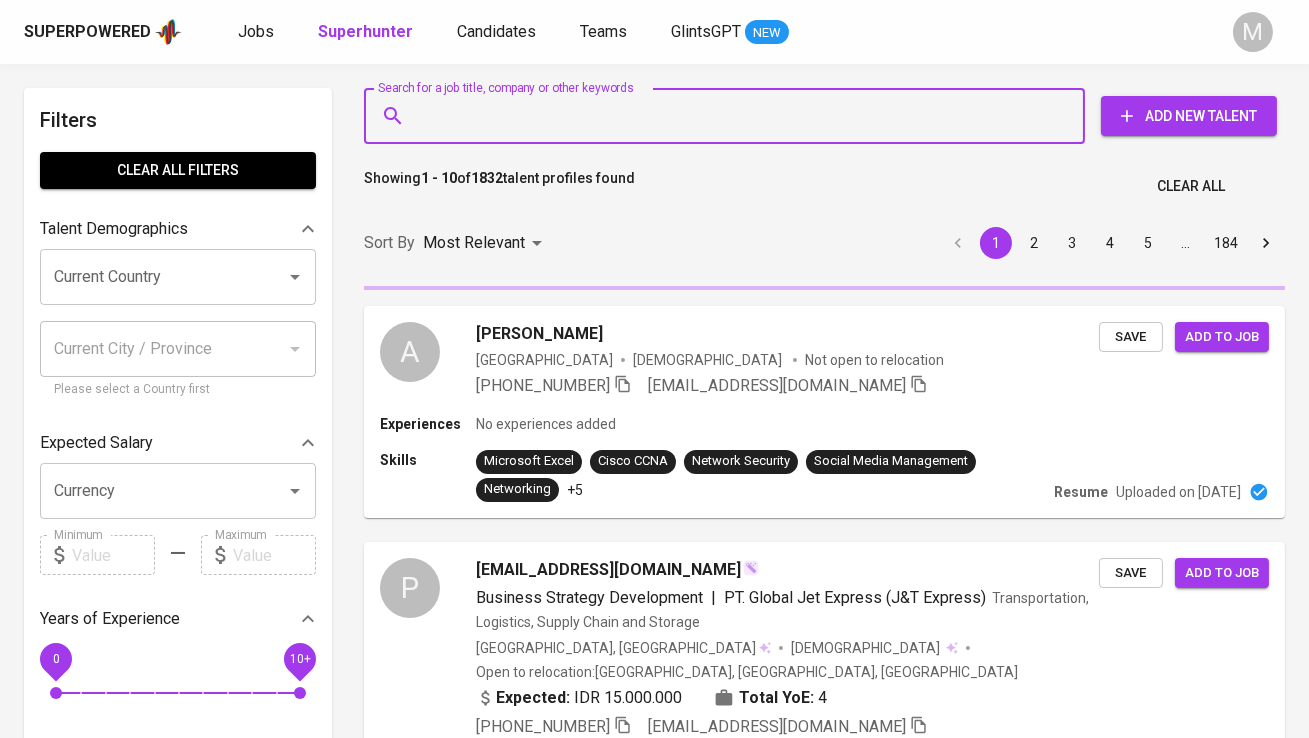 click on "Search for a job title, company or other keywords" at bounding box center (729, 116) 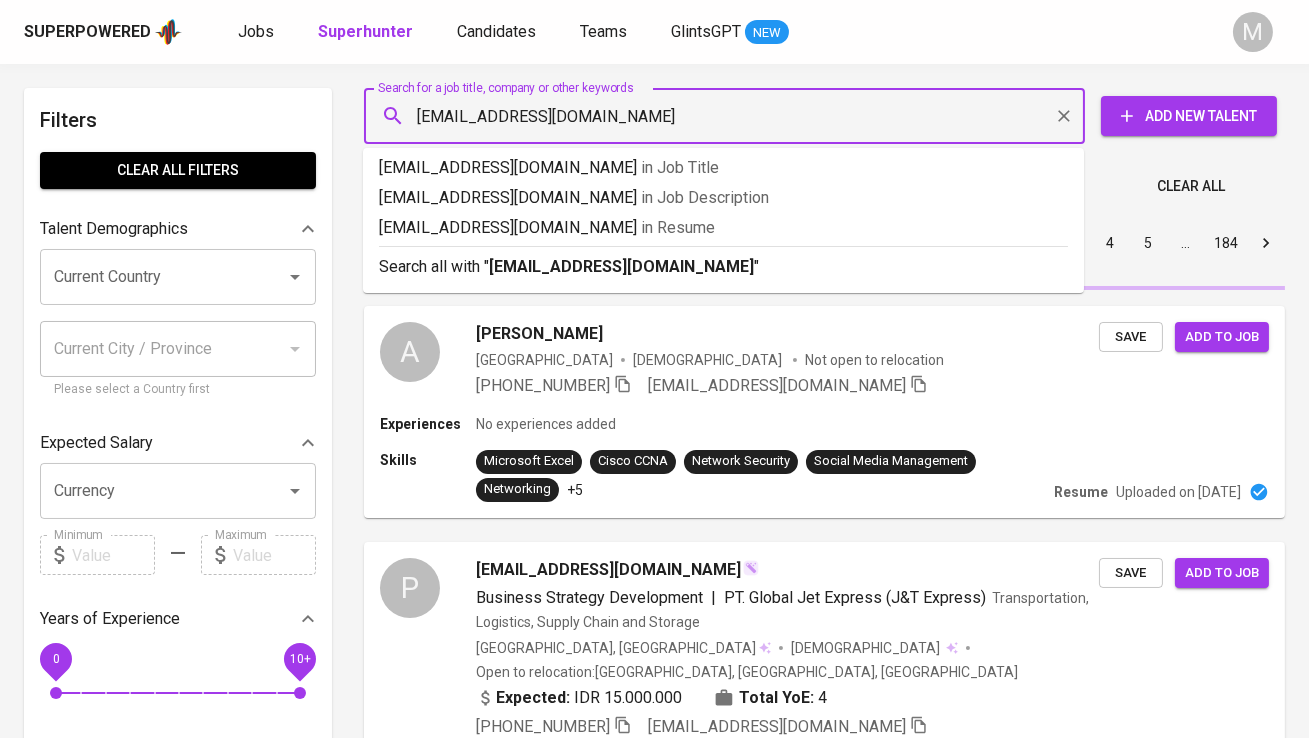 click on "[EMAIL_ADDRESS][DOMAIN_NAME]" at bounding box center (729, 116) 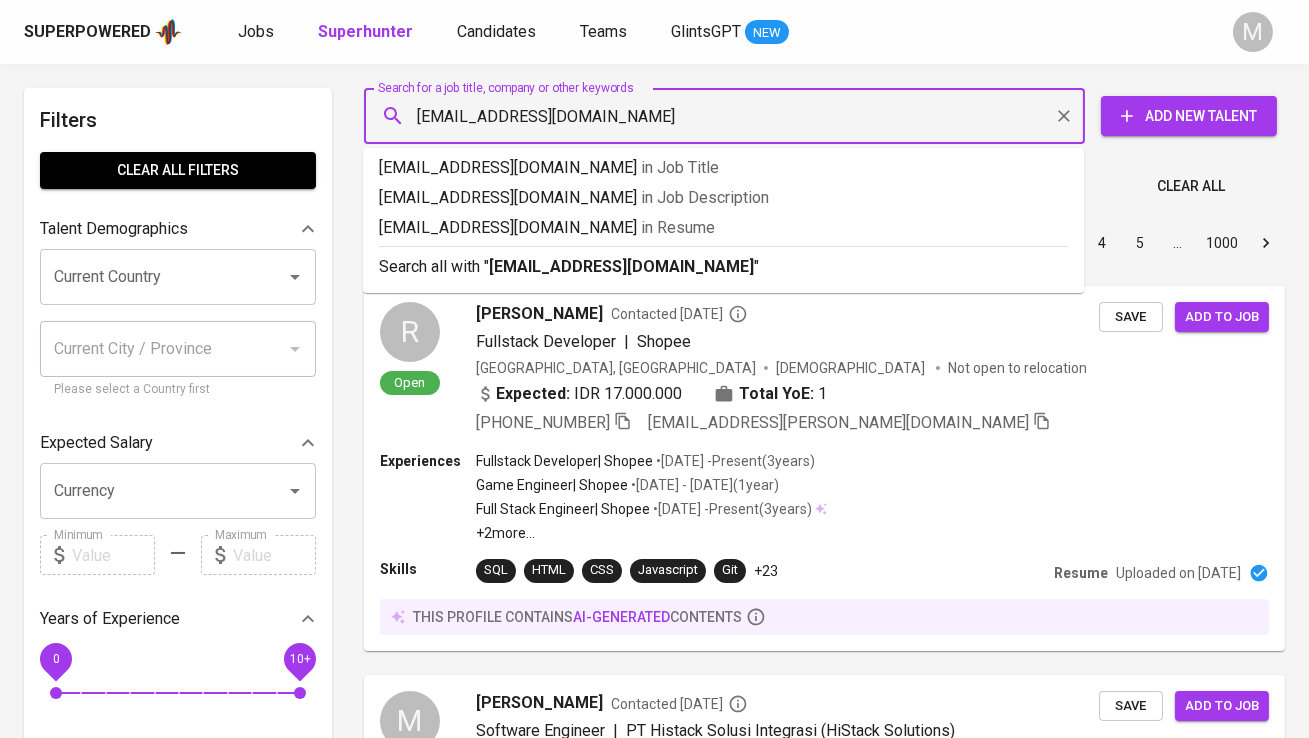 click on "[EMAIL_ADDRESS][DOMAIN_NAME]" at bounding box center (729, 116) 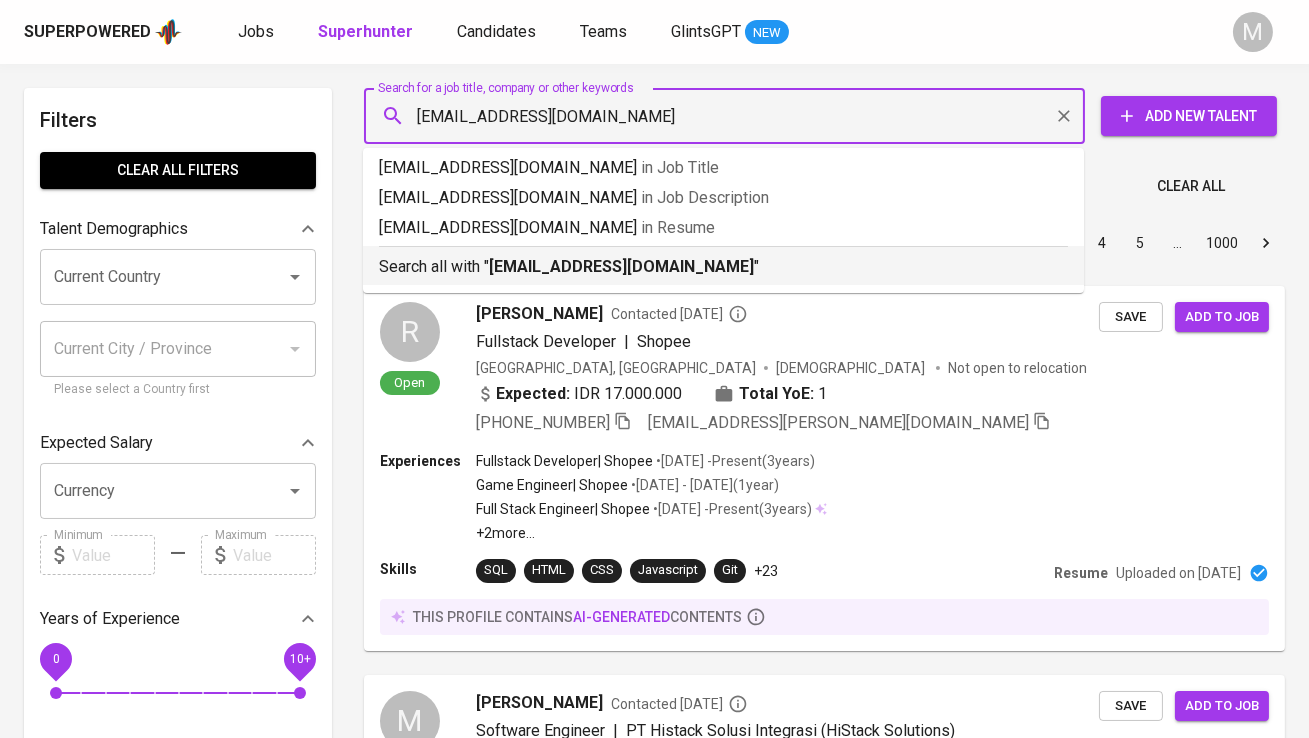 click on "[EMAIL_ADDRESS][DOMAIN_NAME]" at bounding box center (621, 266) 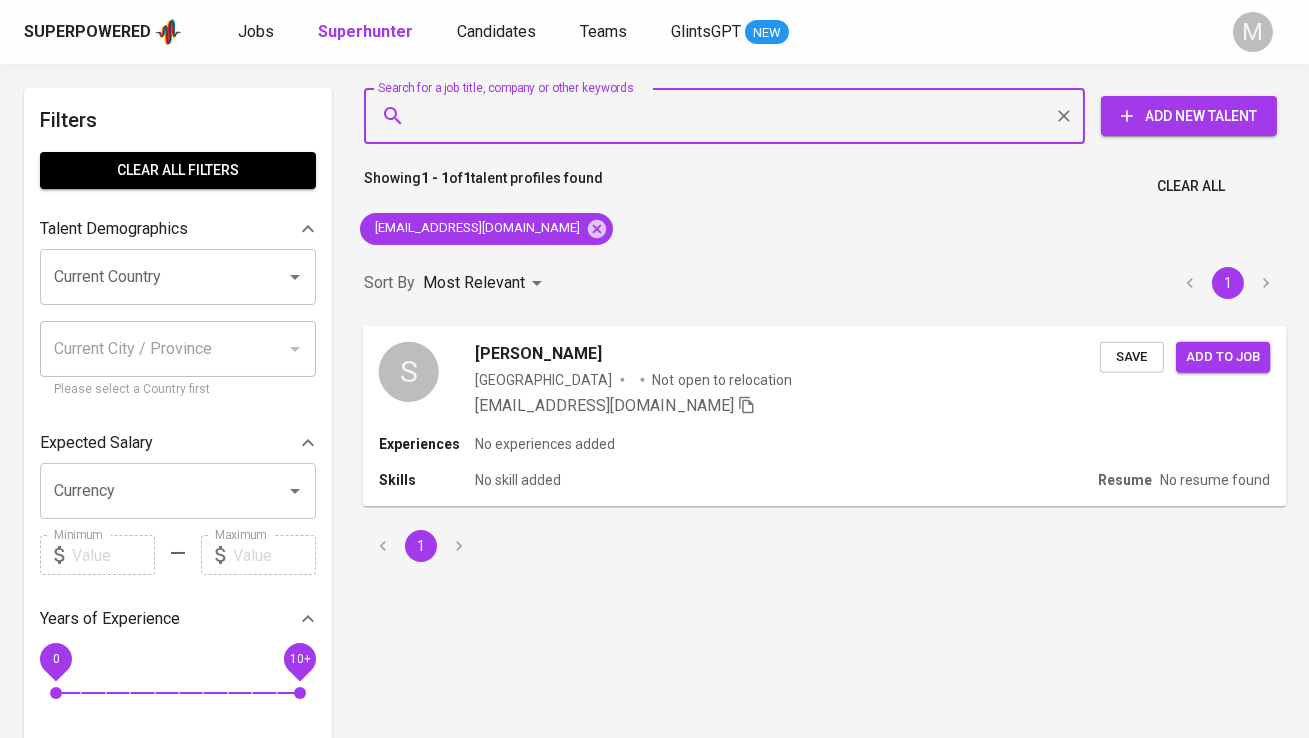 click on "S" at bounding box center [409, 371] 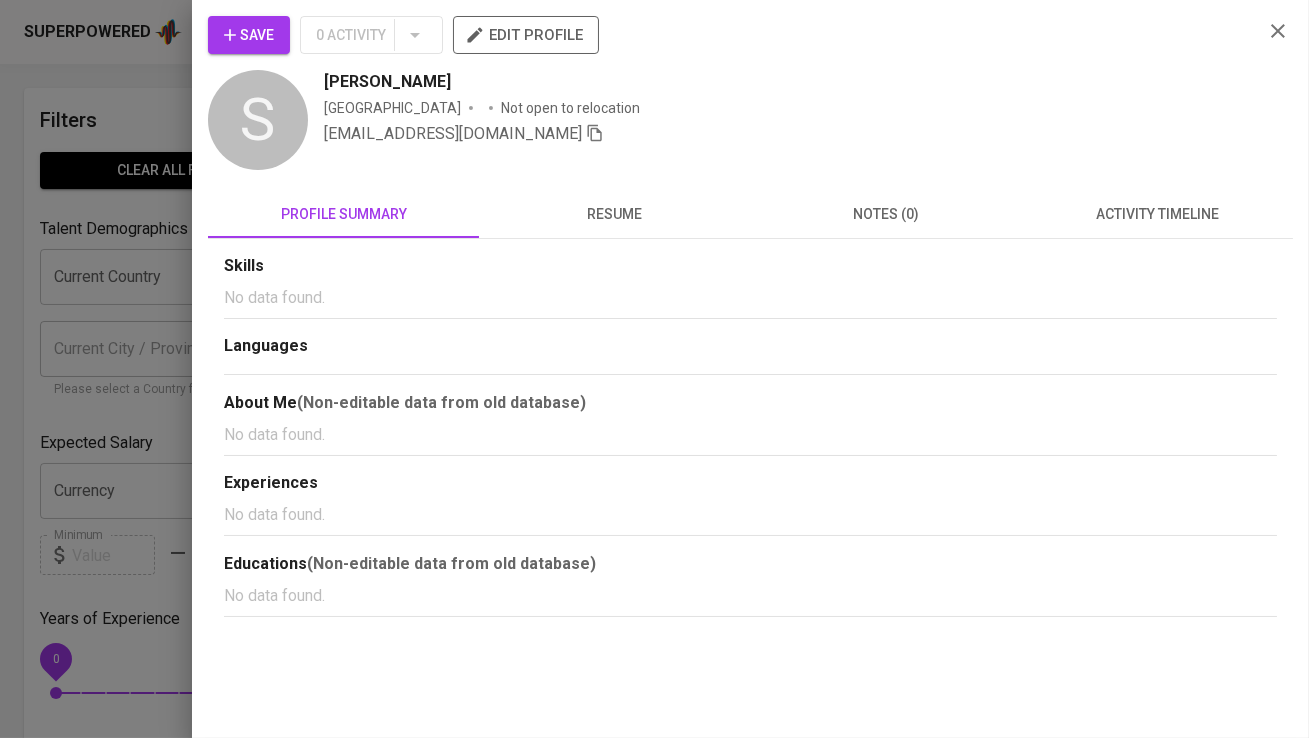 click on "Save" at bounding box center [249, 35] 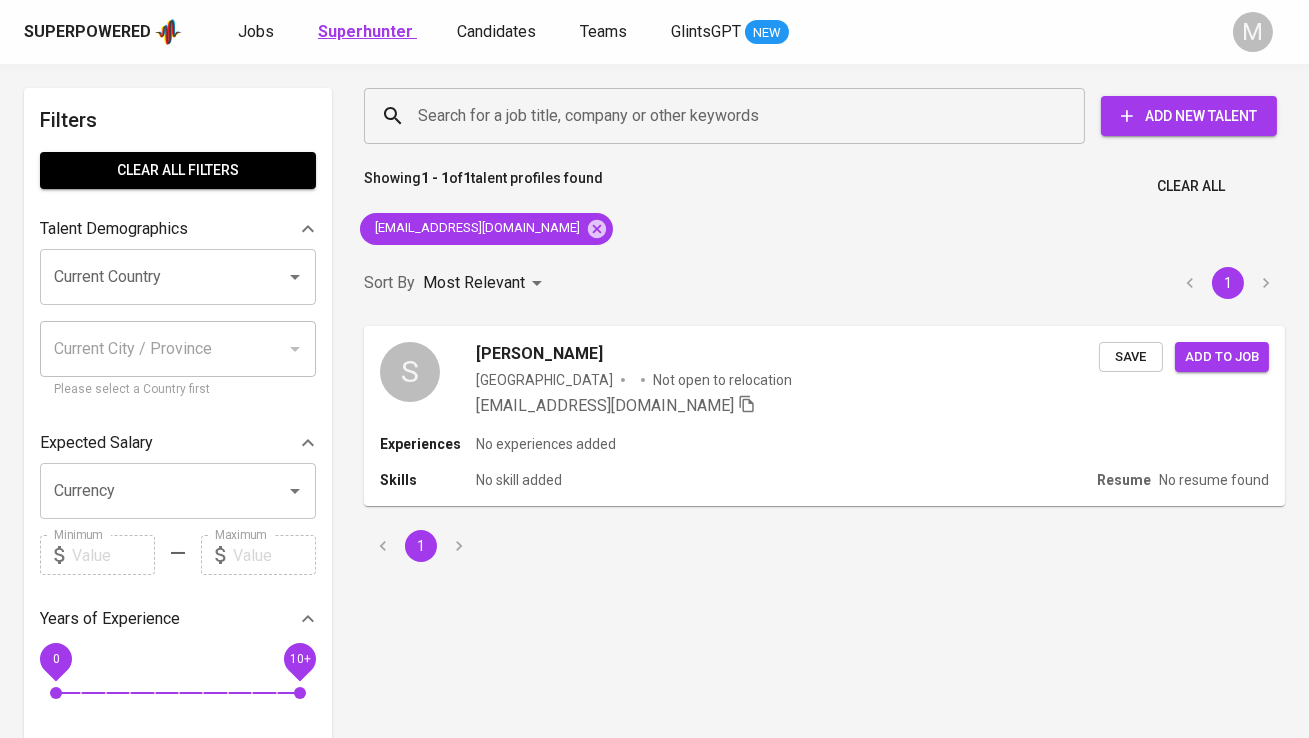 click on "Superhunter" at bounding box center [365, 31] 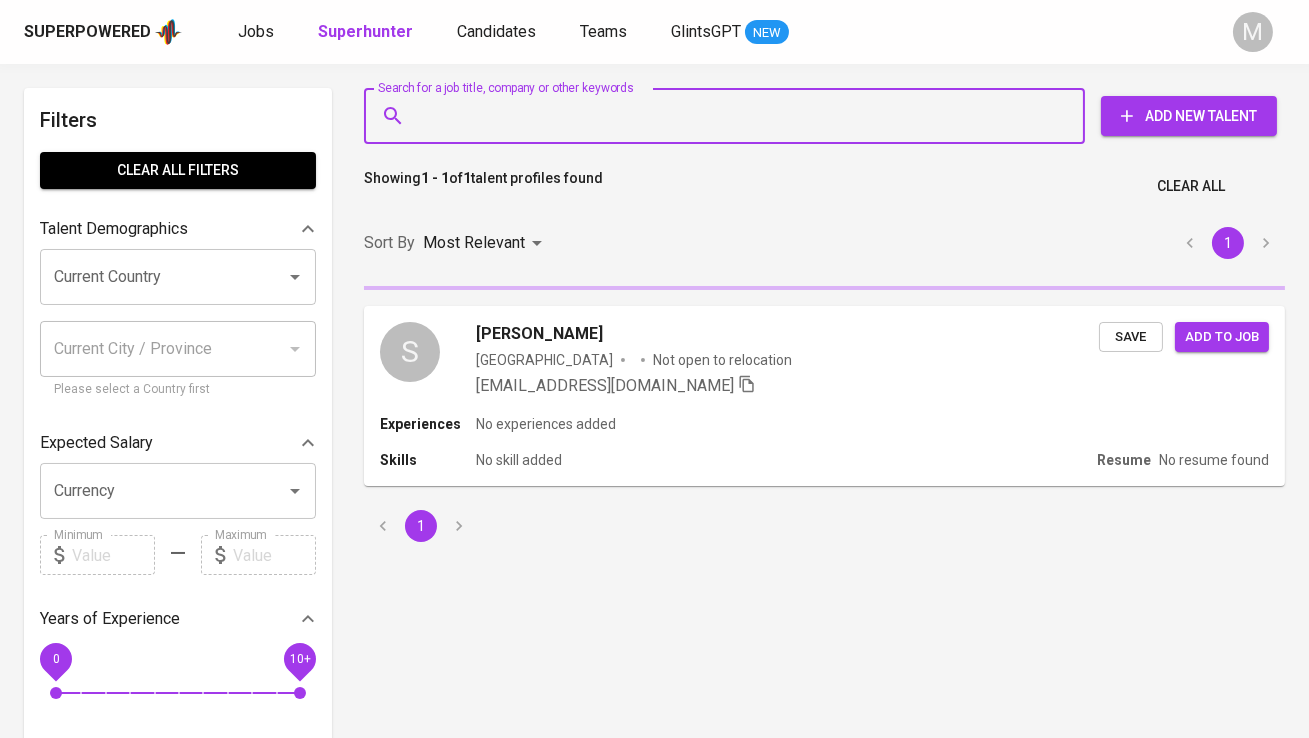 click on "Search for a job title, company or other keywords" at bounding box center [729, 116] 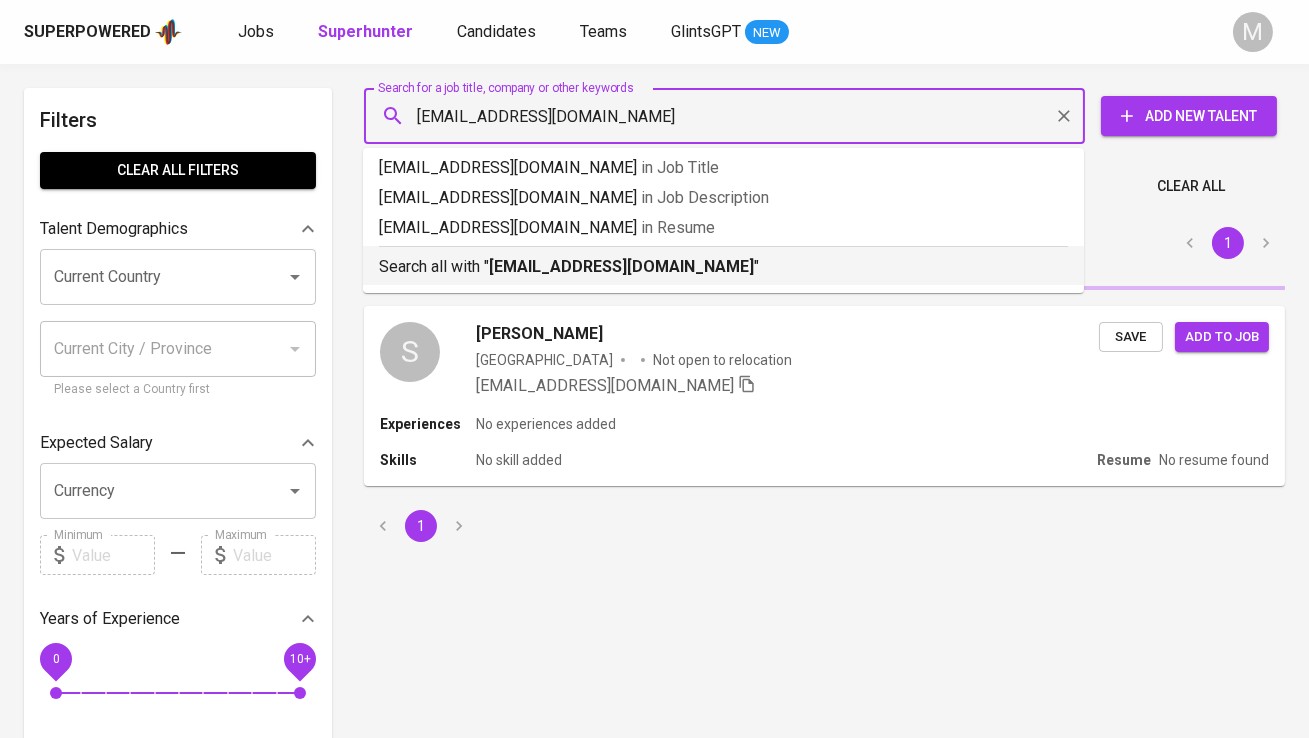 click on "[EMAIL_ADDRESS][DOMAIN_NAME]" at bounding box center [621, 266] 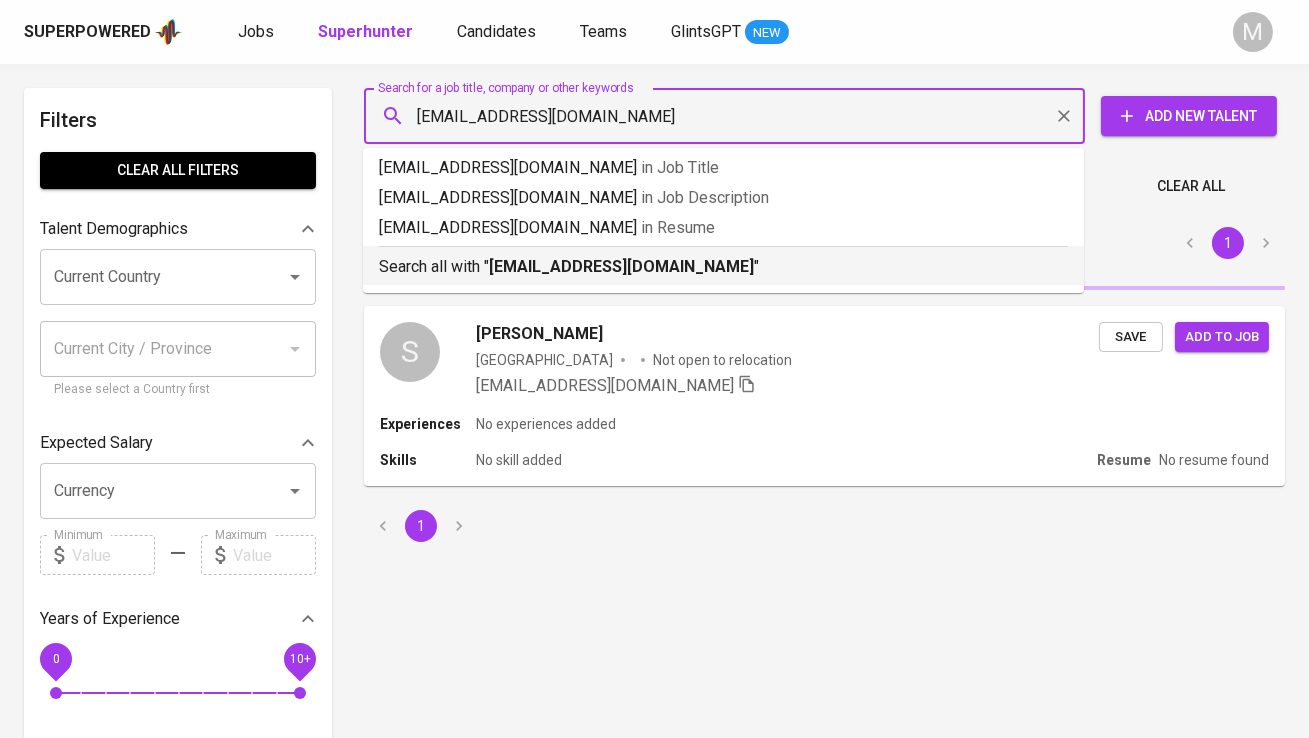 type 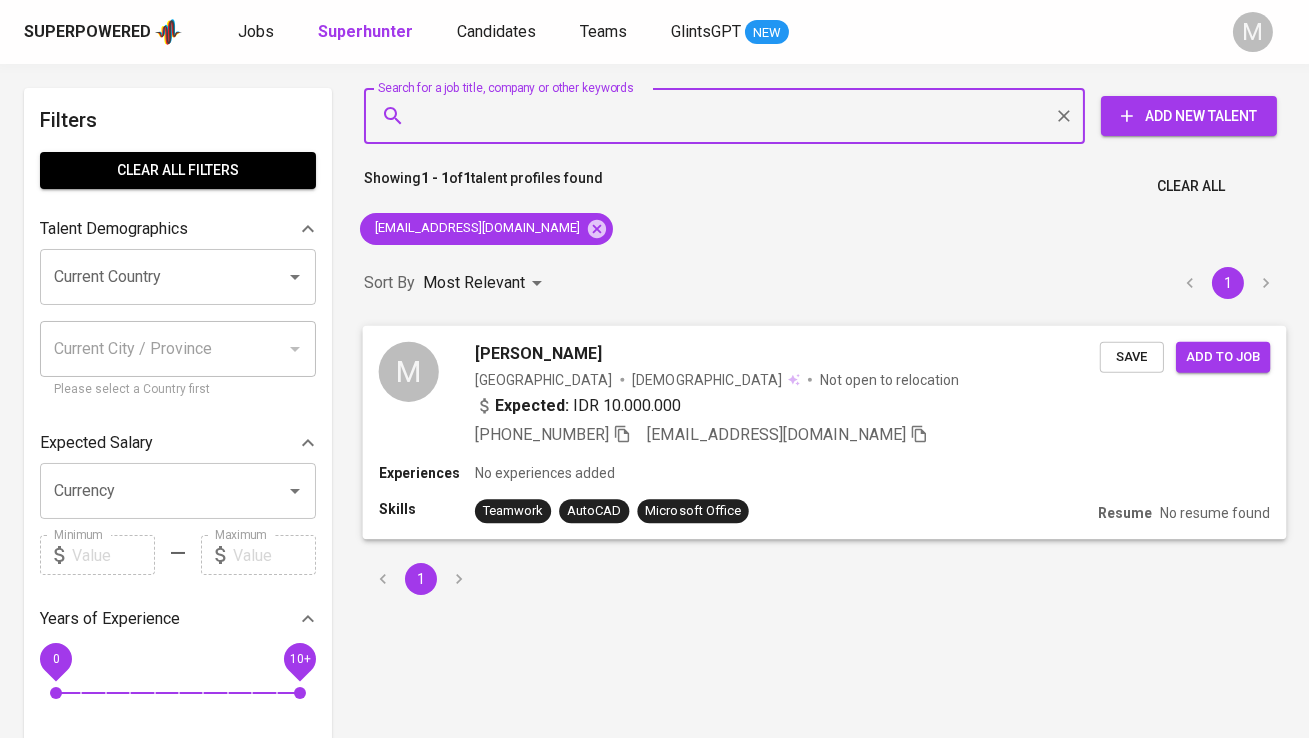 click on "M" at bounding box center (409, 371) 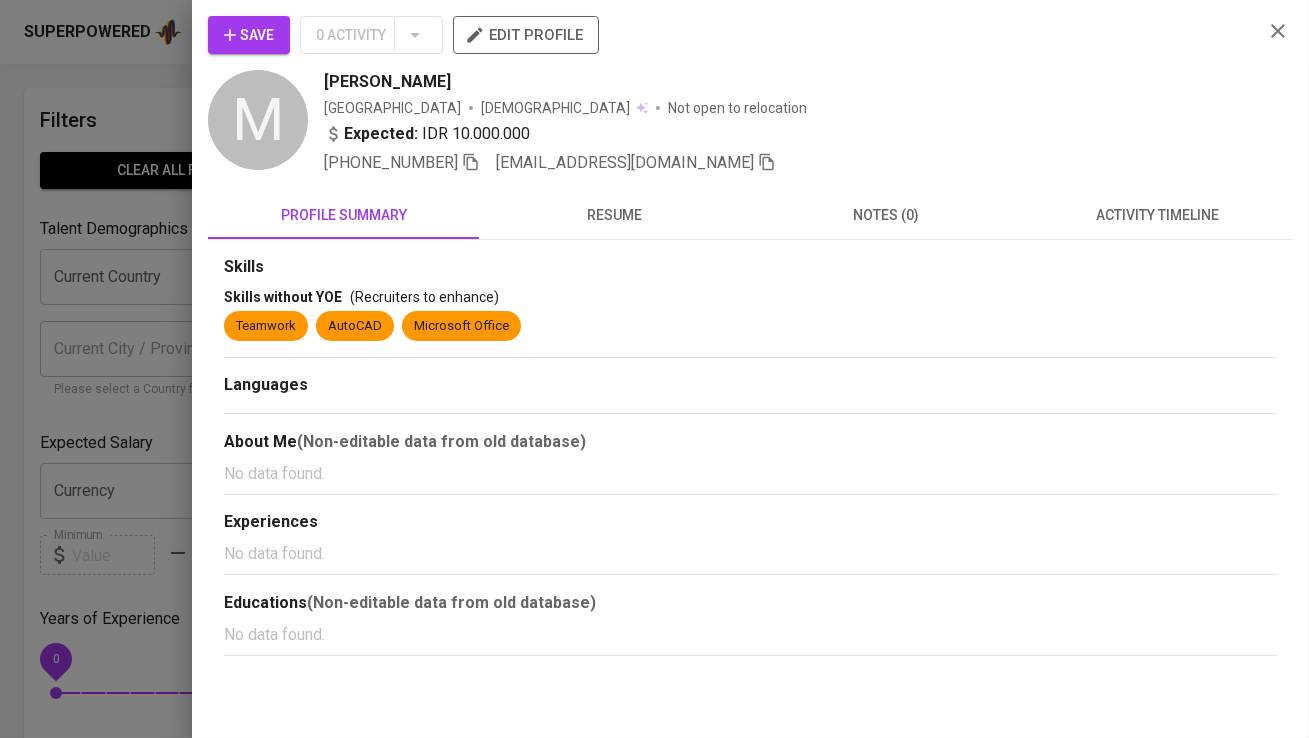 click on "Save" at bounding box center (249, 35) 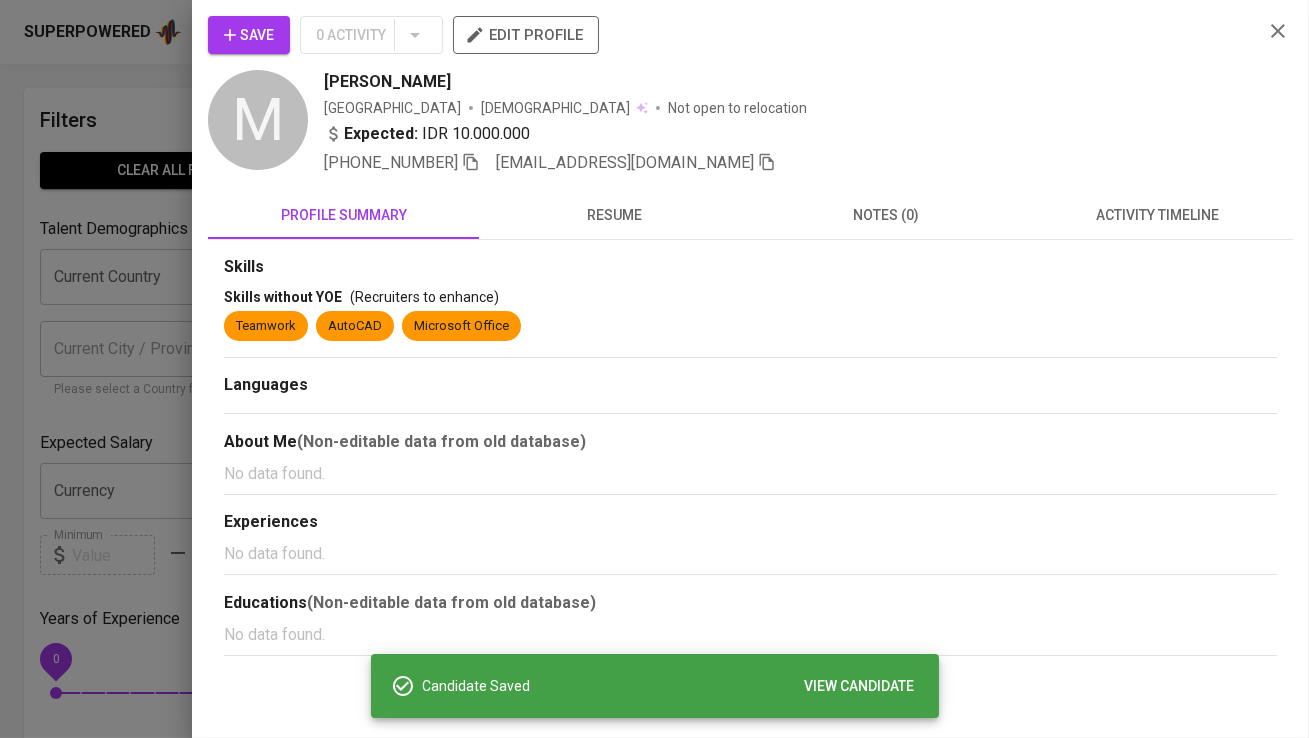 click 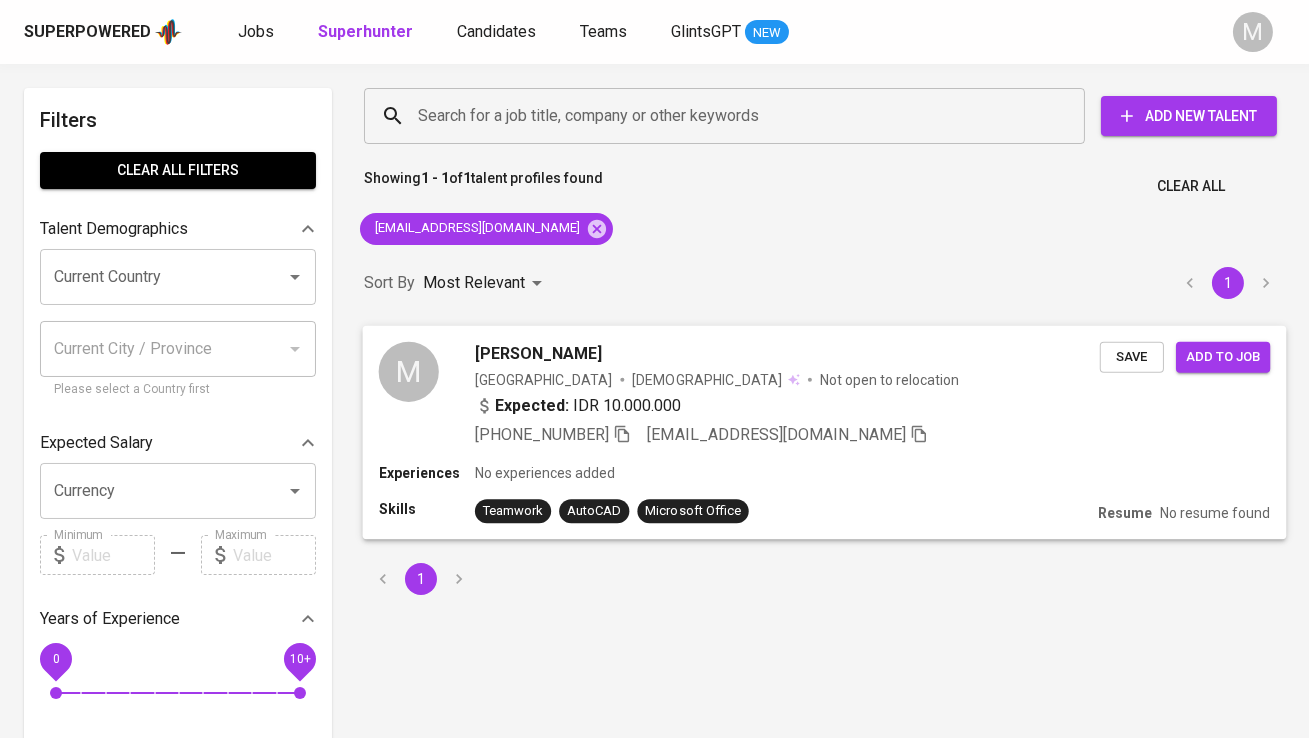 click on "M" at bounding box center (409, 371) 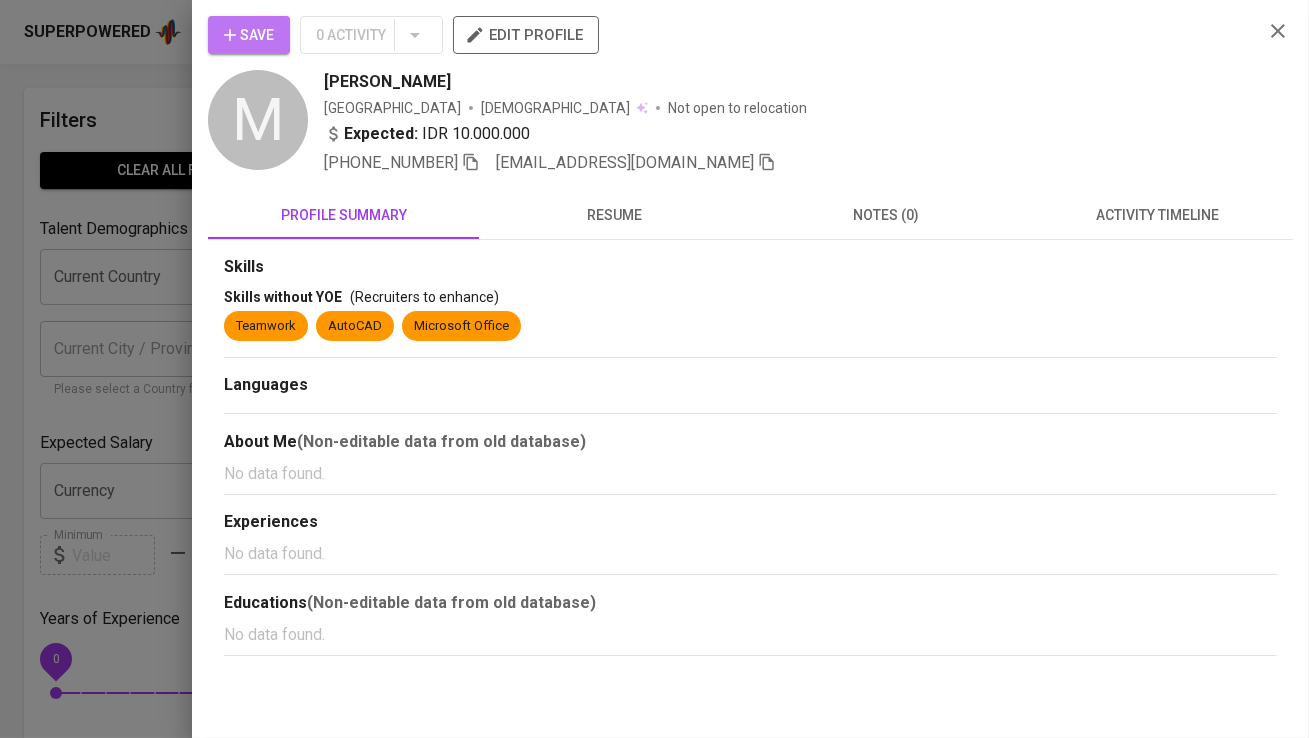 click on "Save" at bounding box center [249, 35] 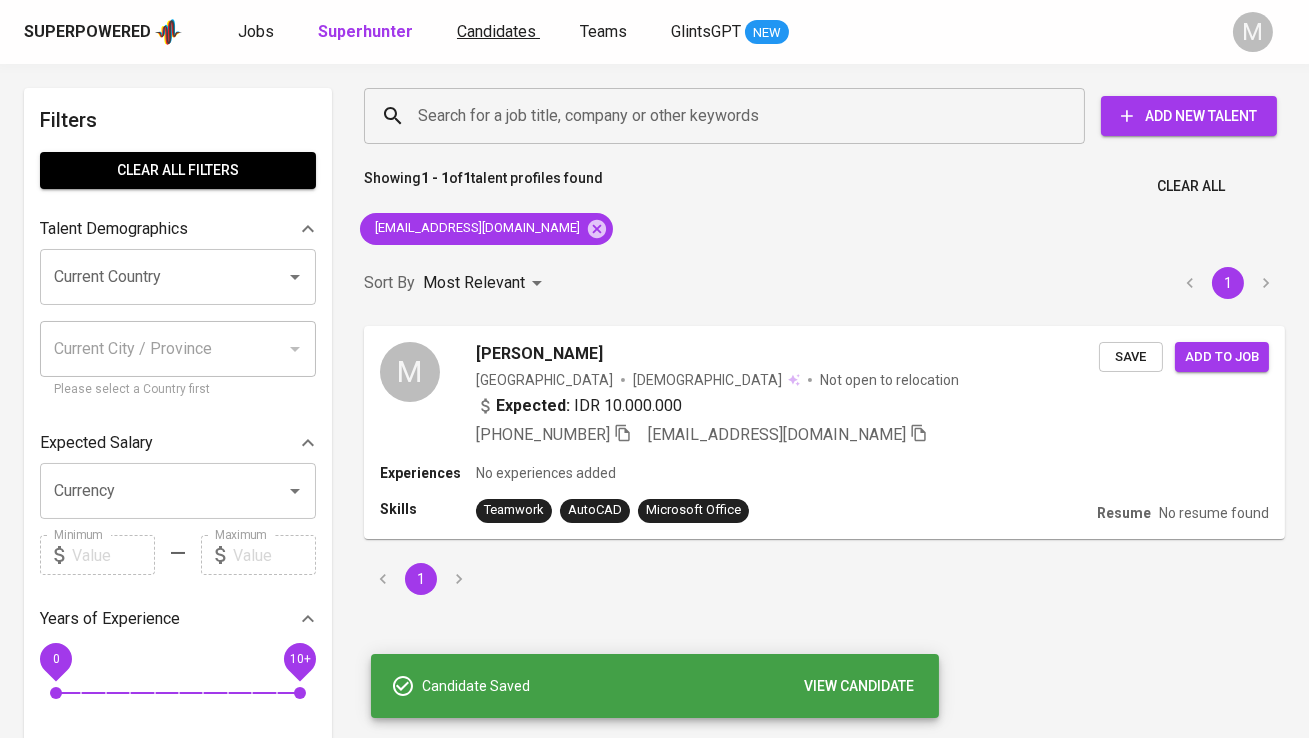 click on "Candidates" at bounding box center [496, 31] 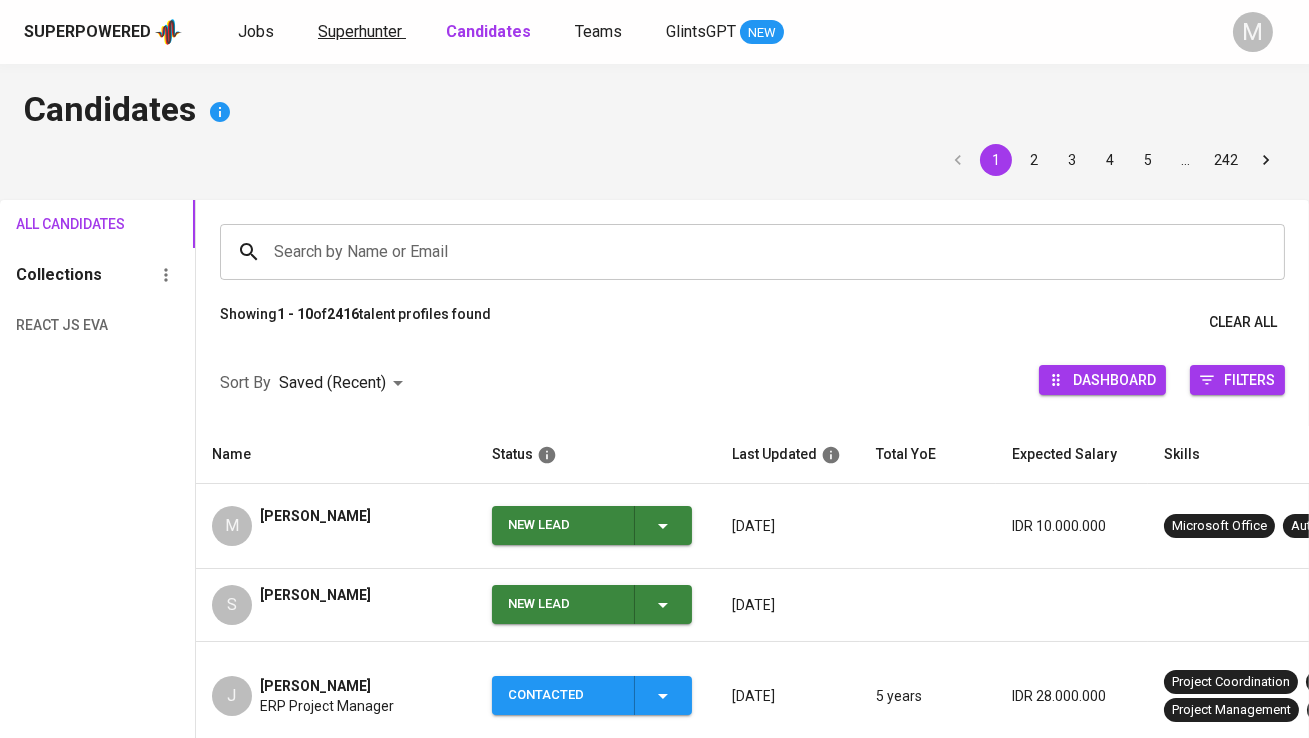 click on "Superhunter" at bounding box center (360, 31) 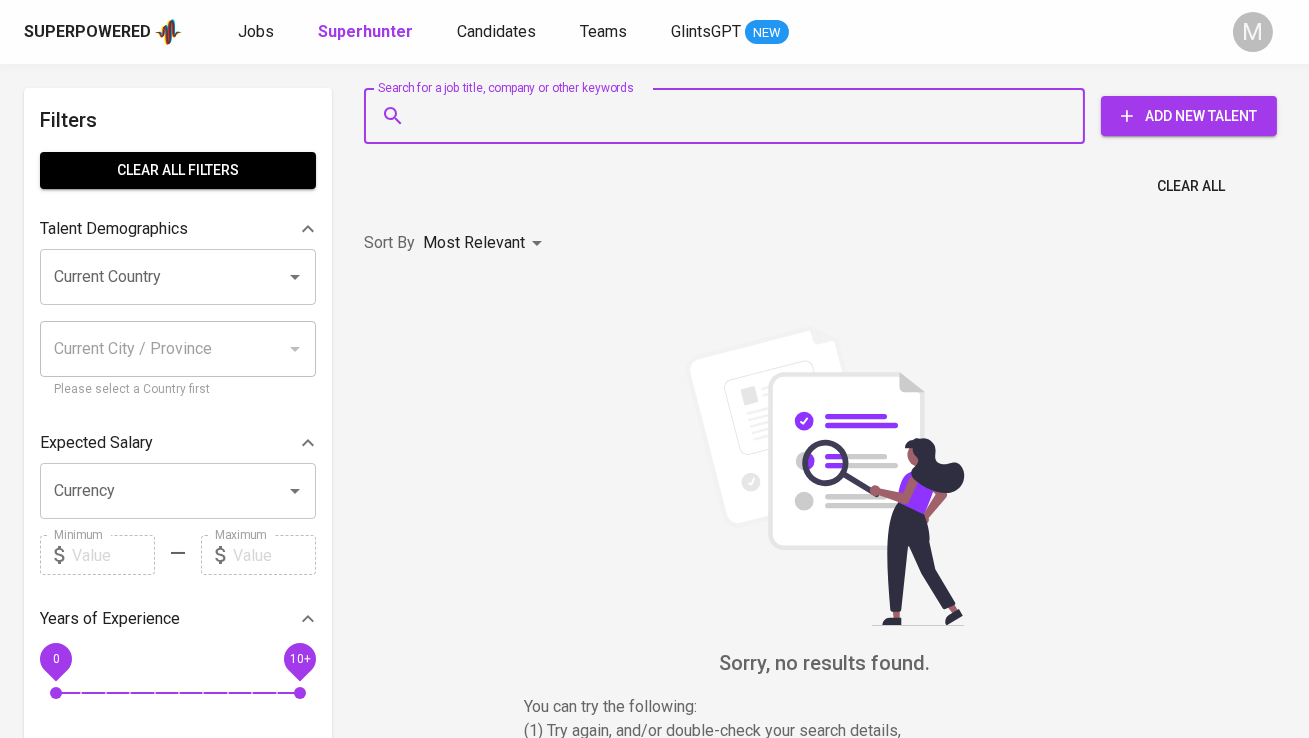 click on "Search for a job title, company or other keywords" at bounding box center [729, 116] 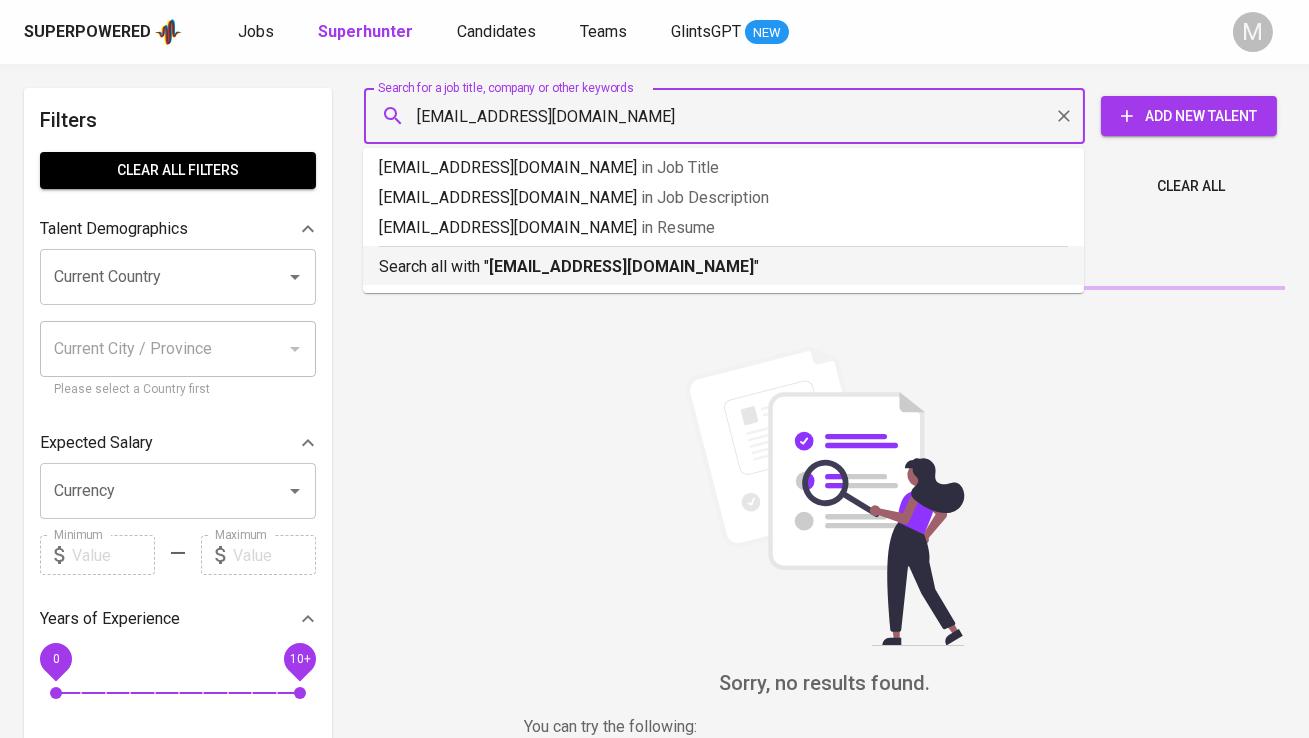click on "Search all with " [PERSON_NAME][EMAIL_ADDRESS][DOMAIN_NAME] "" at bounding box center (723, 267) 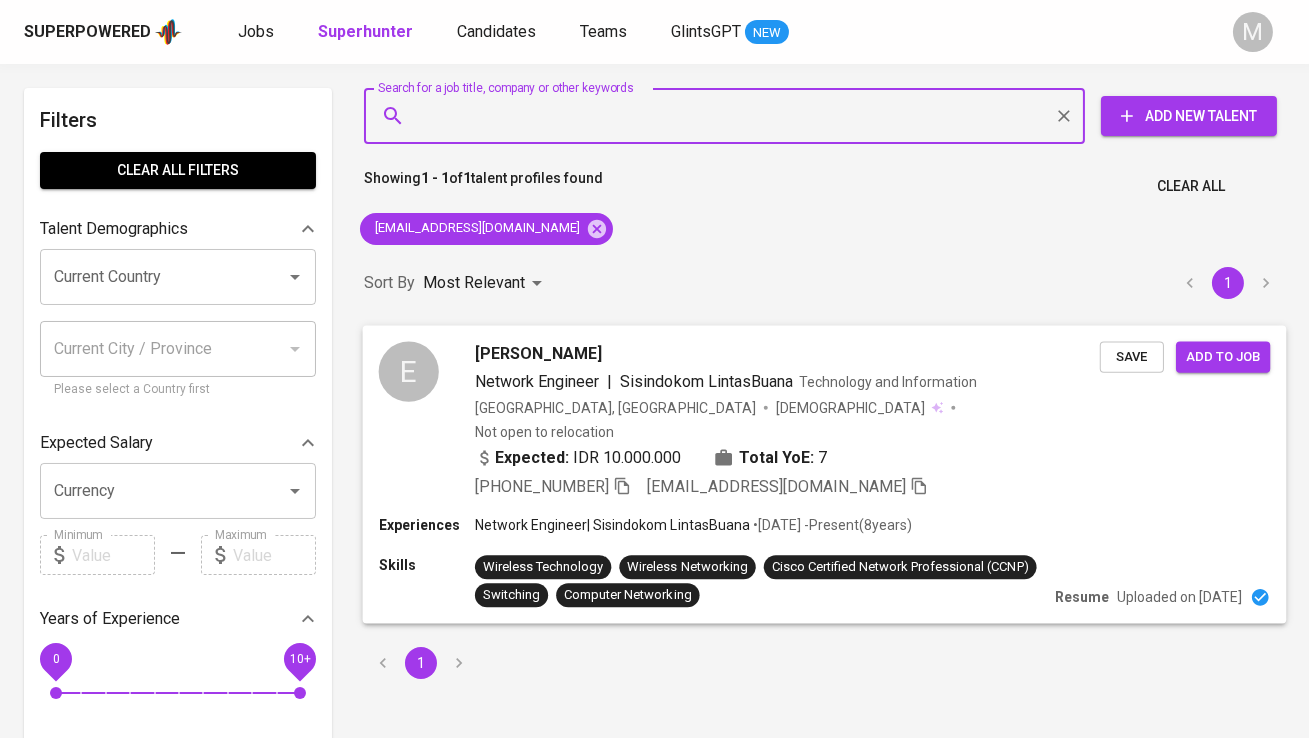 click on "E Eko  Suwanto Network Engineer | [PERSON_NAME] Technology and Information [GEOGRAPHIC_DATA], Depok [DEMOGRAPHIC_DATA]   Not open to relocation Expected:   IDR 10.000.000 Total YoE:   7 [PHONE_NUMBER]   [EMAIL_ADDRESS][DOMAIN_NAME]" at bounding box center [739, 420] 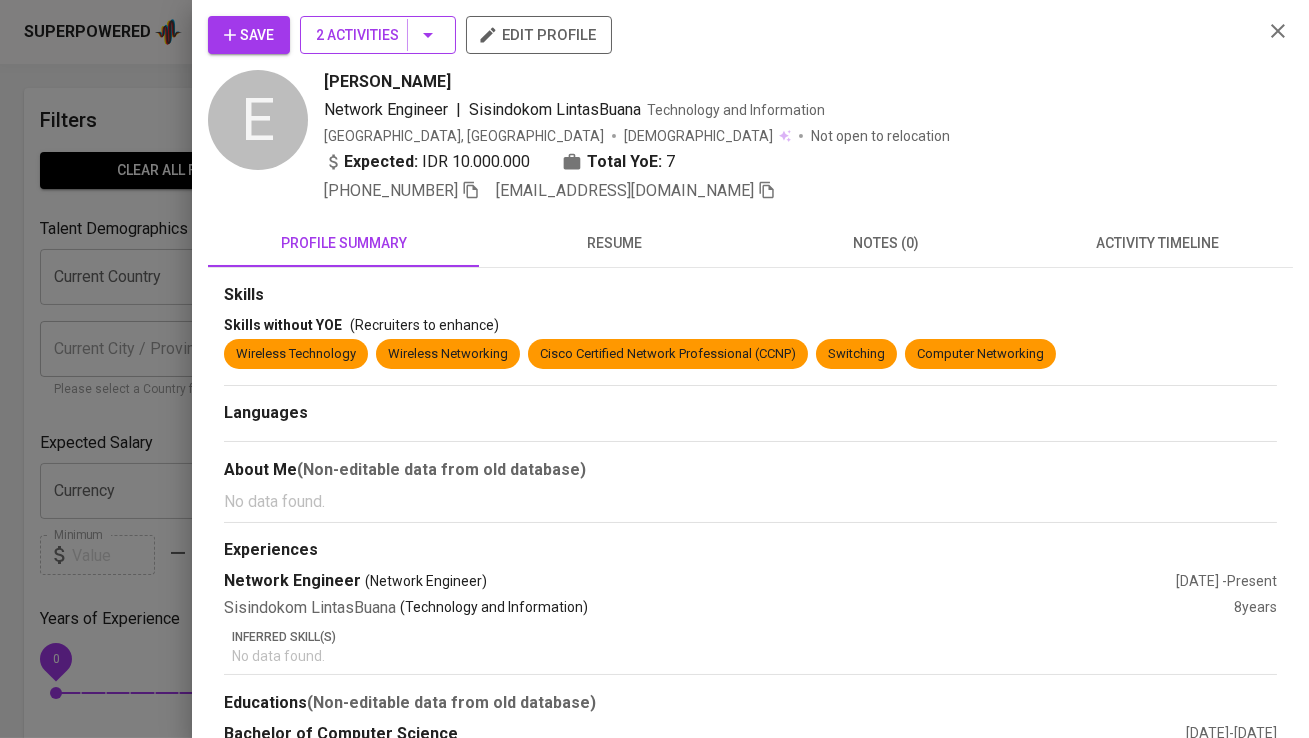 click on "2 Activities" at bounding box center (378, 35) 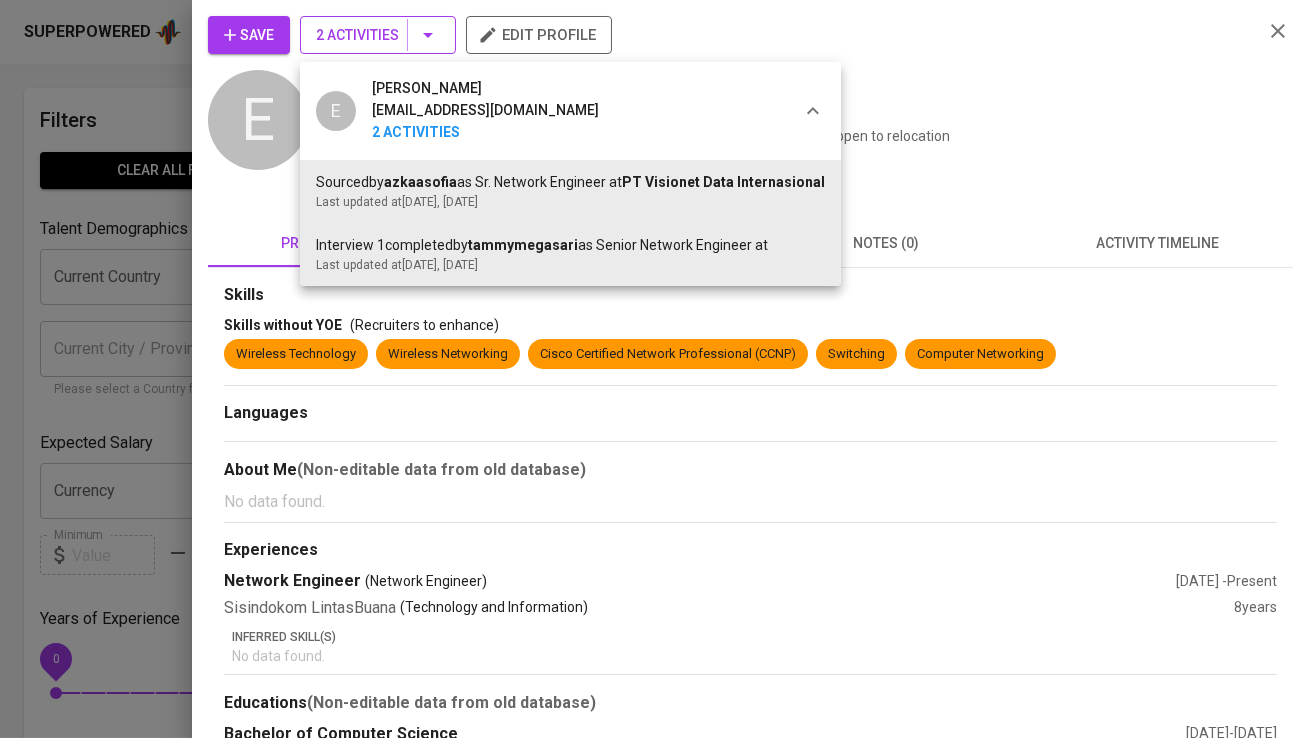 click at bounding box center (654, 369) 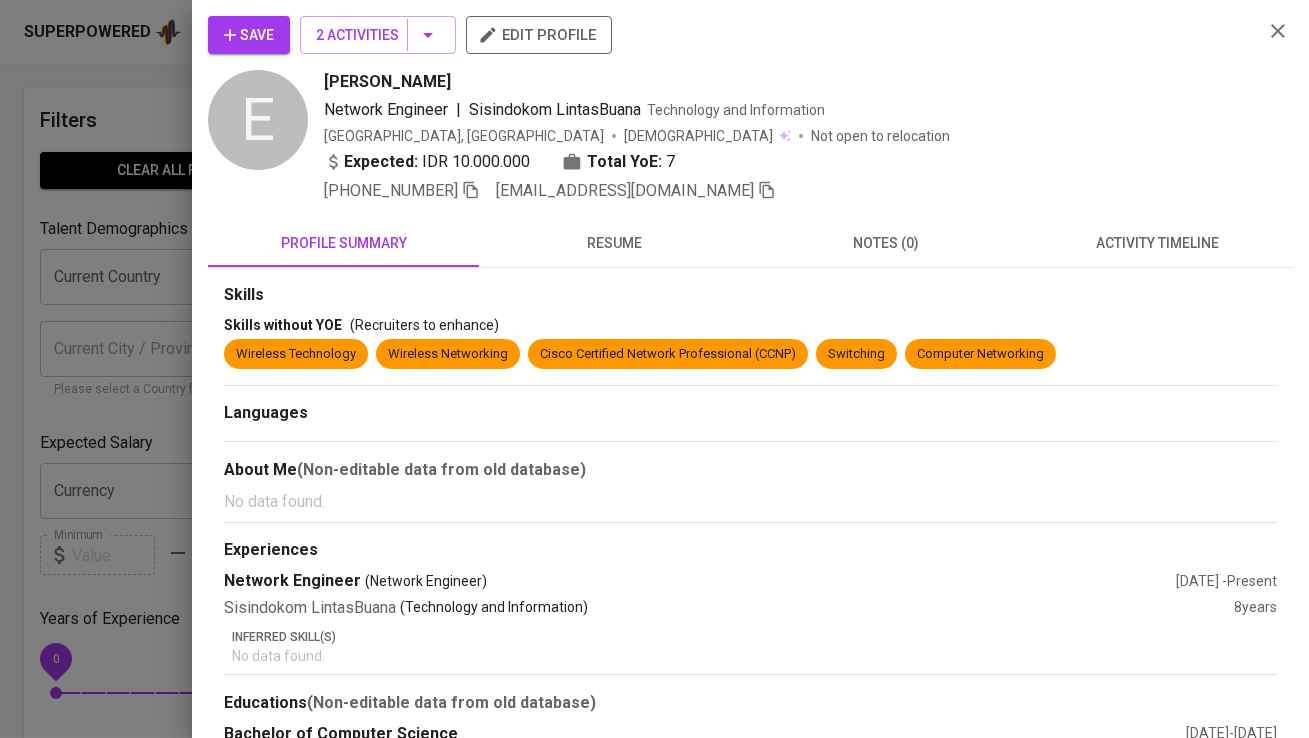 click on "Save" at bounding box center [249, 35] 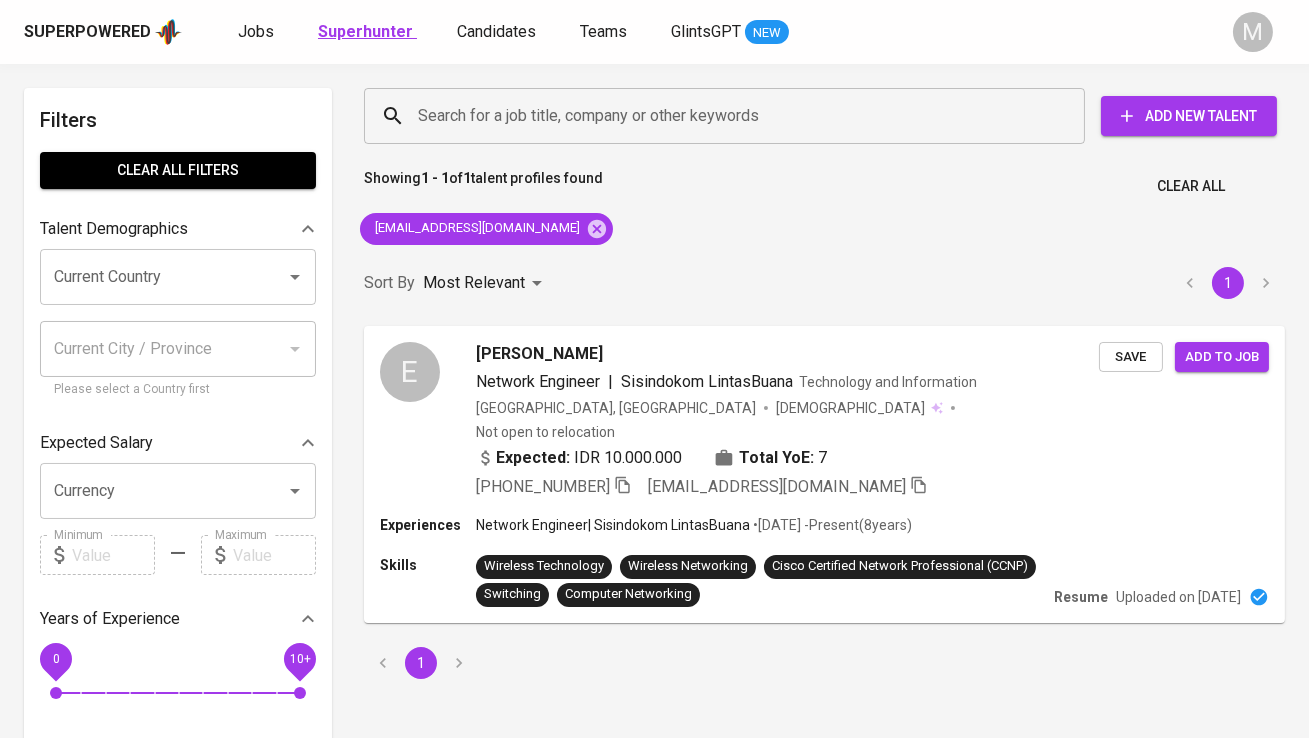 click on "Superhunter" at bounding box center (365, 31) 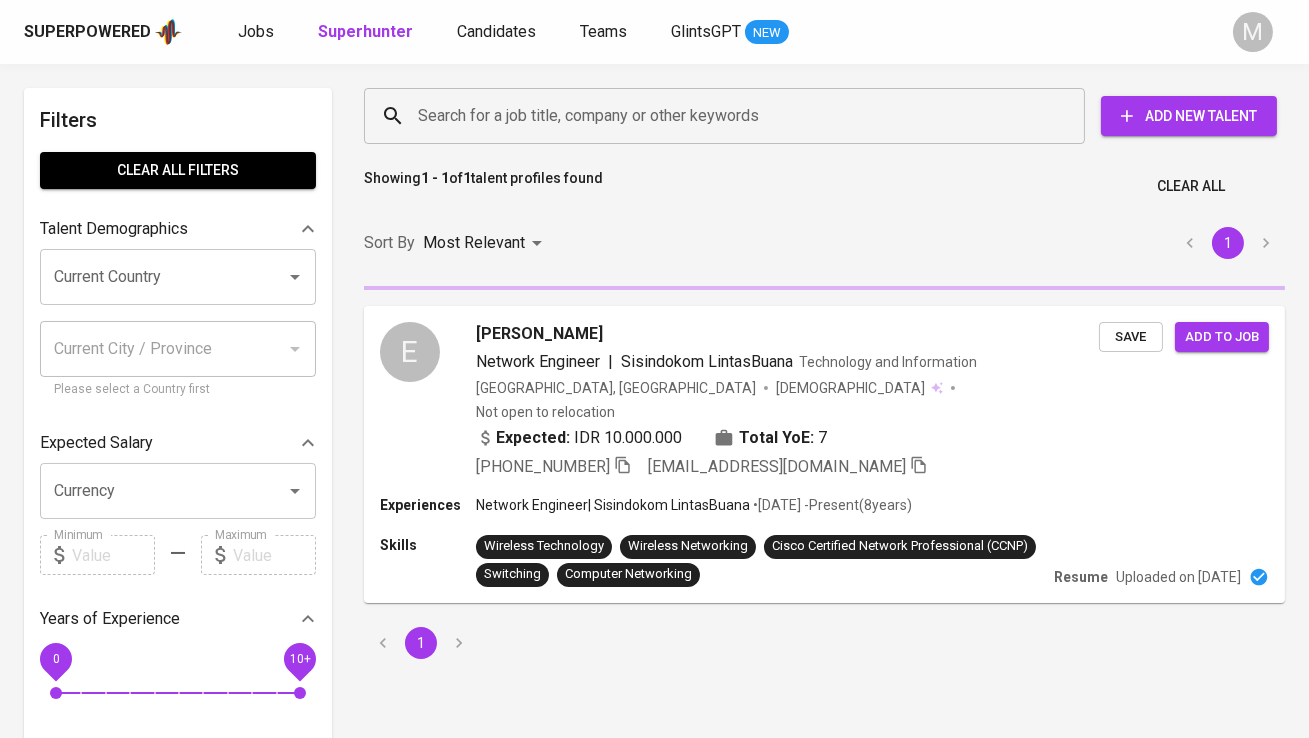click on "Search for a job title, company or other keywords" at bounding box center (729, 116) 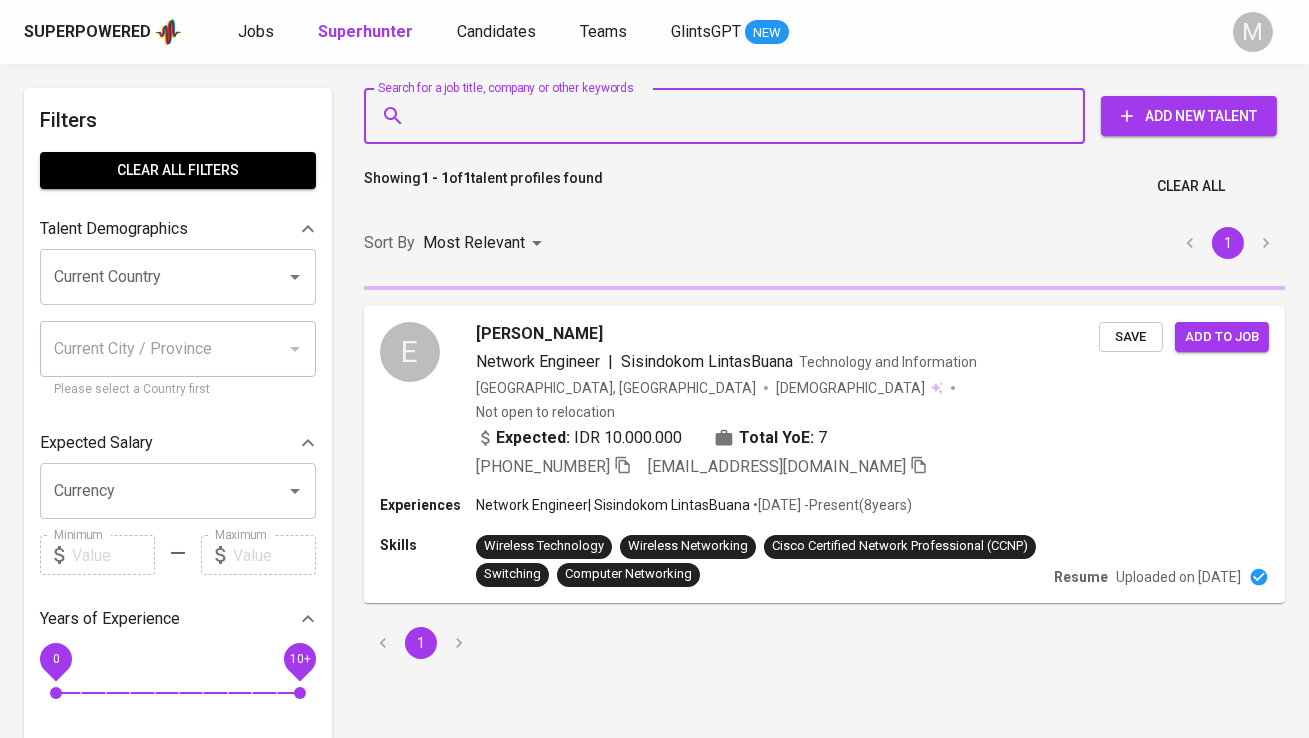 paste on "[EMAIL_ADDRESS][DOMAIN_NAME]" 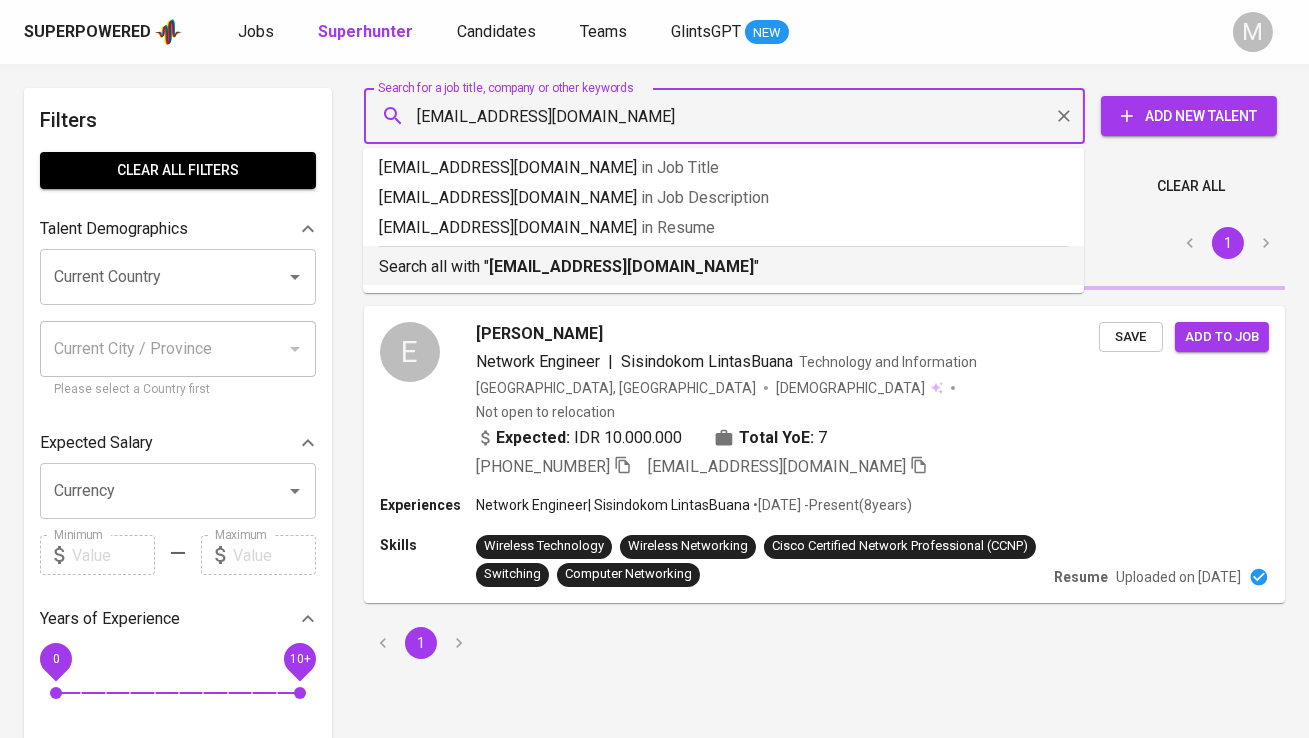 click on "Search all with " [EMAIL_ADDRESS][DOMAIN_NAME] "" at bounding box center (723, 267) 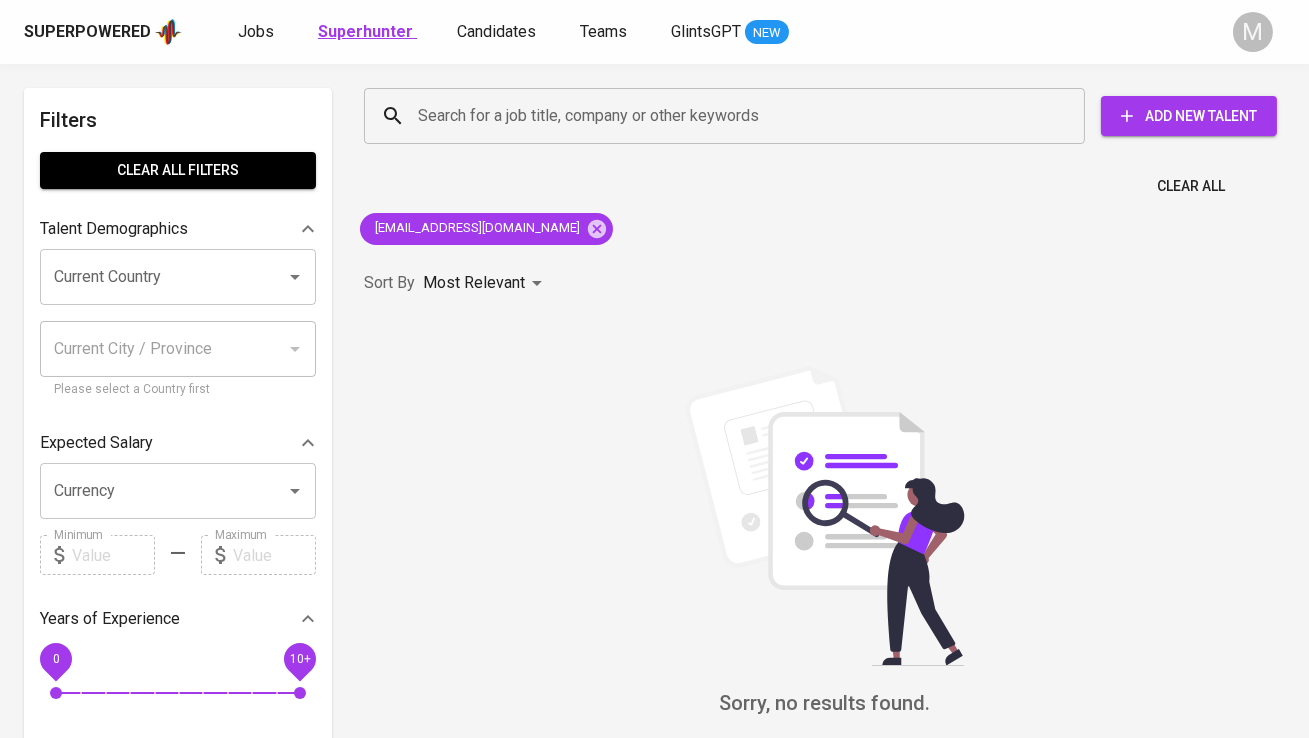 click on "Superhunter" at bounding box center [365, 31] 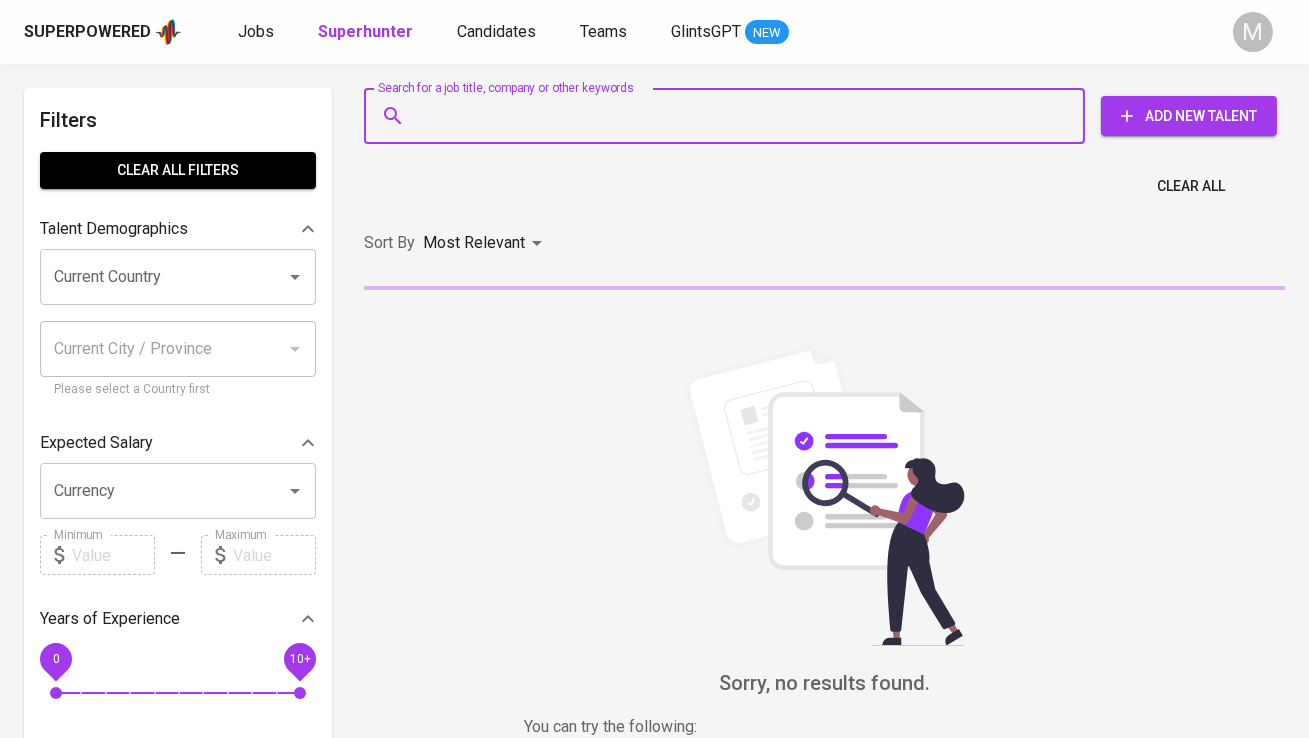 click on "Search for a job title, company or other keywords" at bounding box center (729, 116) 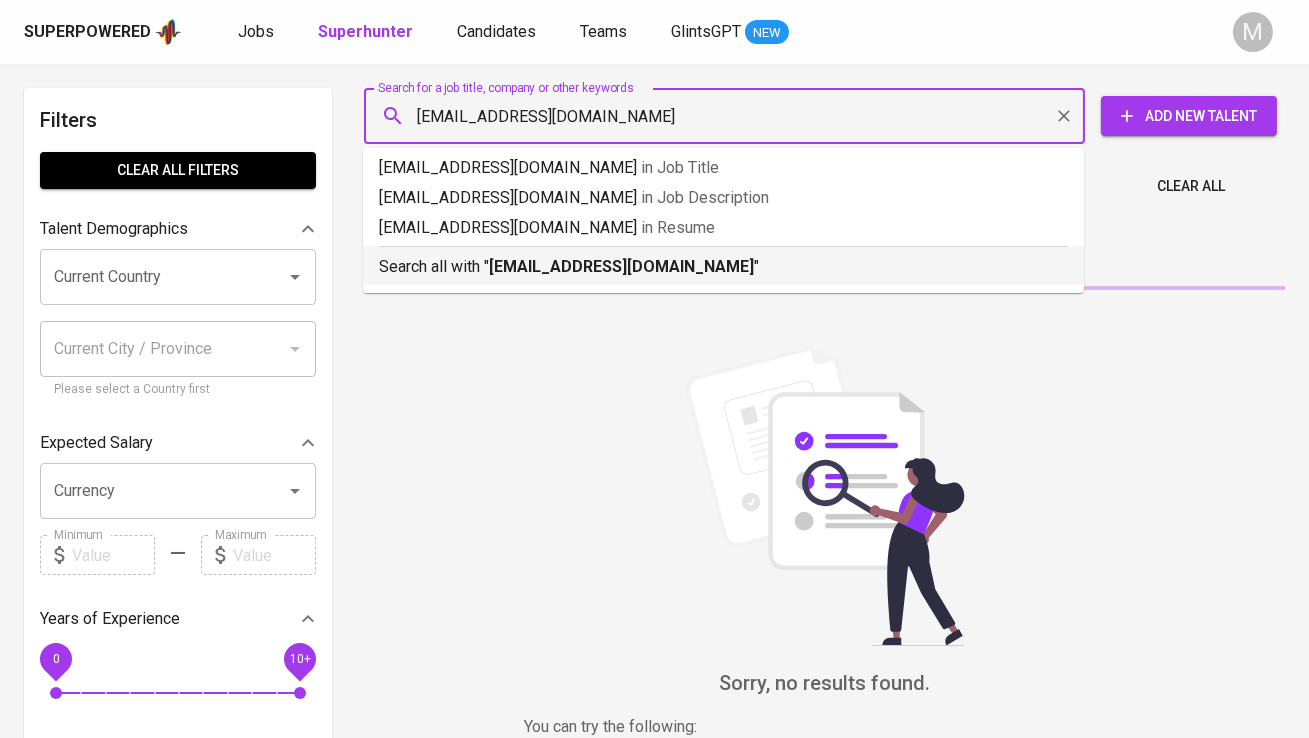 click on "Search all with " [EMAIL_ADDRESS][DOMAIN_NAME] "" at bounding box center (723, 265) 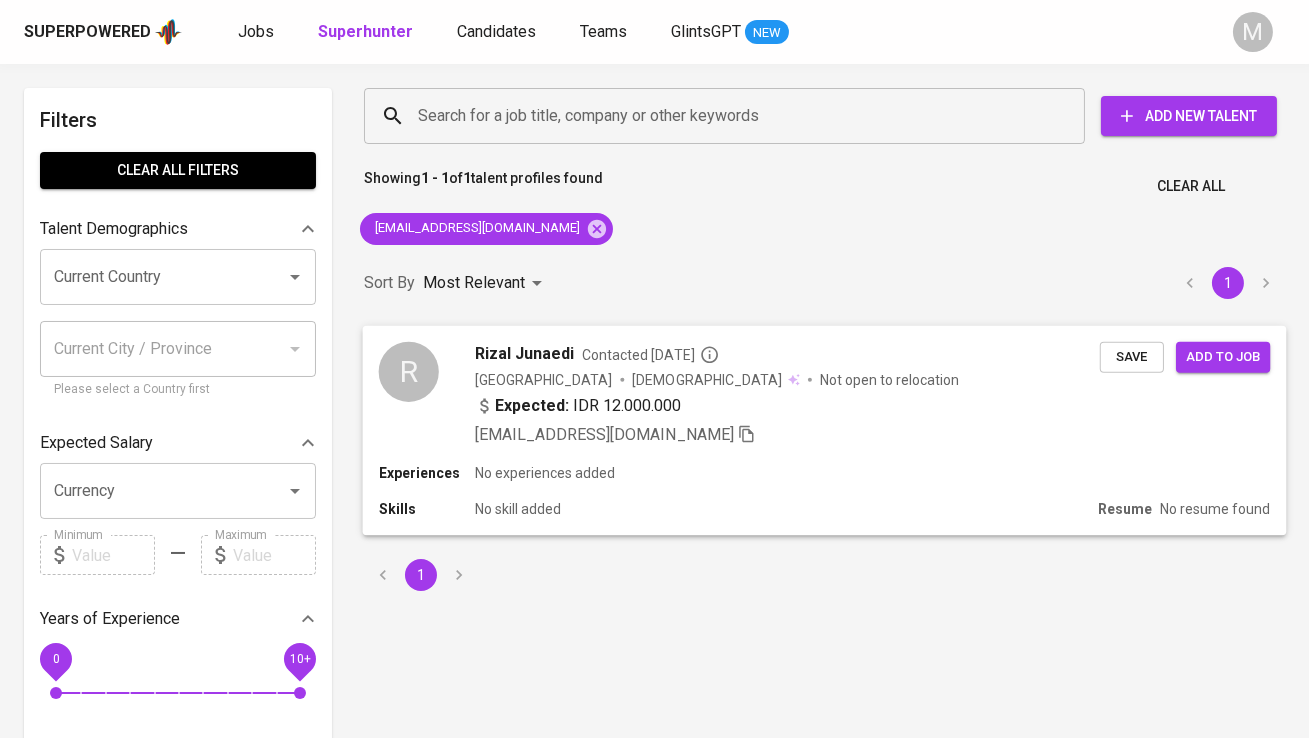 click on "R" at bounding box center [409, 371] 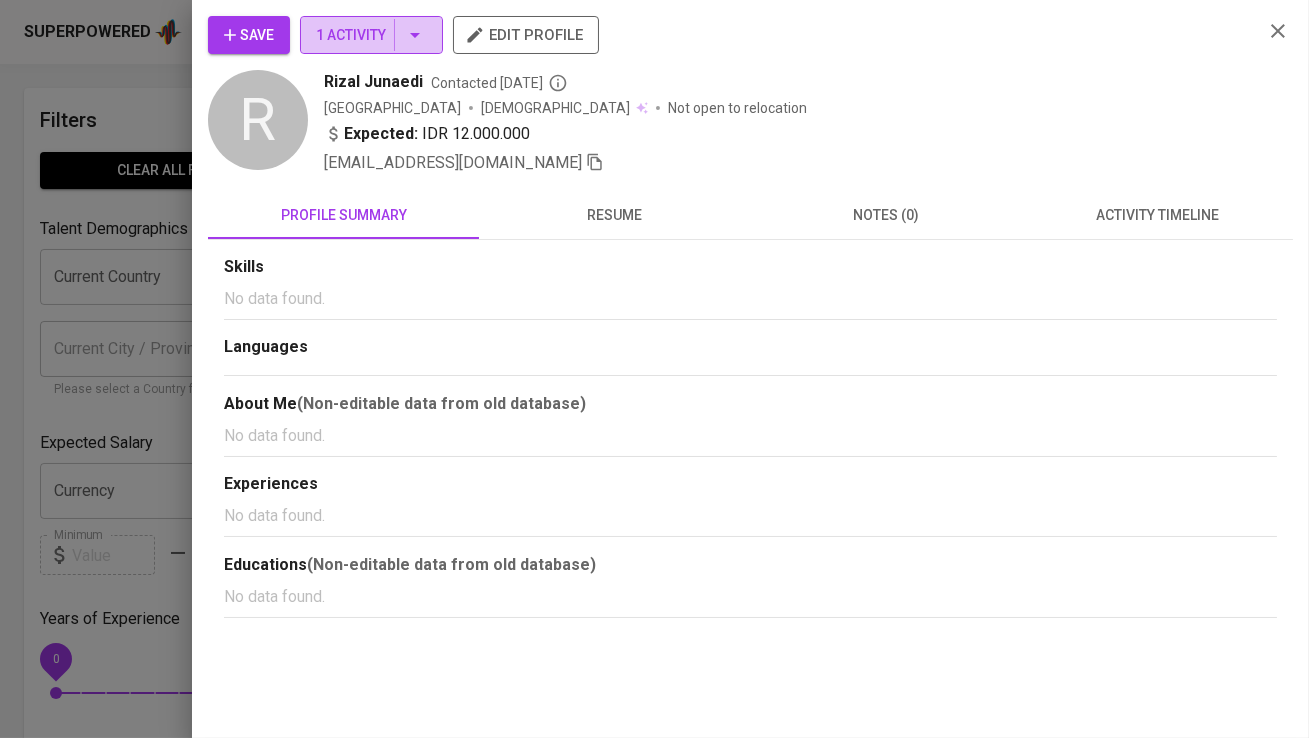 click on "1 Activity" at bounding box center [371, 35] 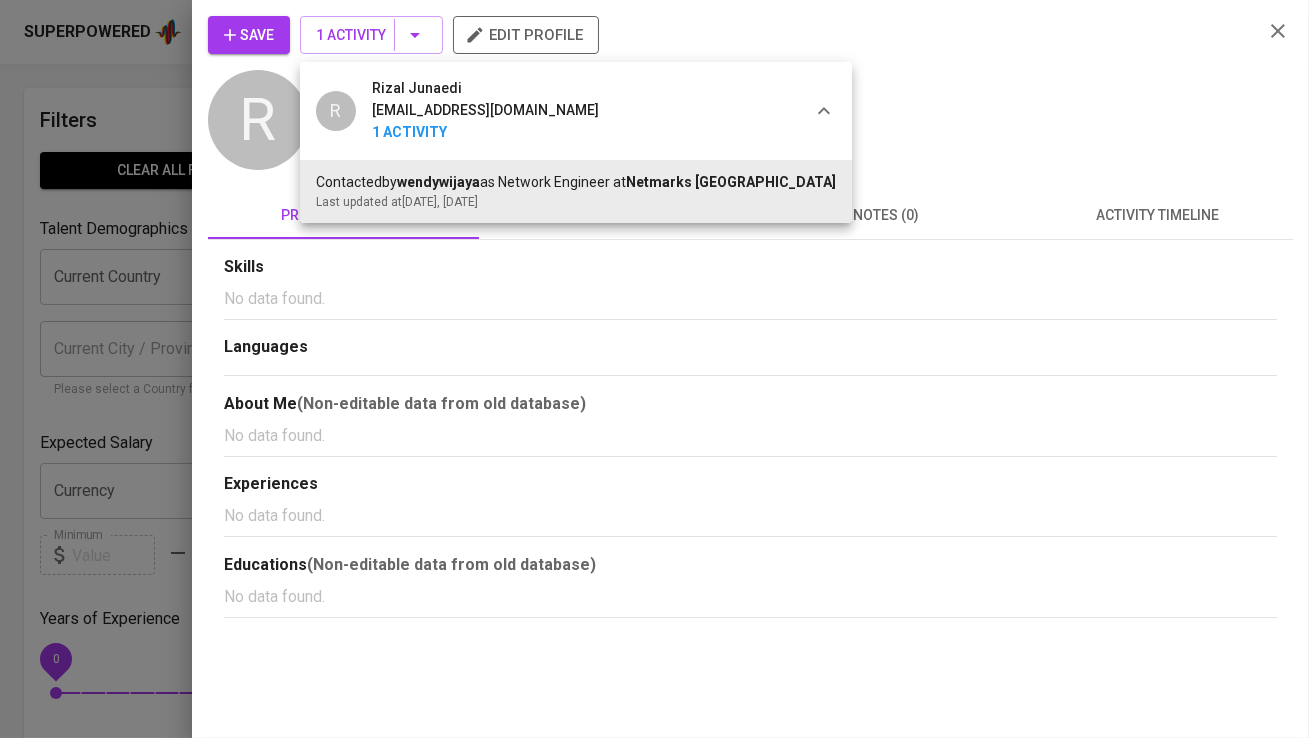 click at bounding box center (654, 369) 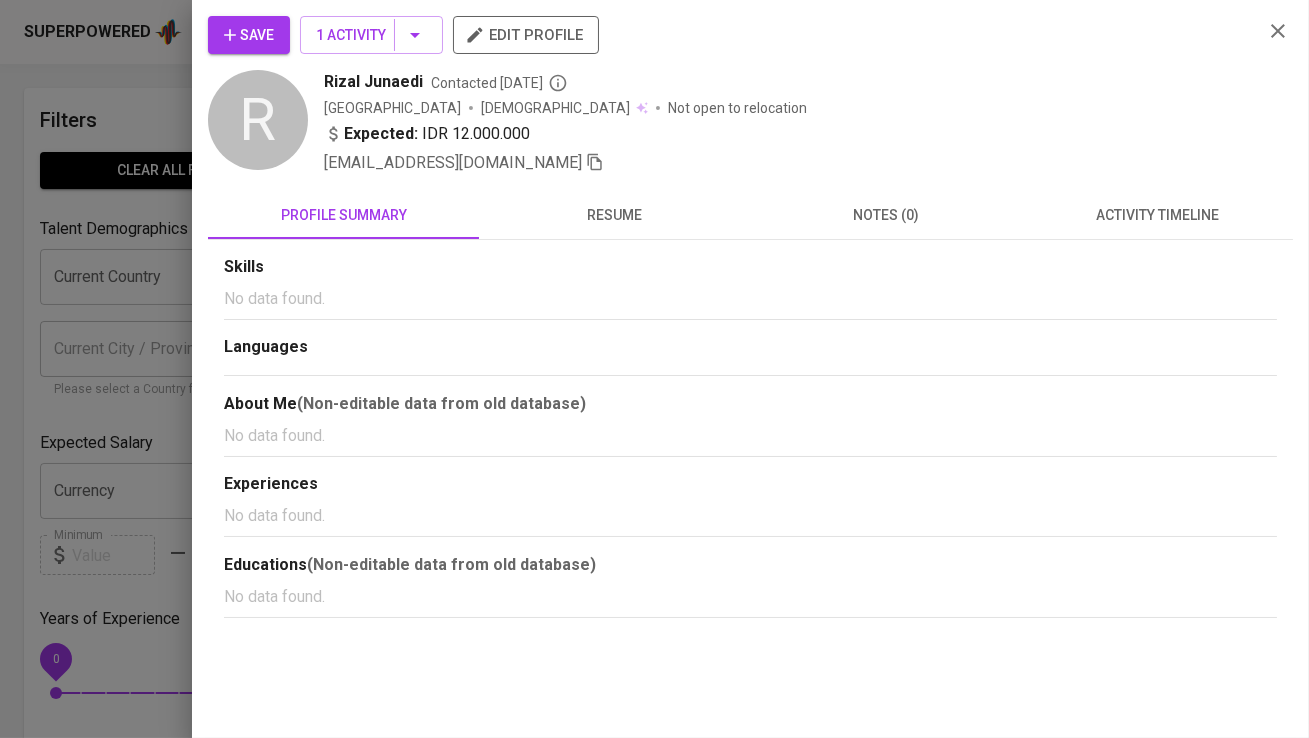click on "Save" at bounding box center (249, 35) 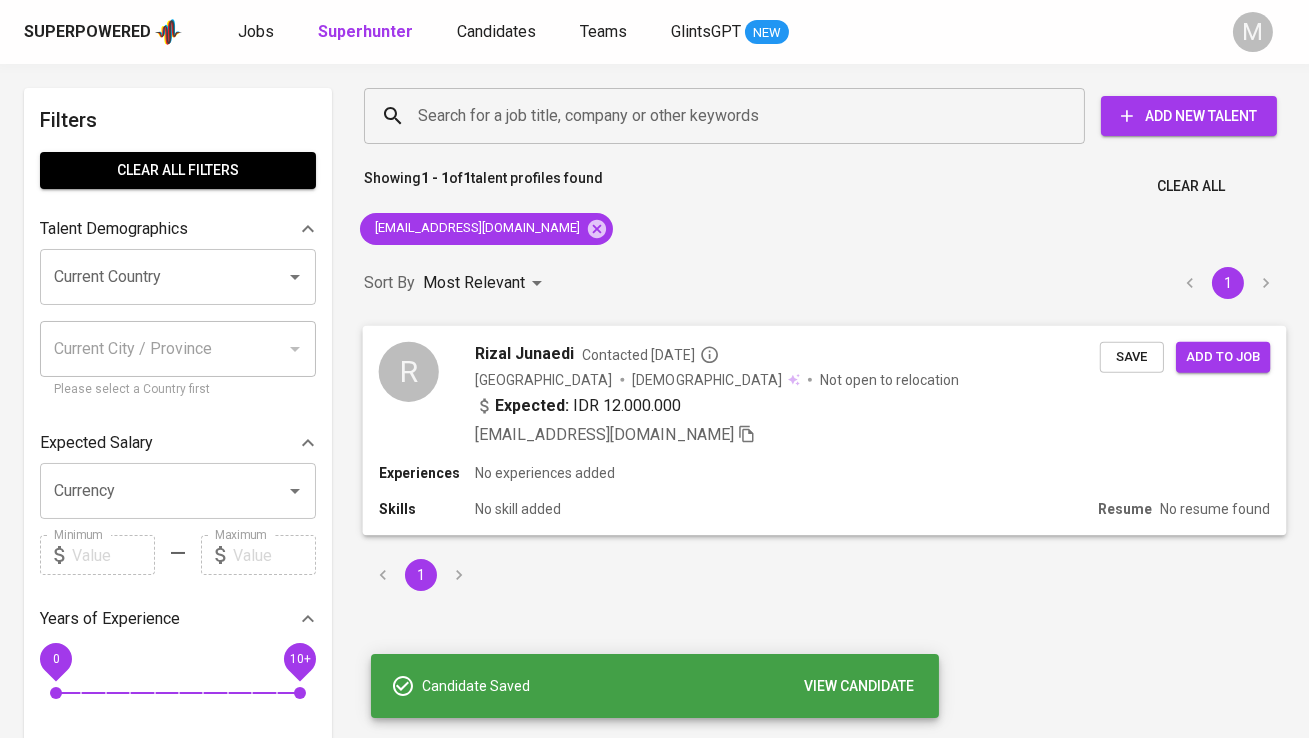 click on "R" at bounding box center (409, 371) 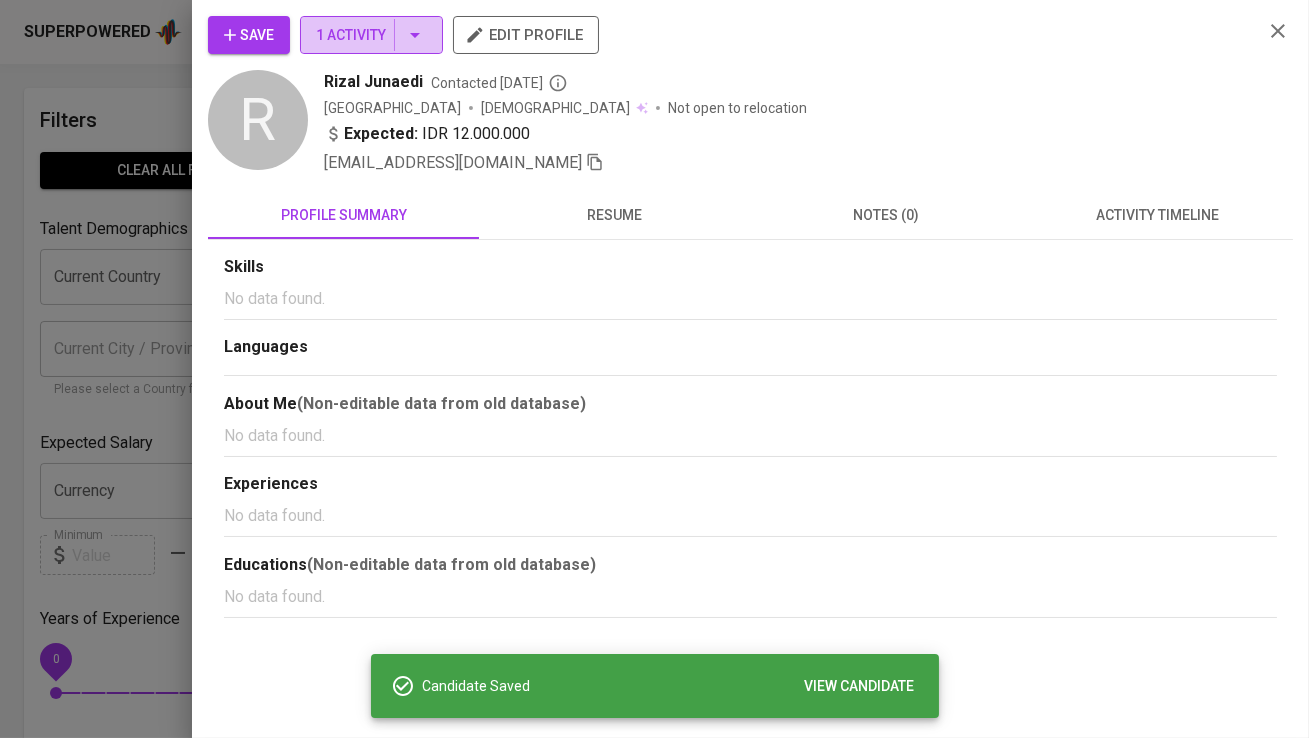 click on "1 Activity" at bounding box center [371, 35] 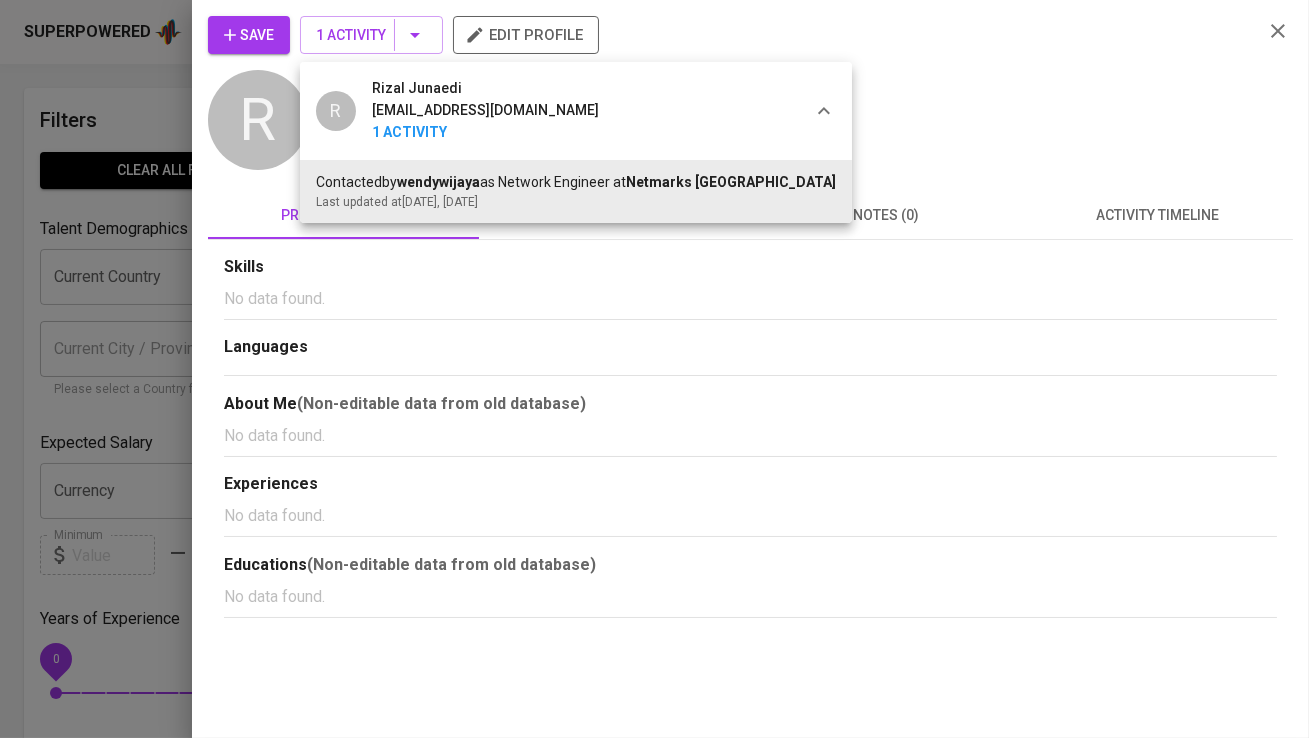 click at bounding box center [654, 369] 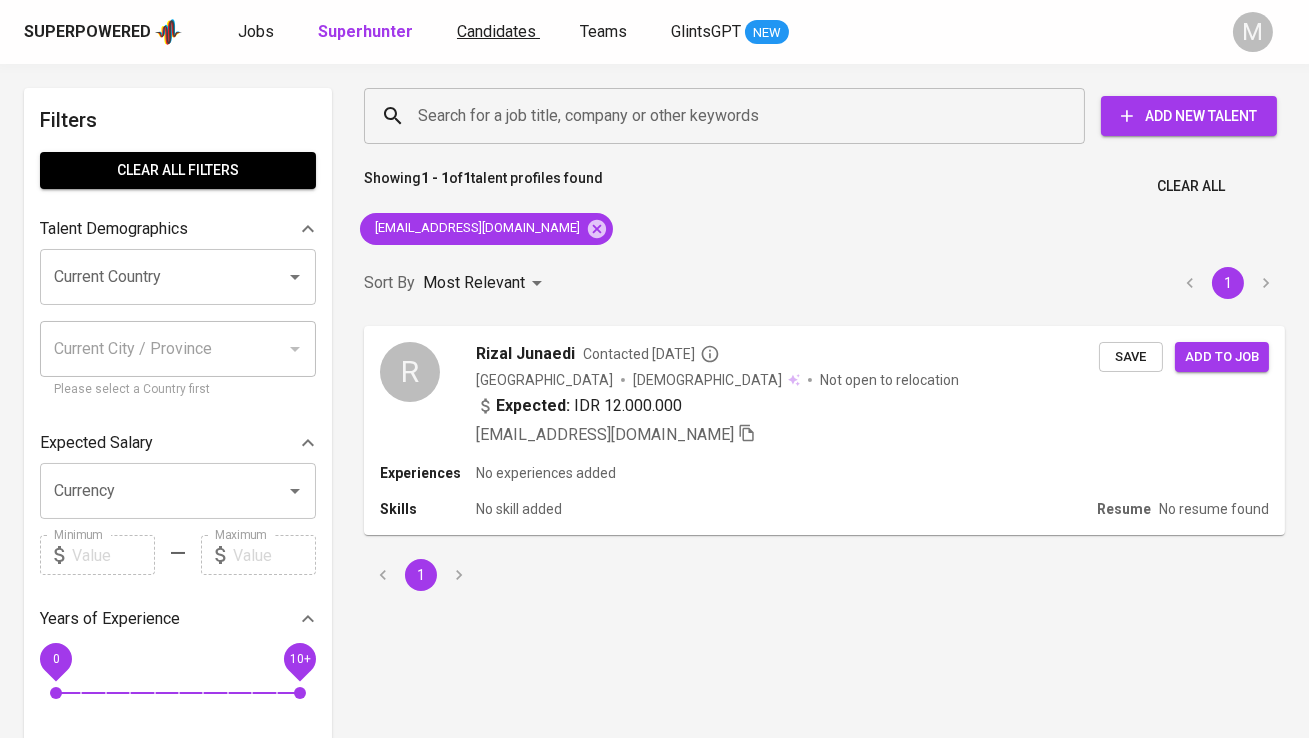 click on "Candidates" at bounding box center [496, 31] 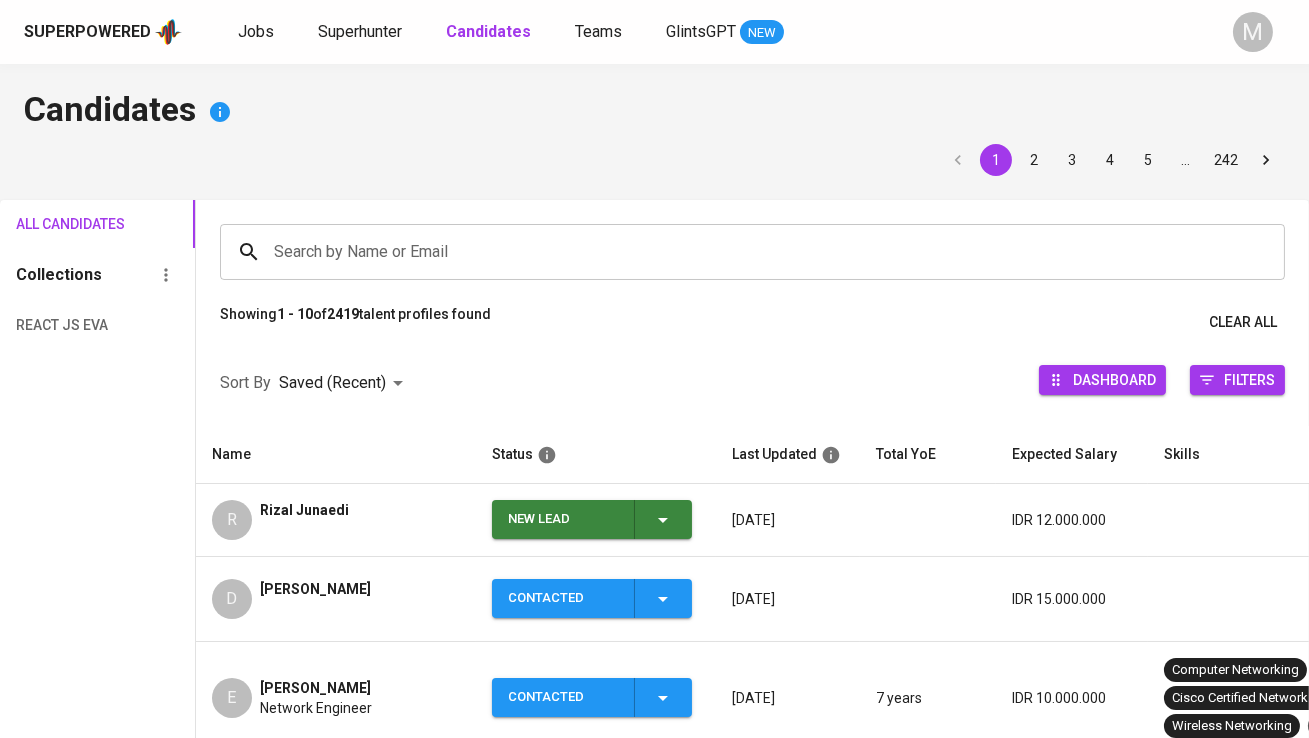 click on "New Lead" at bounding box center [563, 519] 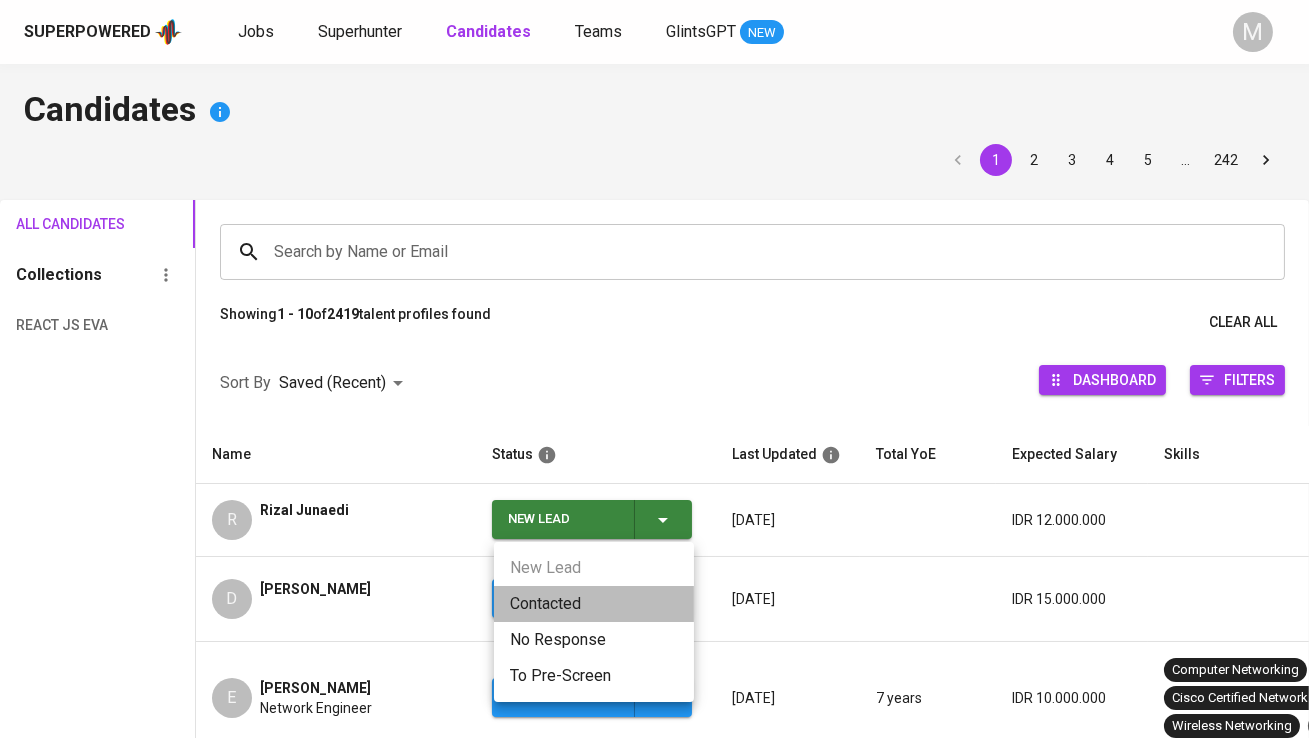 click on "Contacted" at bounding box center (594, 604) 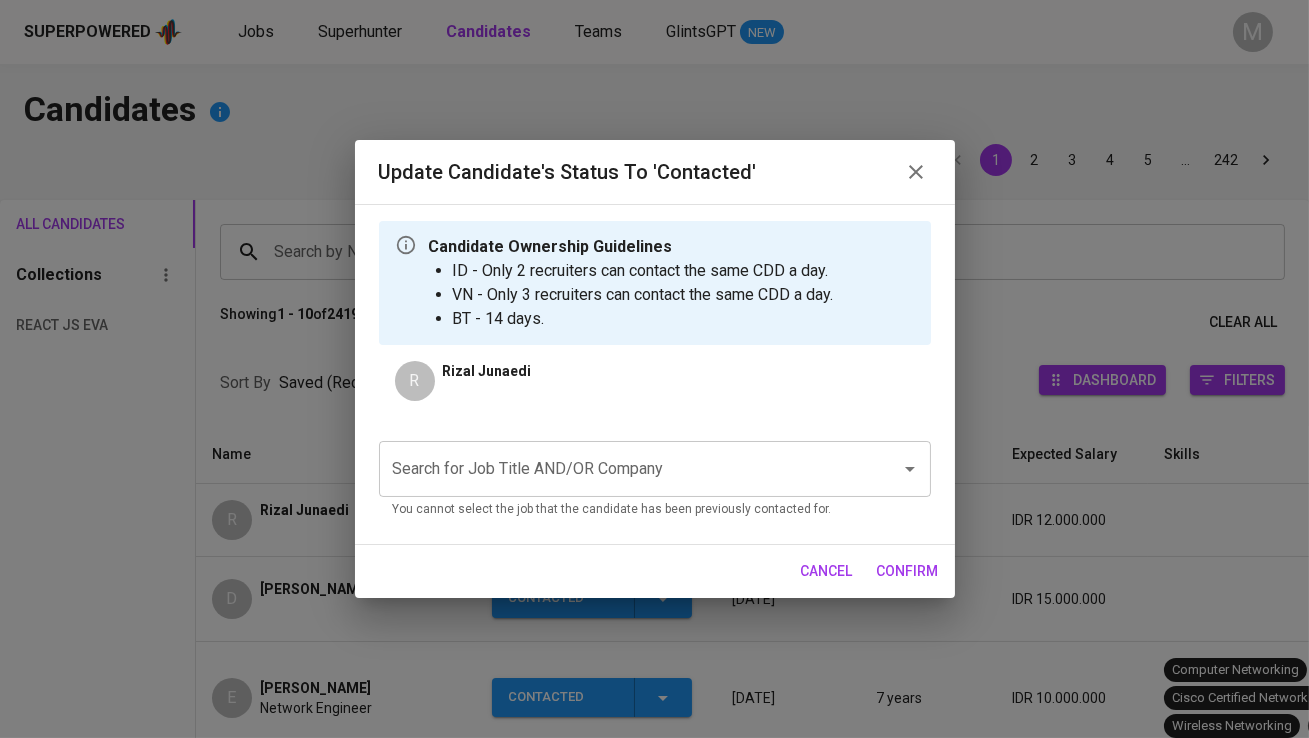 click on "Search for Job Title AND/OR Company" at bounding box center [627, 469] 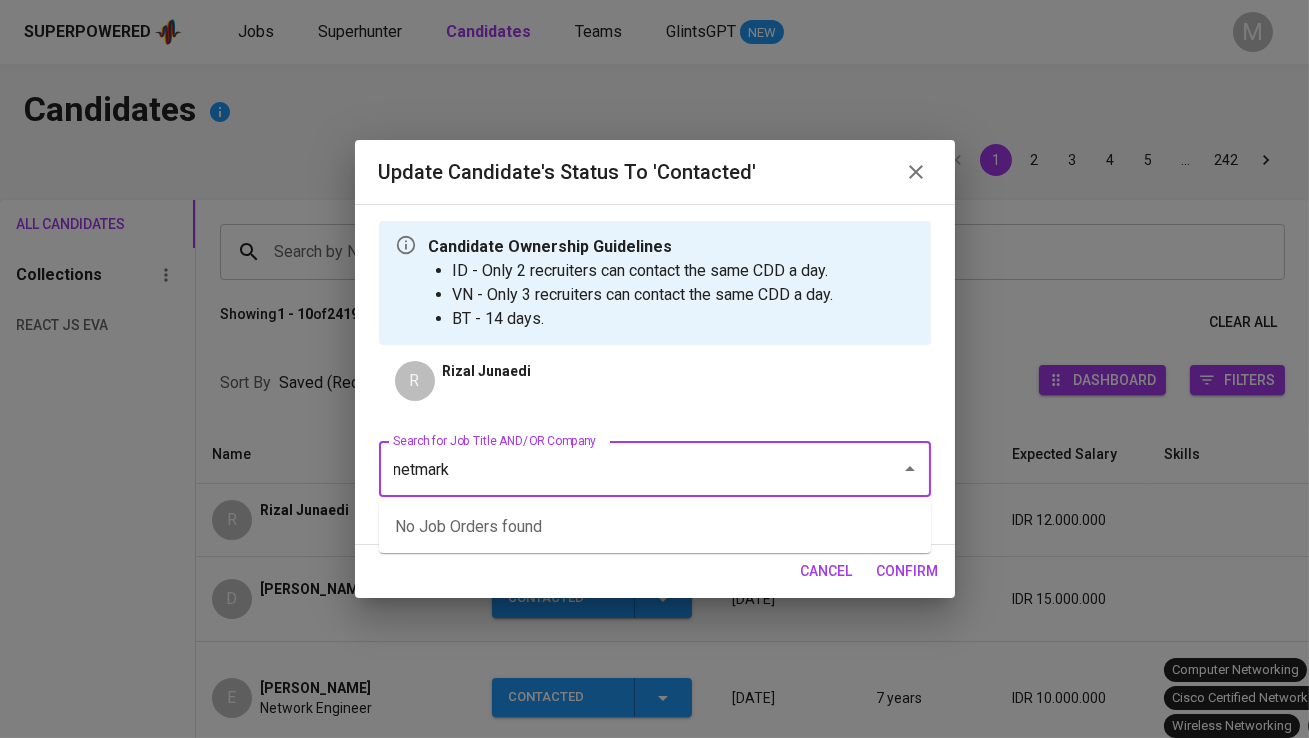 type on "netmarks" 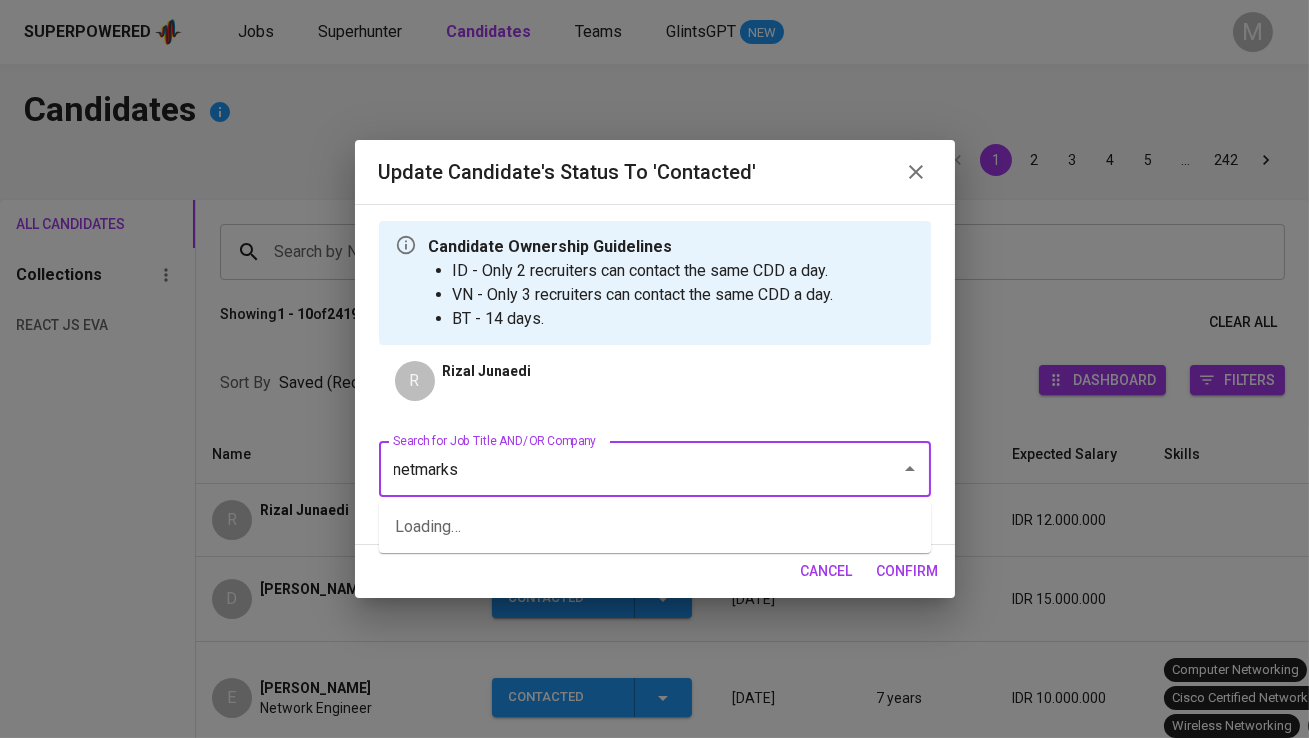 type 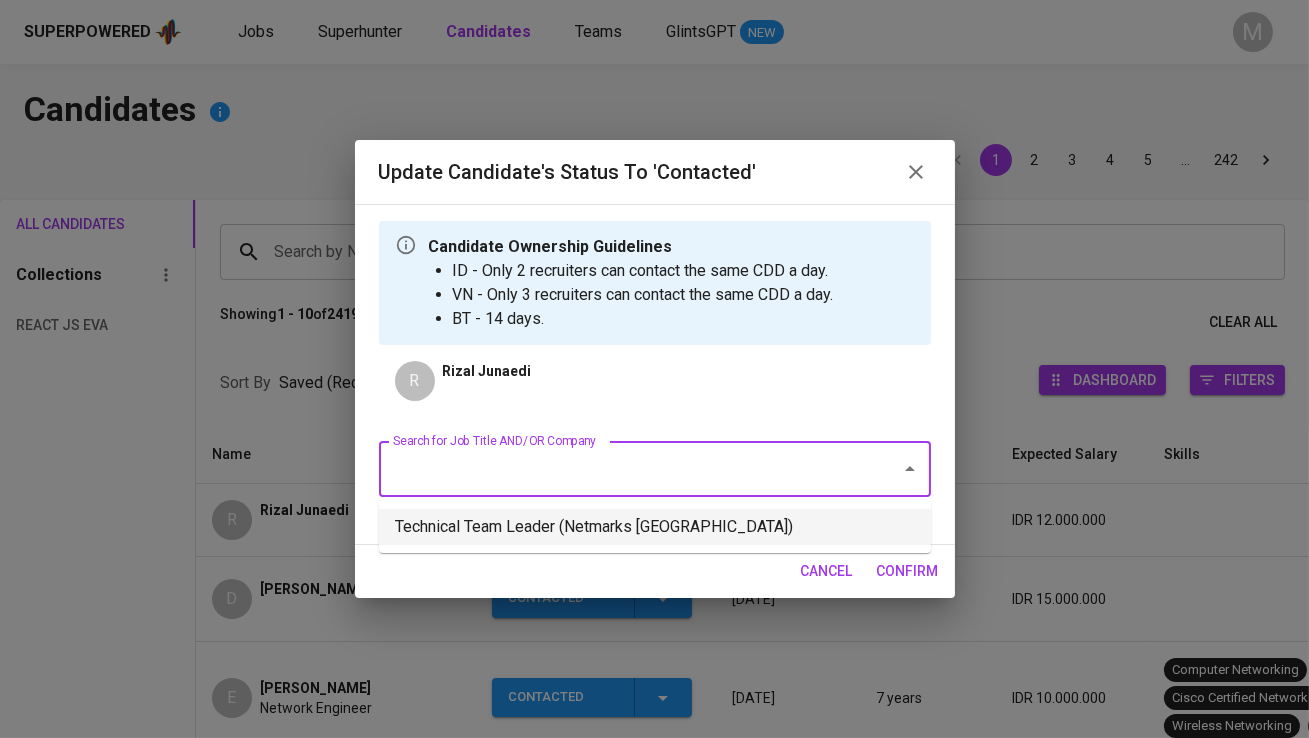click on "Technical Team Leader (Netmarks [GEOGRAPHIC_DATA])" at bounding box center [655, 527] 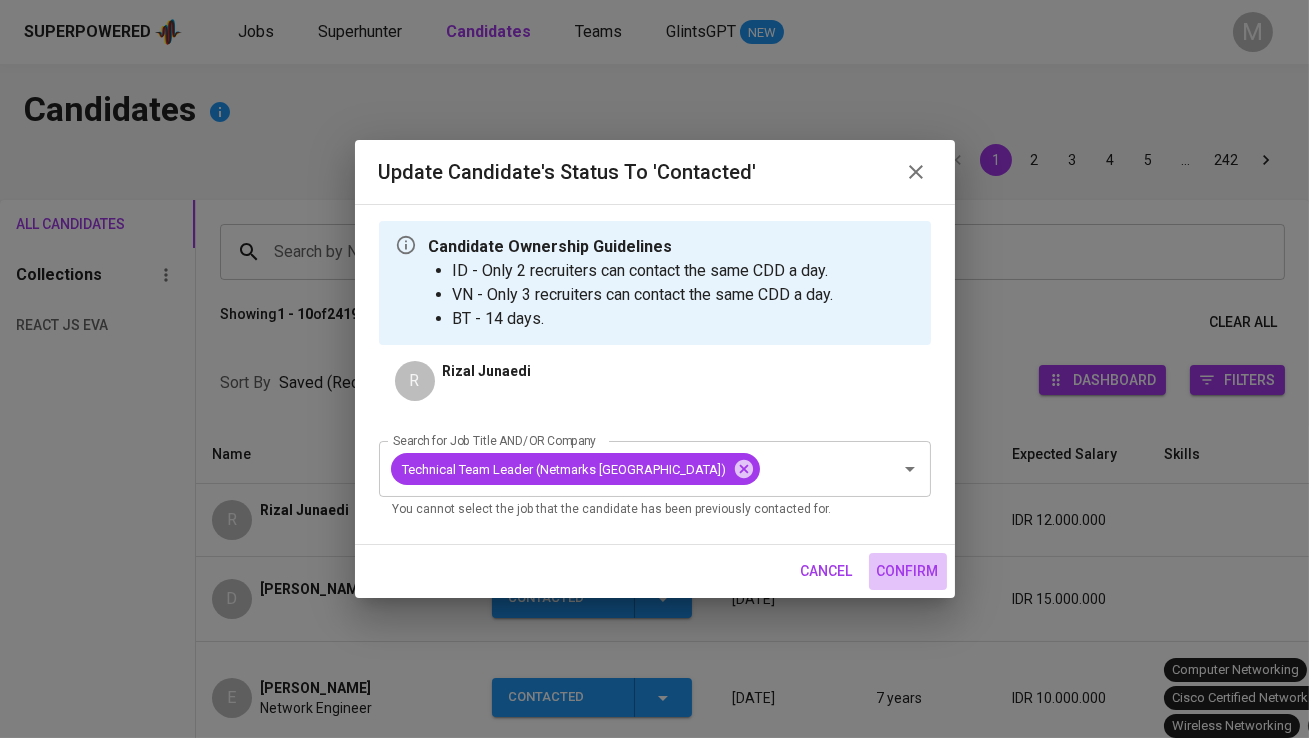 click on "confirm" at bounding box center (908, 571) 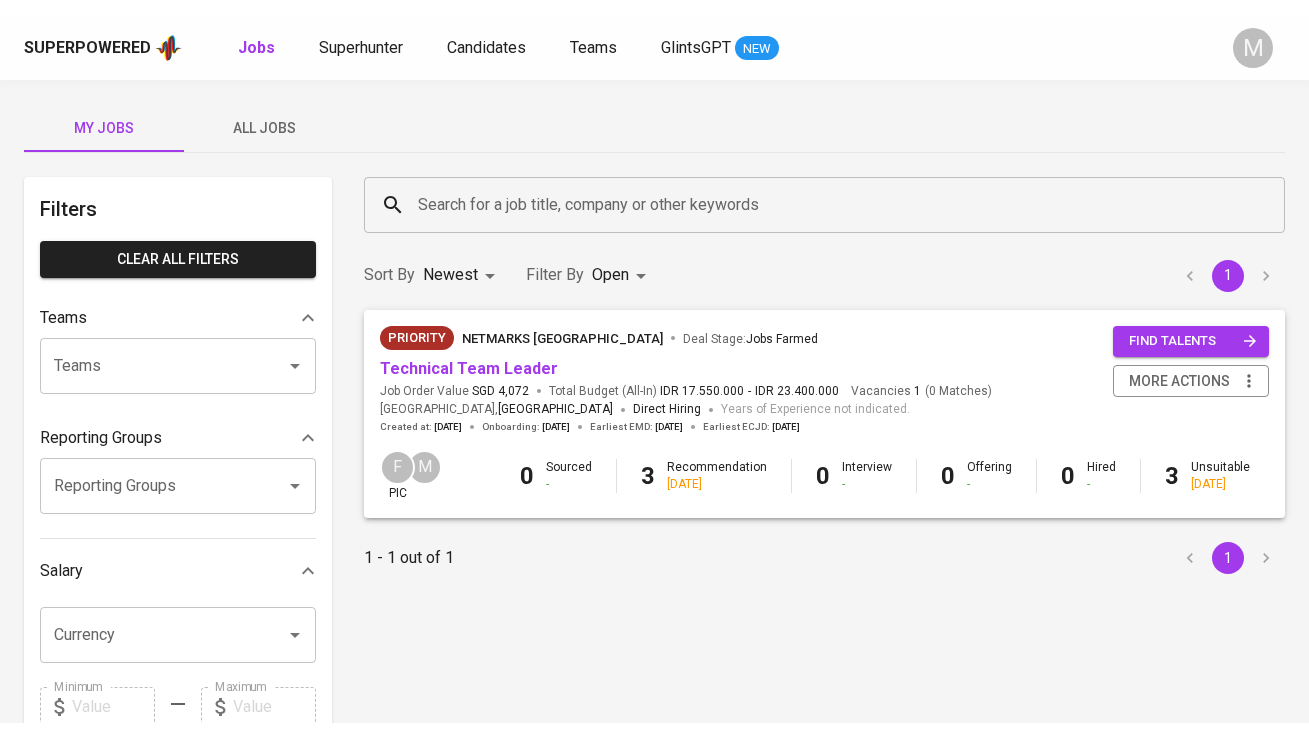 scroll, scrollTop: 0, scrollLeft: 0, axis: both 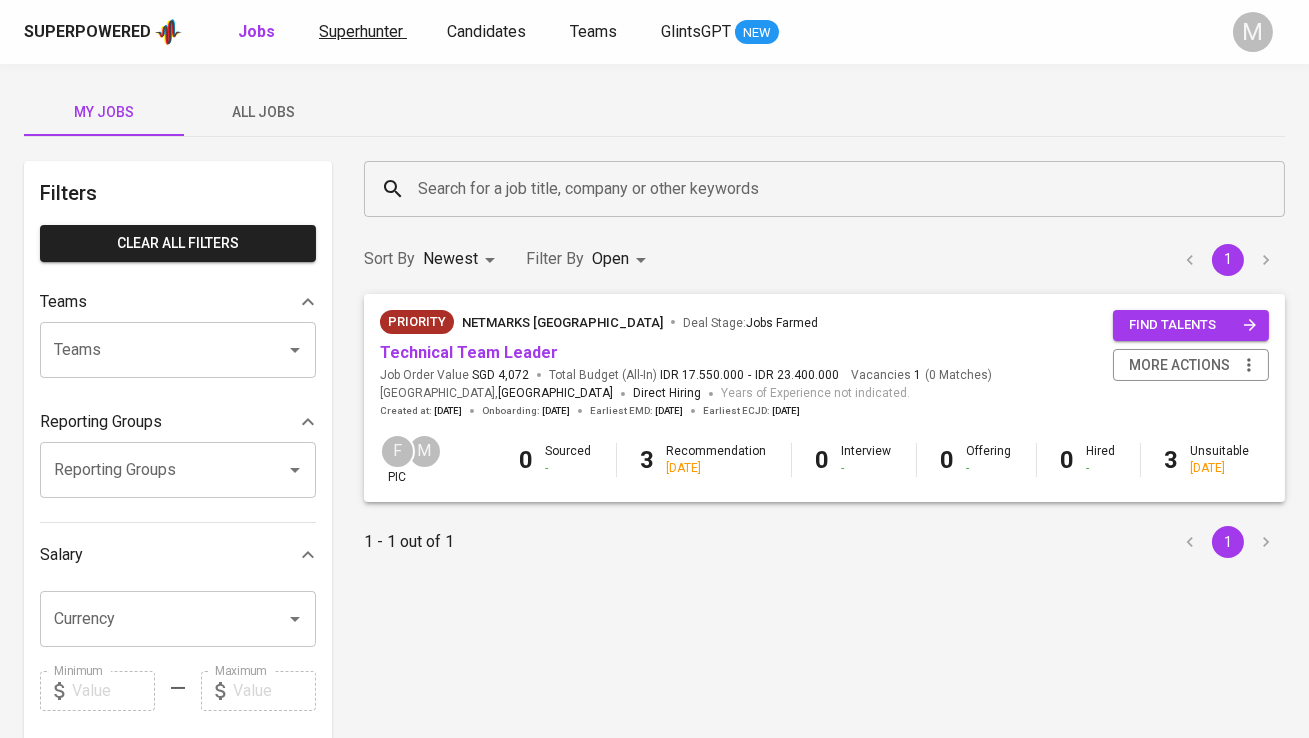 click on "Superhunter" at bounding box center [363, 32] 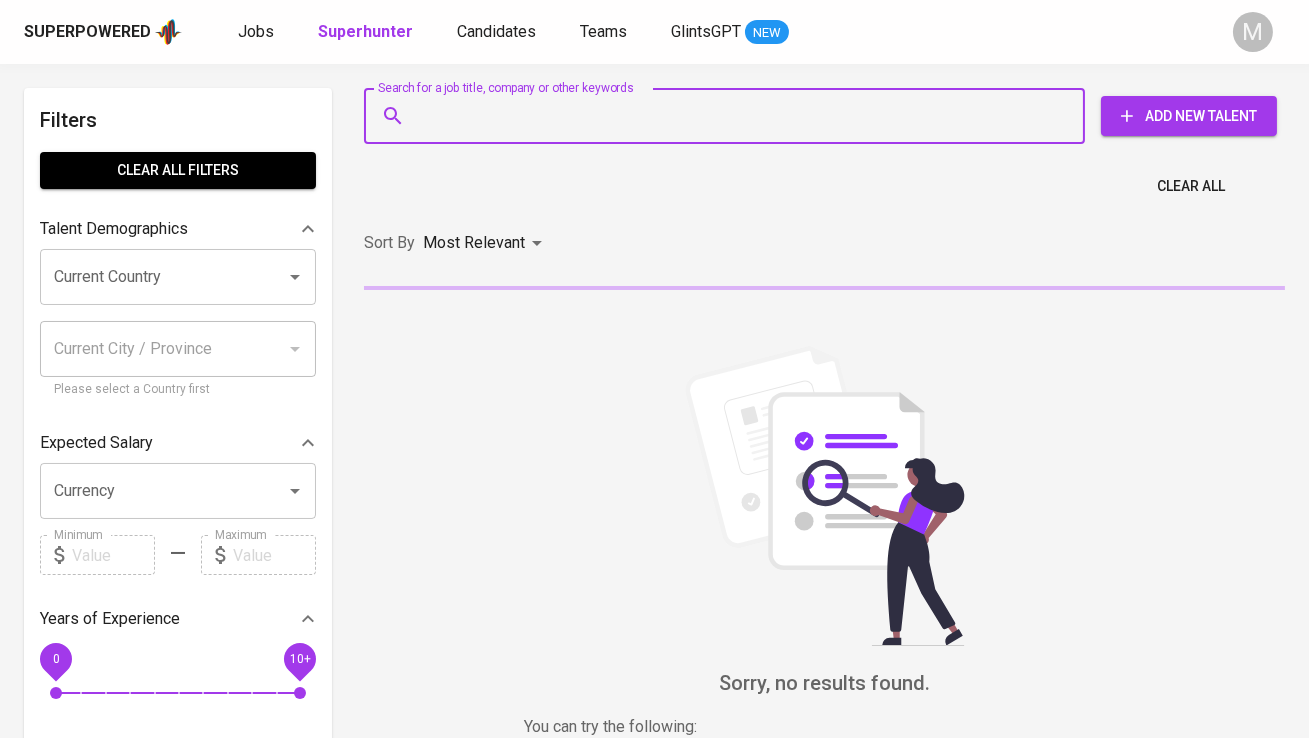 click on "Search for a job title, company or other keywords" at bounding box center [729, 116] 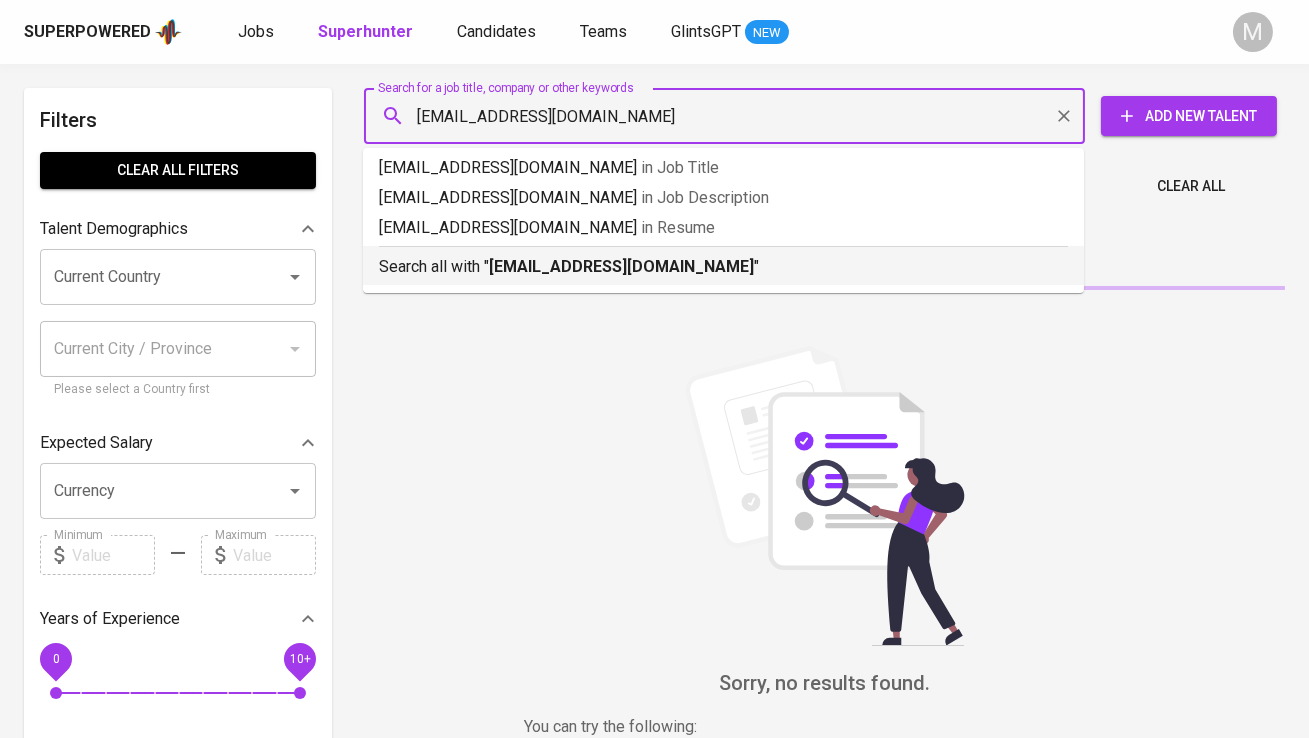 click on "Search all with " dinayuliana18@gmail.com "" at bounding box center [723, 267] 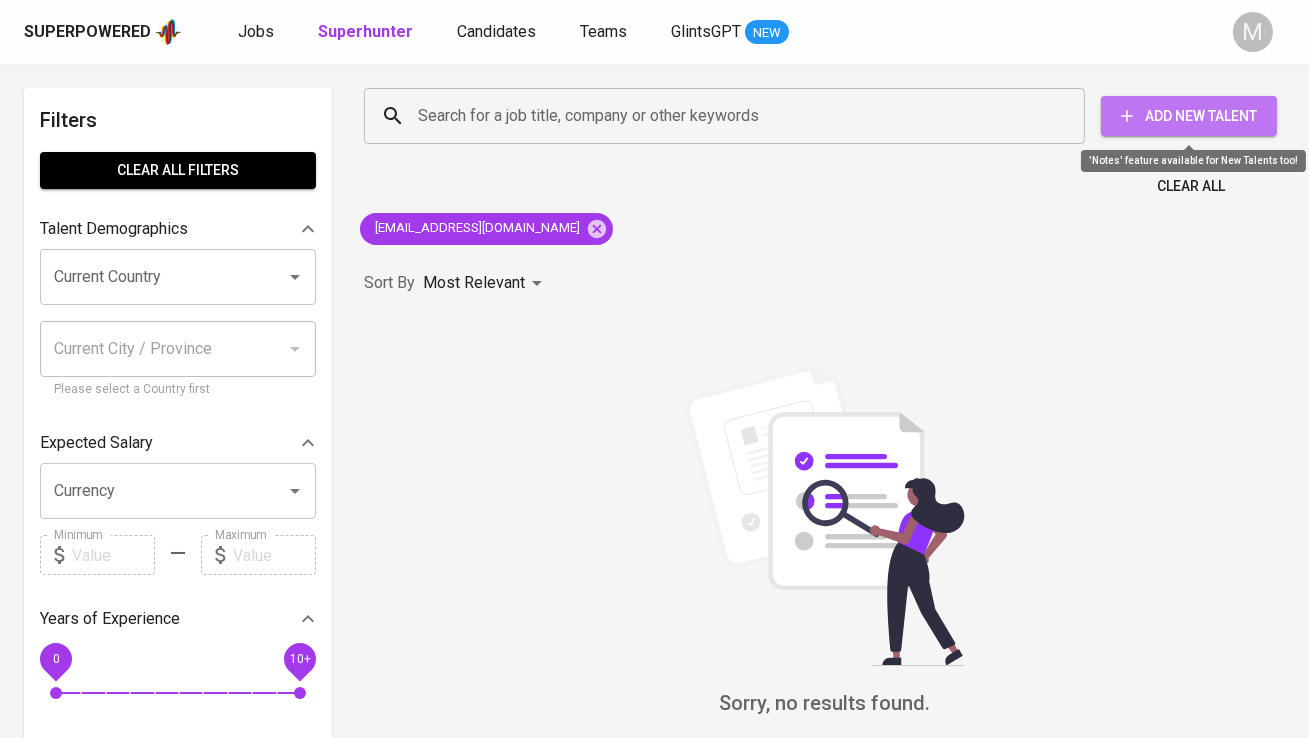 click on "Add New Talent" at bounding box center (1189, 116) 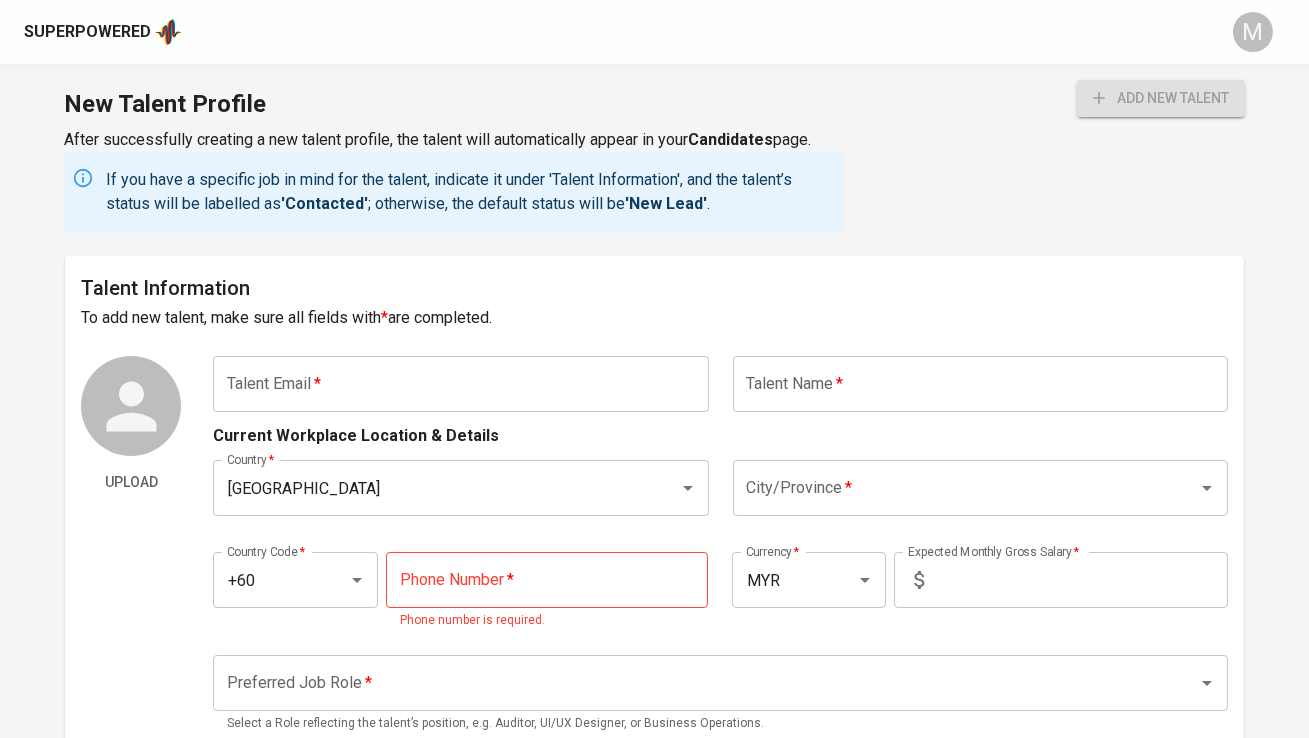 click at bounding box center [460, 384] 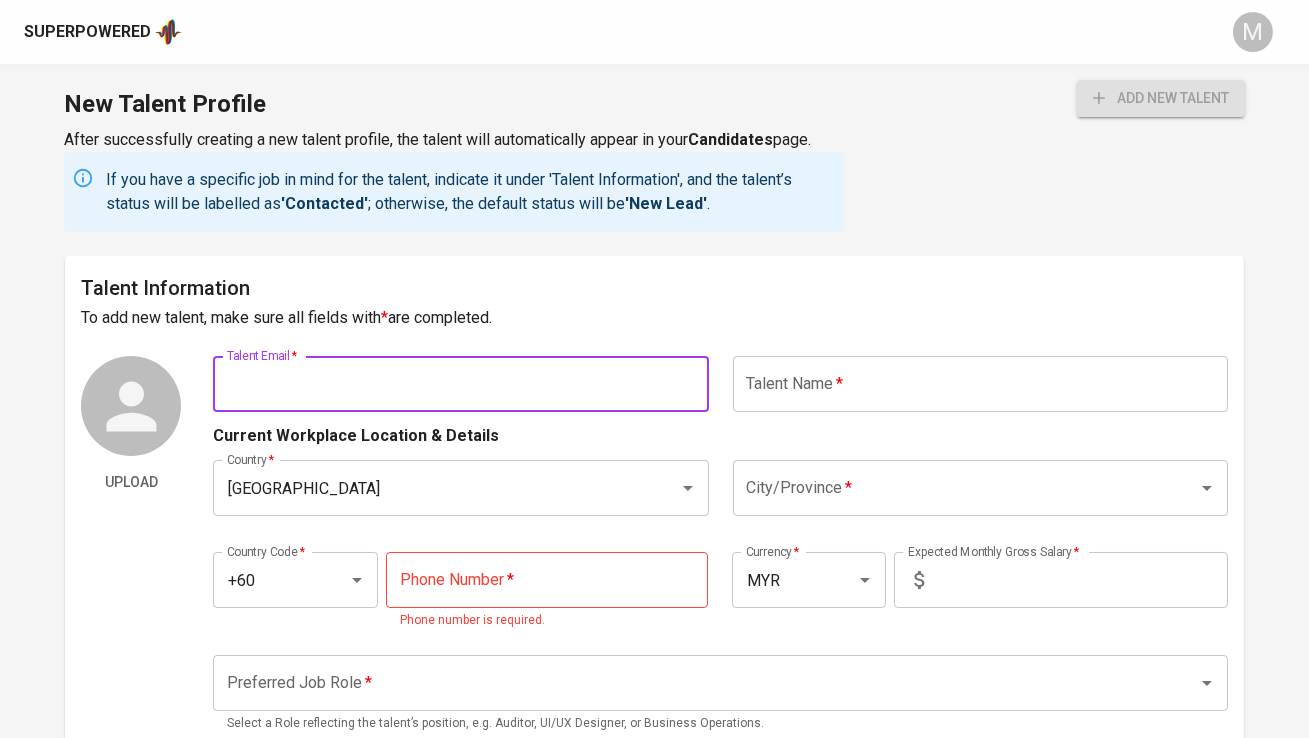 paste on "[EMAIL_ADDRESS][DOMAIN_NAME]" 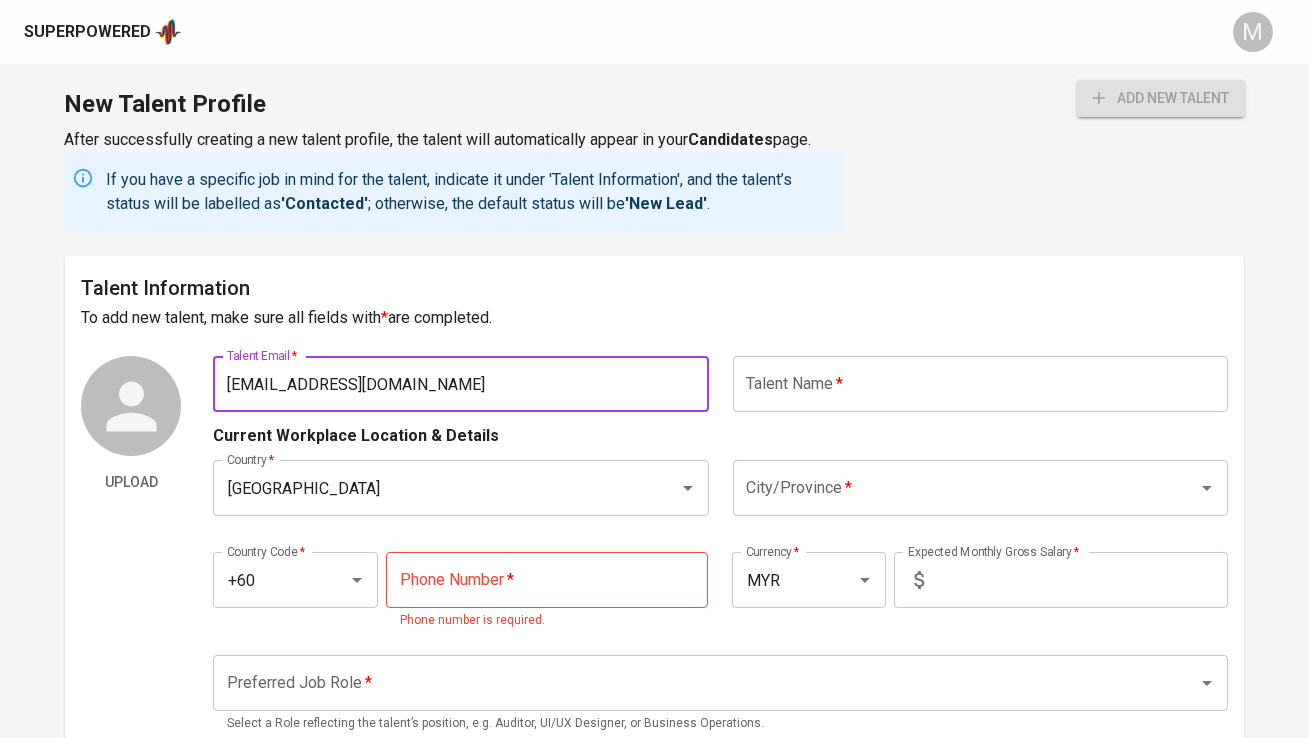 type on "[EMAIL_ADDRESS][DOMAIN_NAME]" 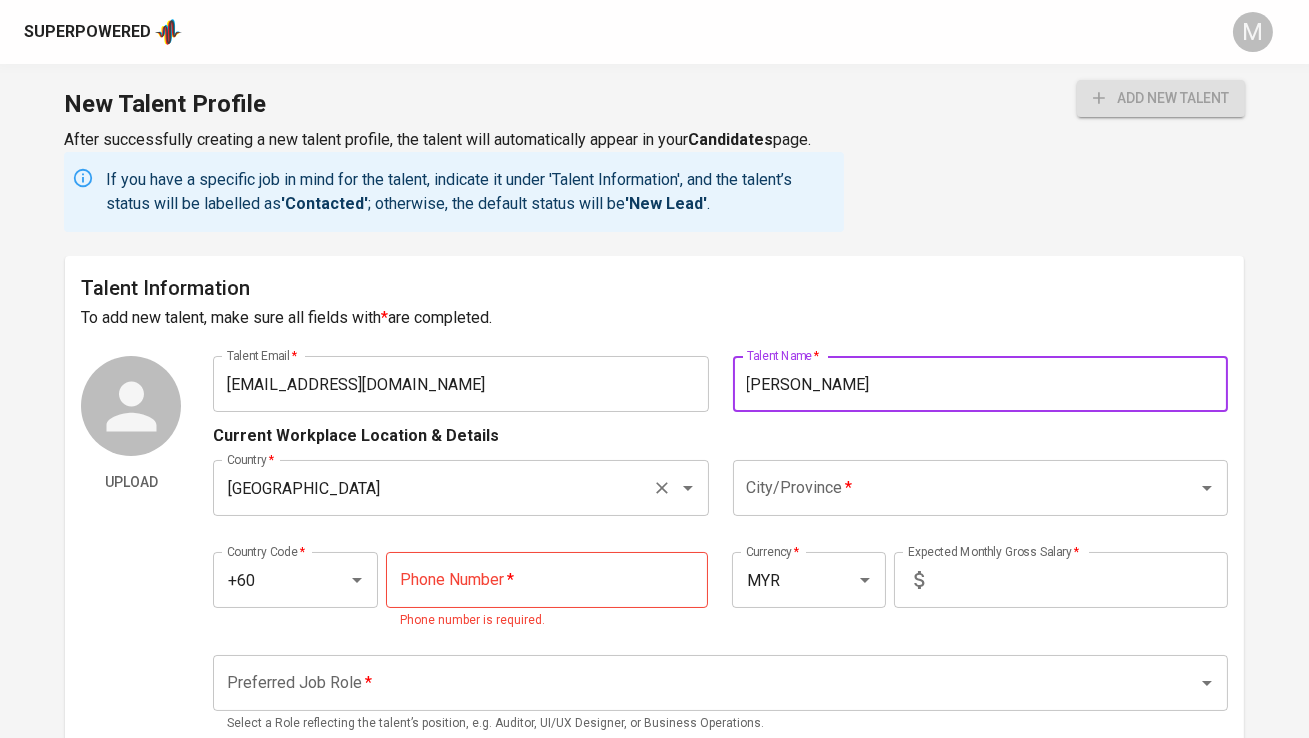 type on "[PERSON_NAME]" 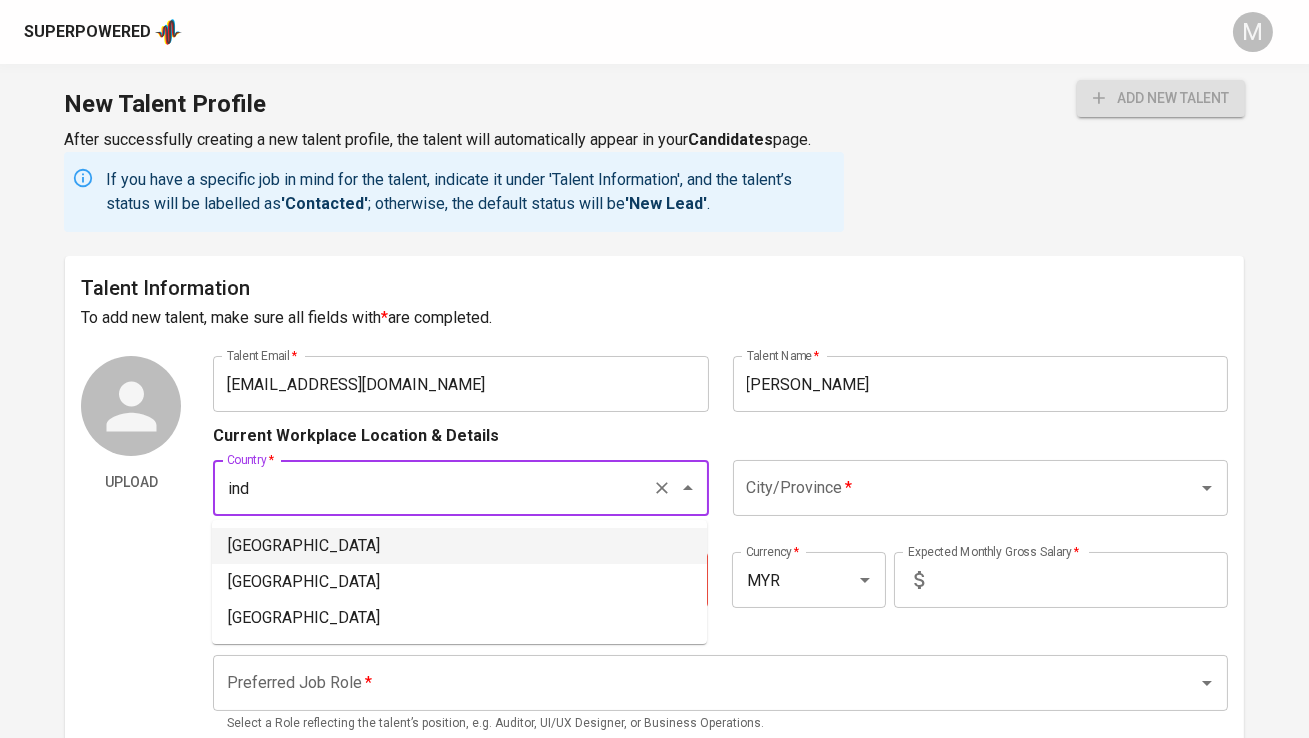 click on "[GEOGRAPHIC_DATA]" at bounding box center (459, 546) 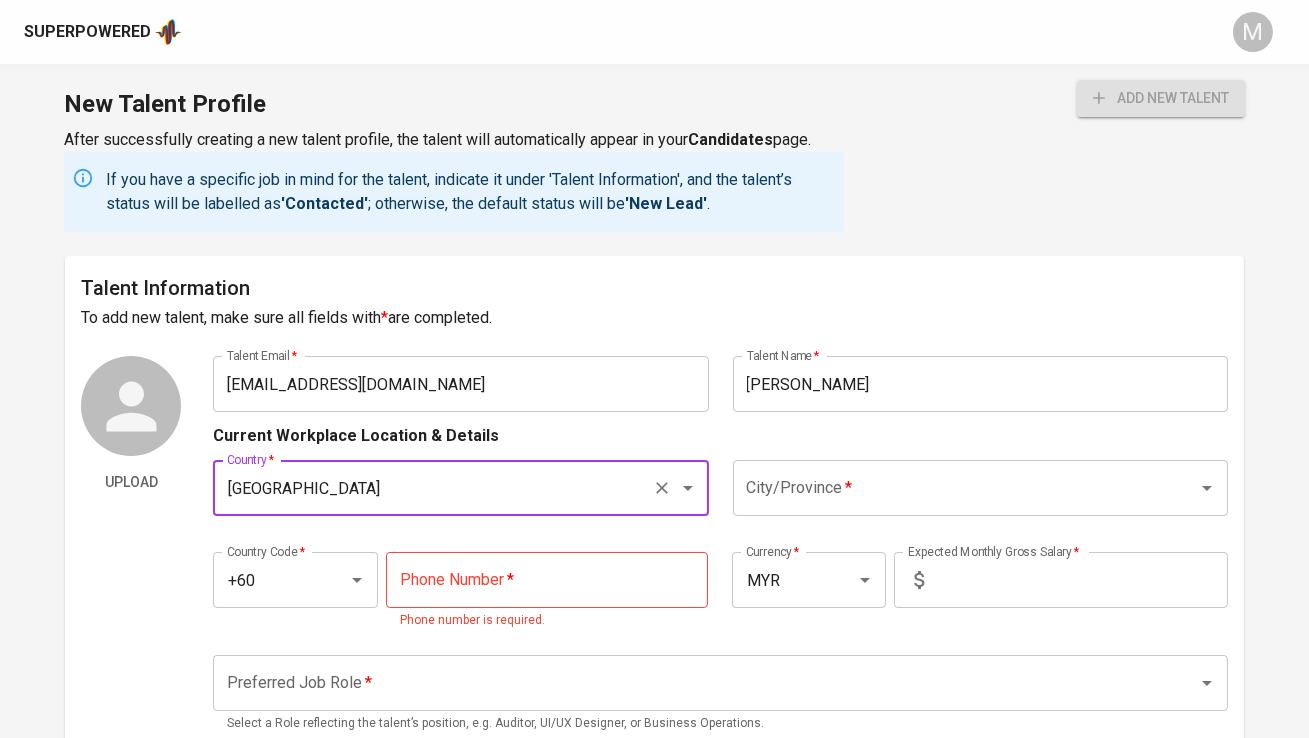 type on "[GEOGRAPHIC_DATA]" 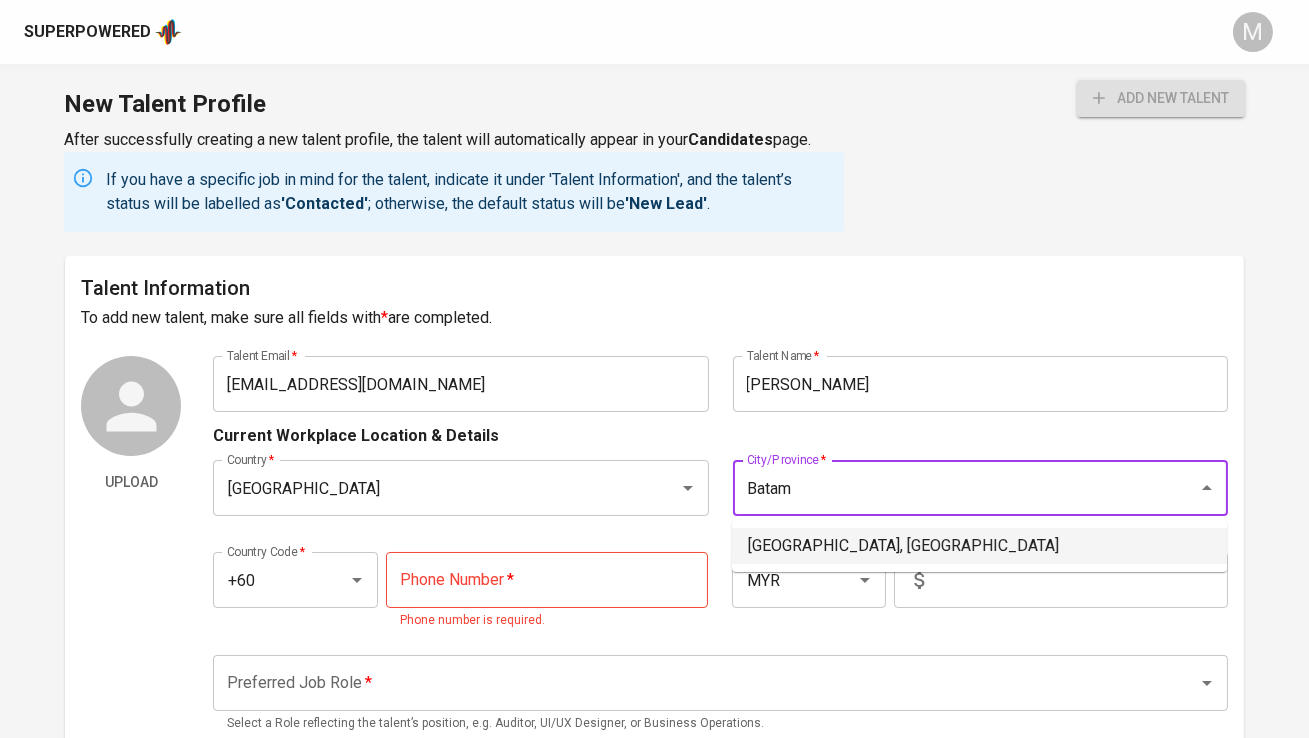 click on "Batam, Kepulauan Riau" at bounding box center [979, 546] 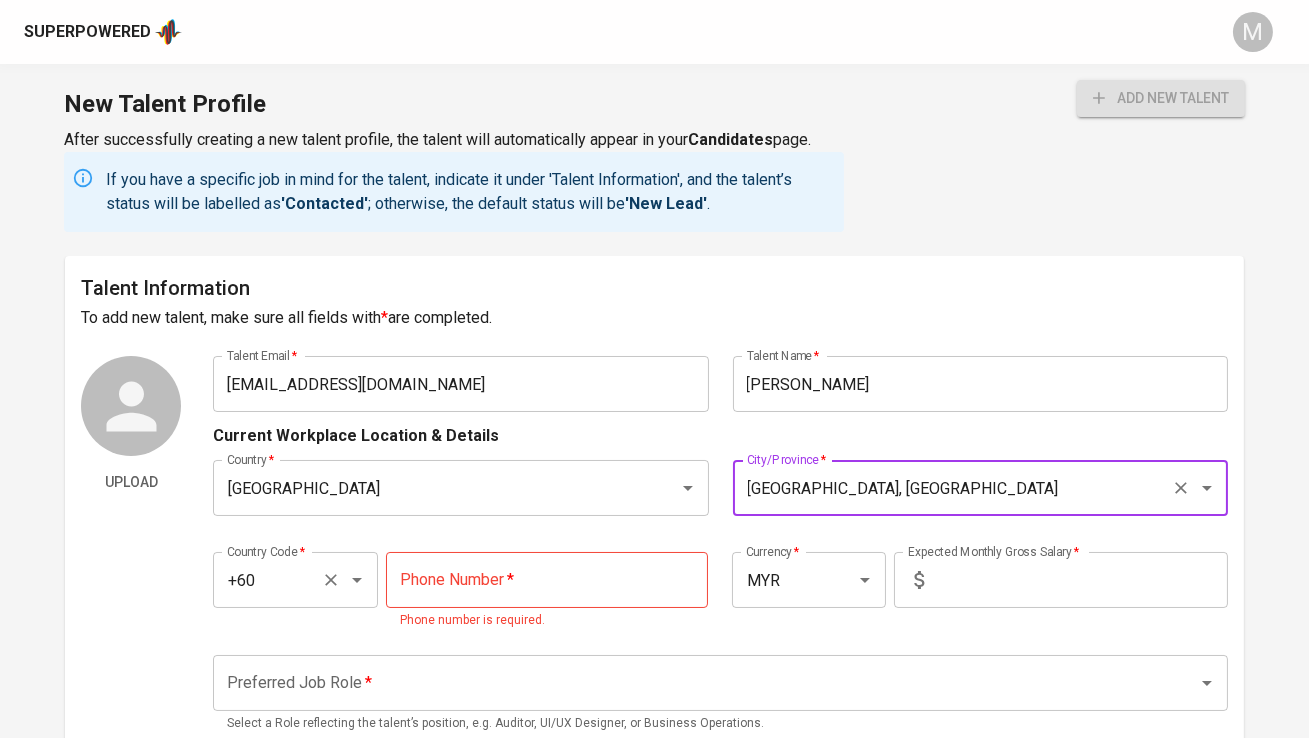 click on "+60" at bounding box center (267, 580) 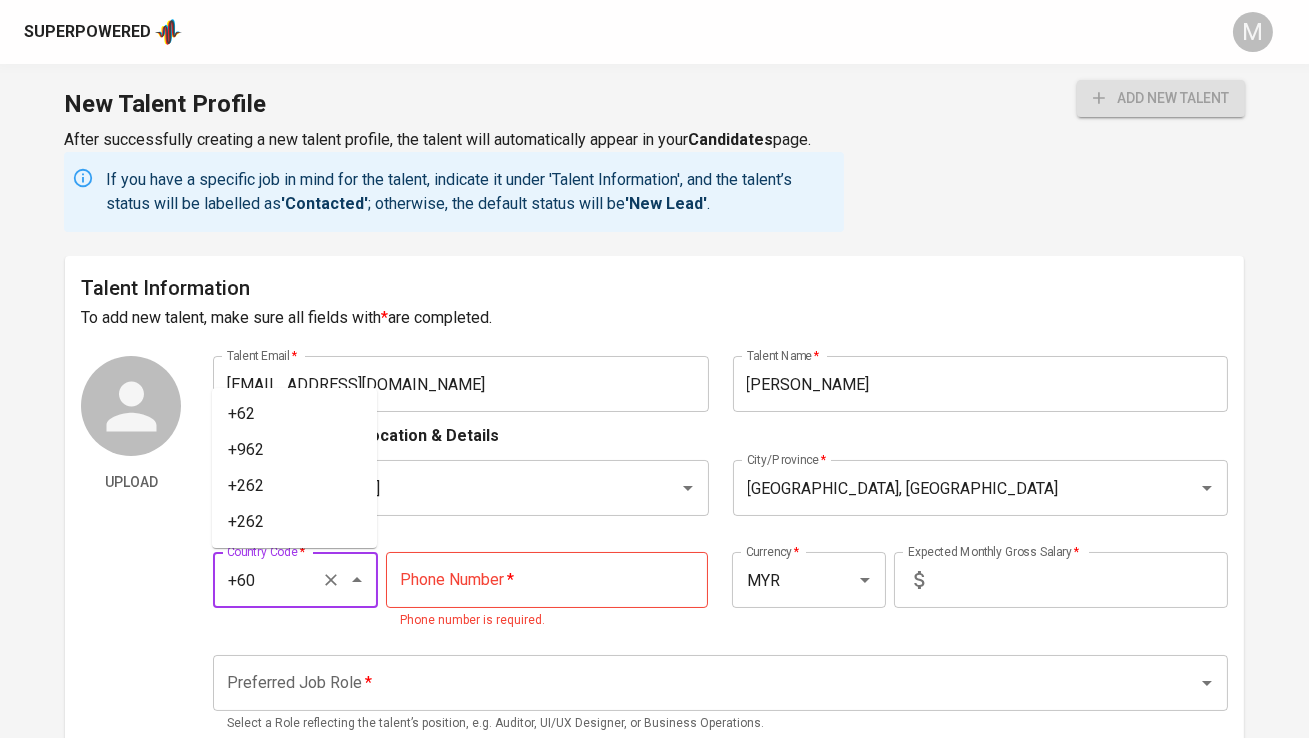 click at bounding box center (547, 580) 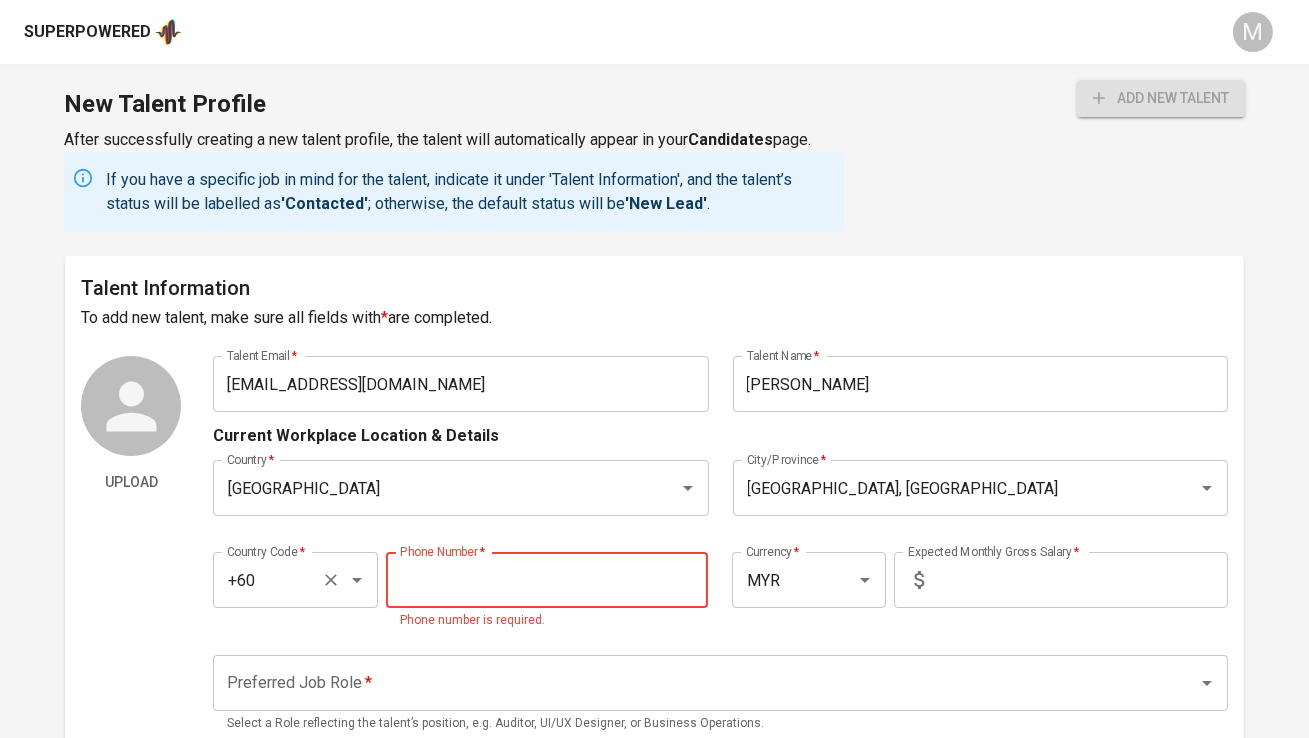 click on "+60" at bounding box center (267, 580) 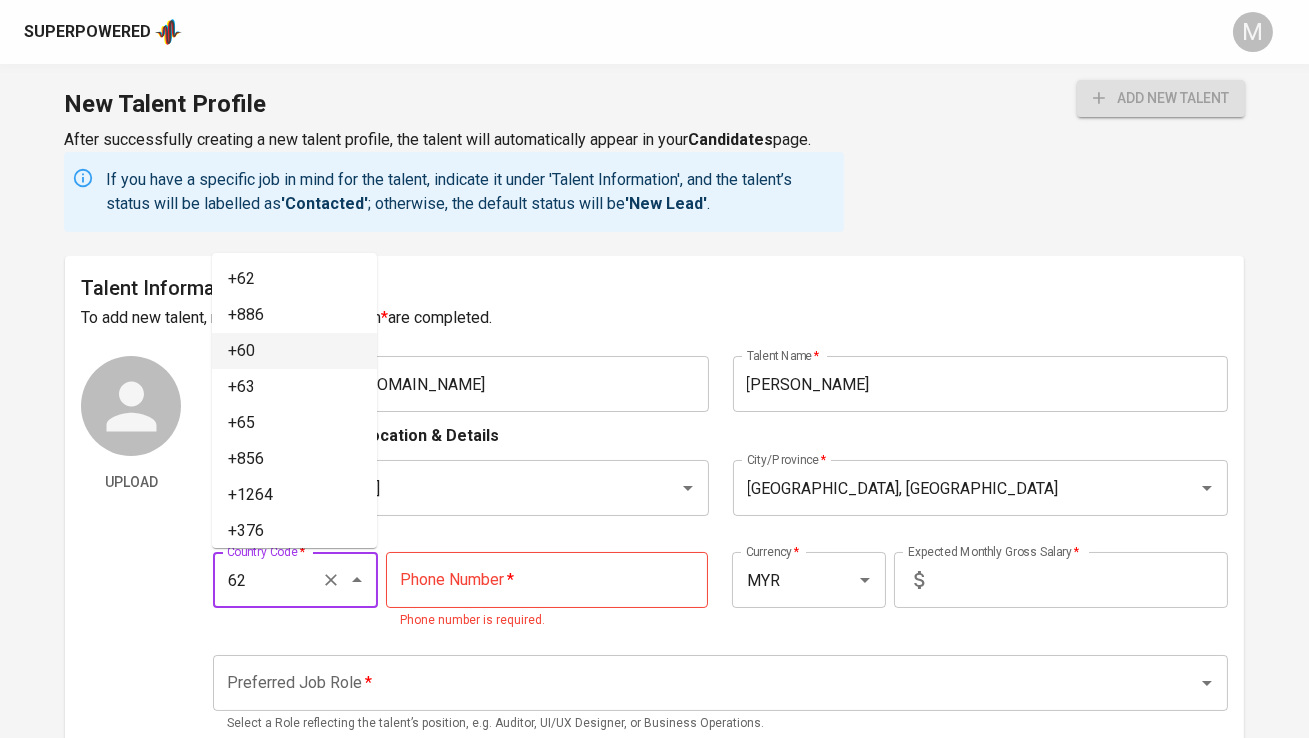 click on "add new talent" at bounding box center (1161, 98) 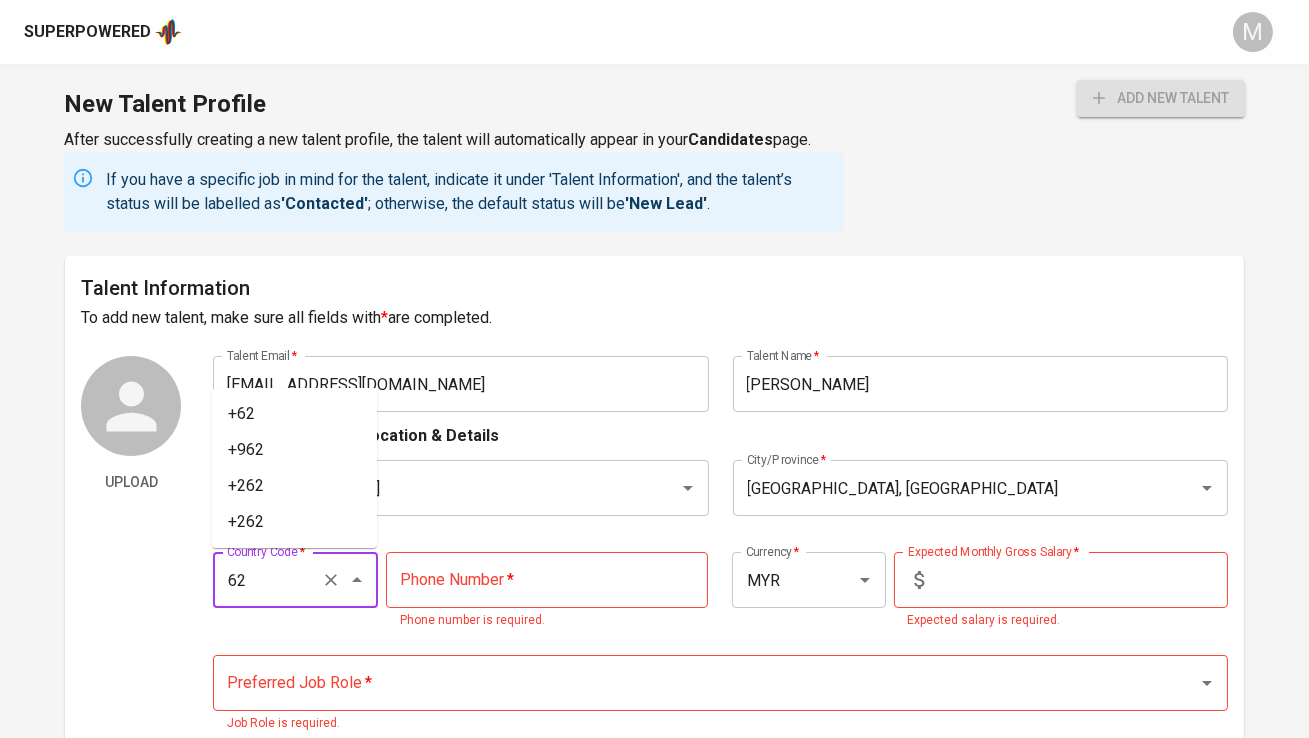 type on "+60" 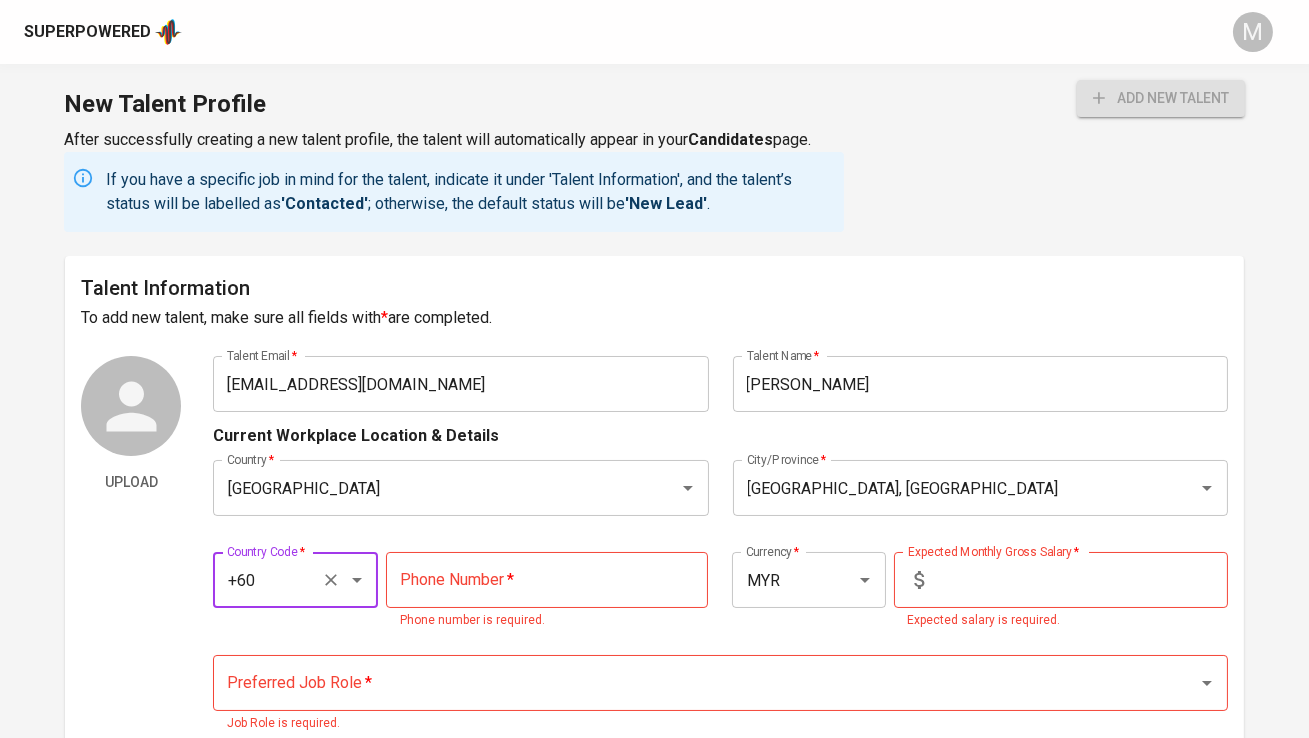 click at bounding box center [1080, 580] 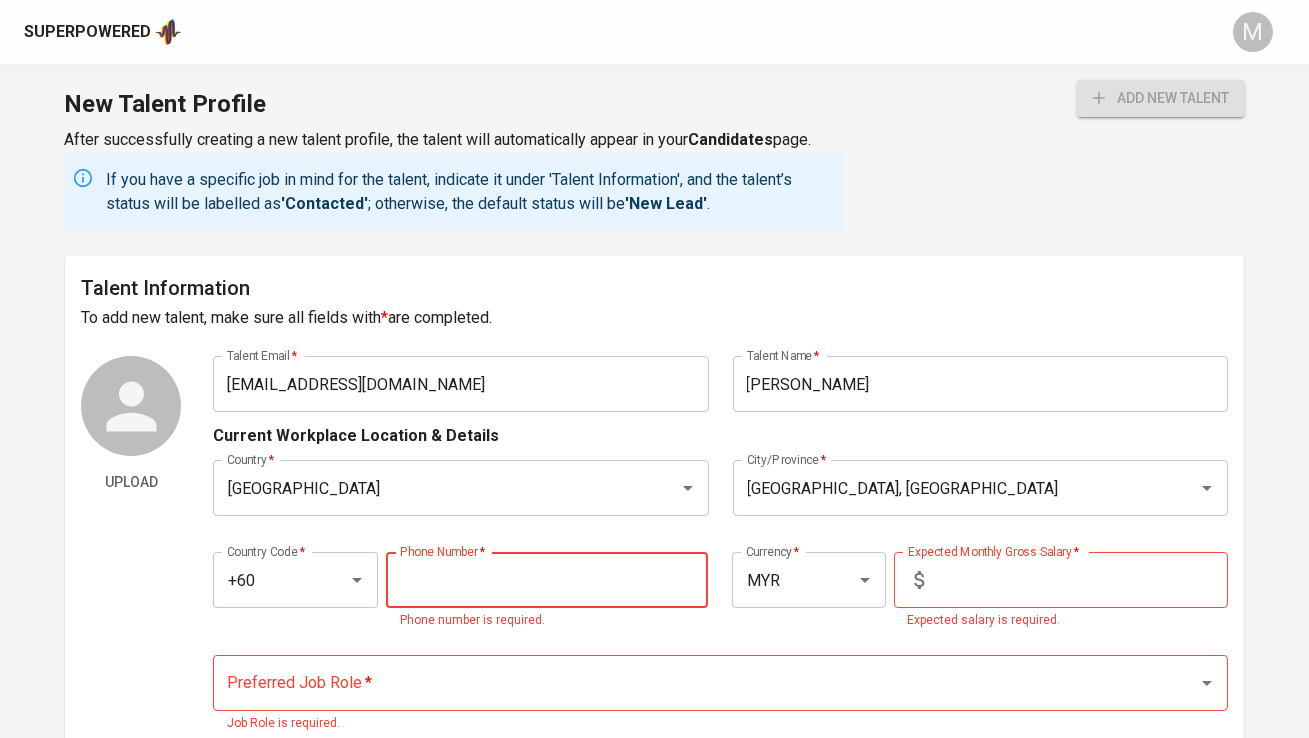 click at bounding box center (547, 580) 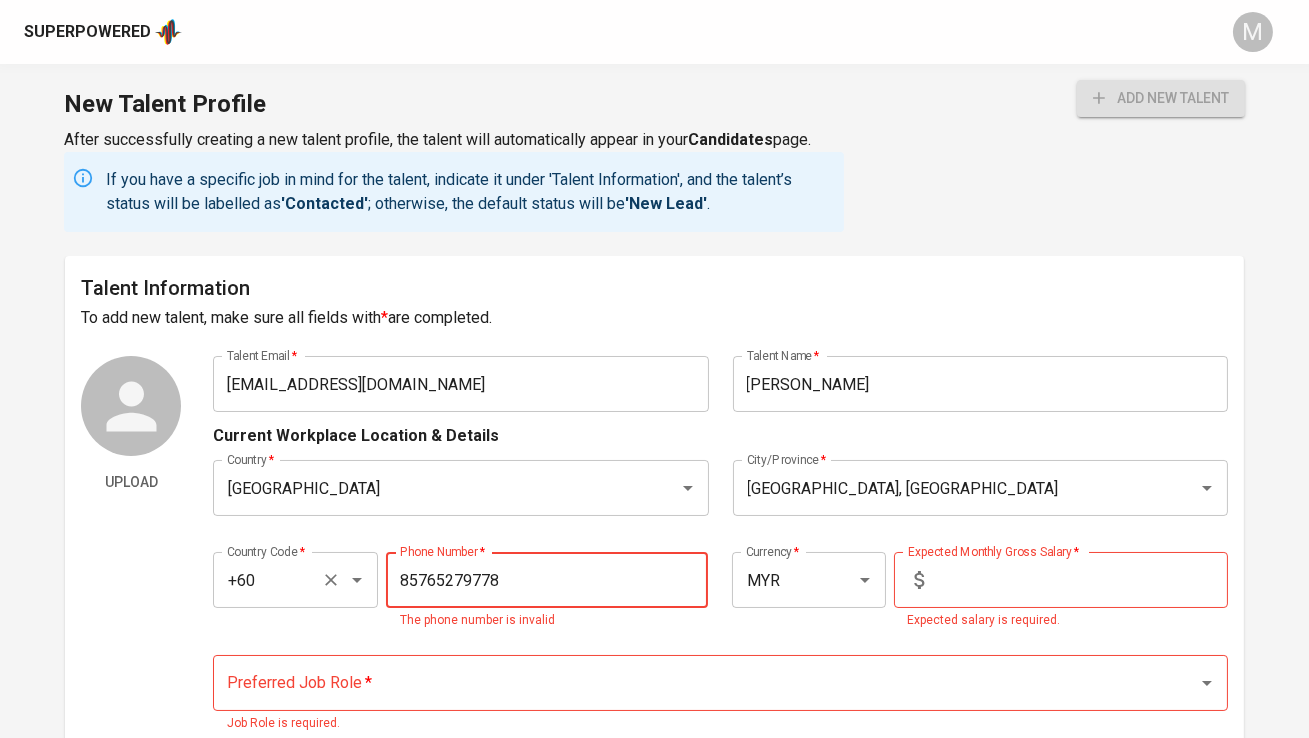 type on "85765279778" 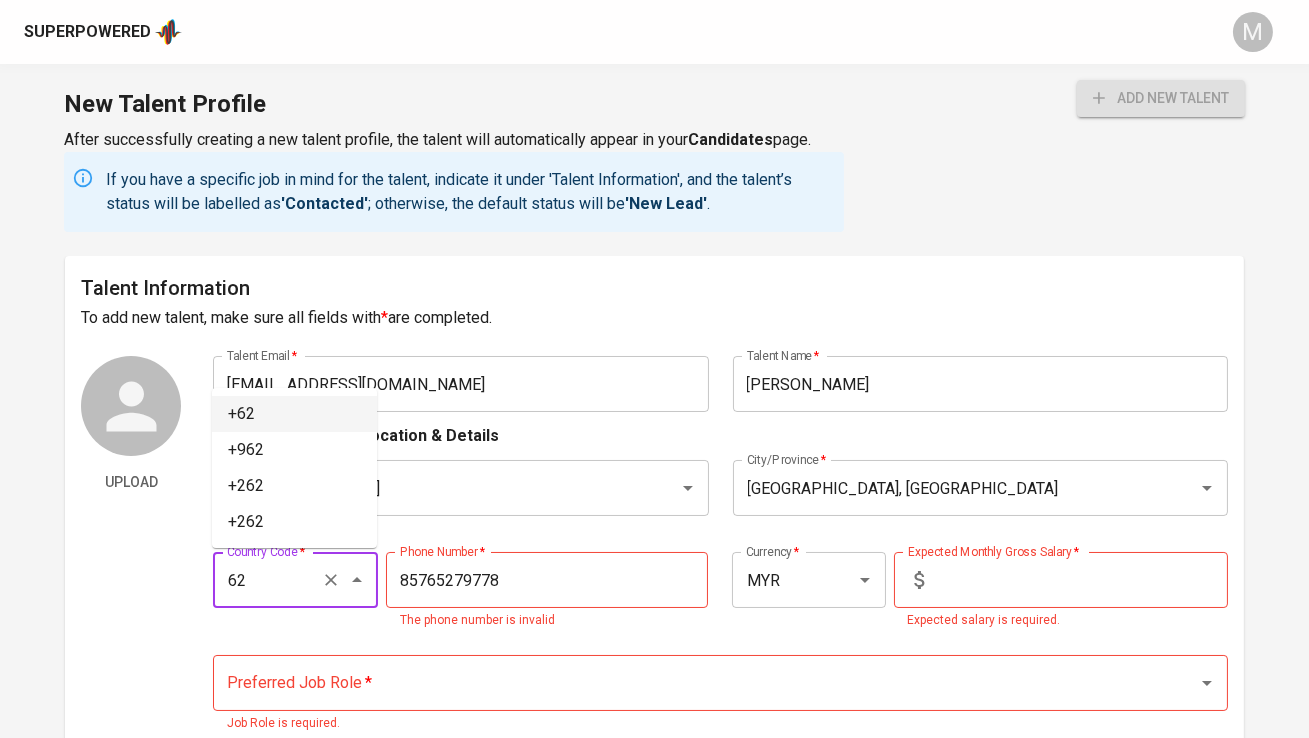click on "+62" at bounding box center [294, 414] 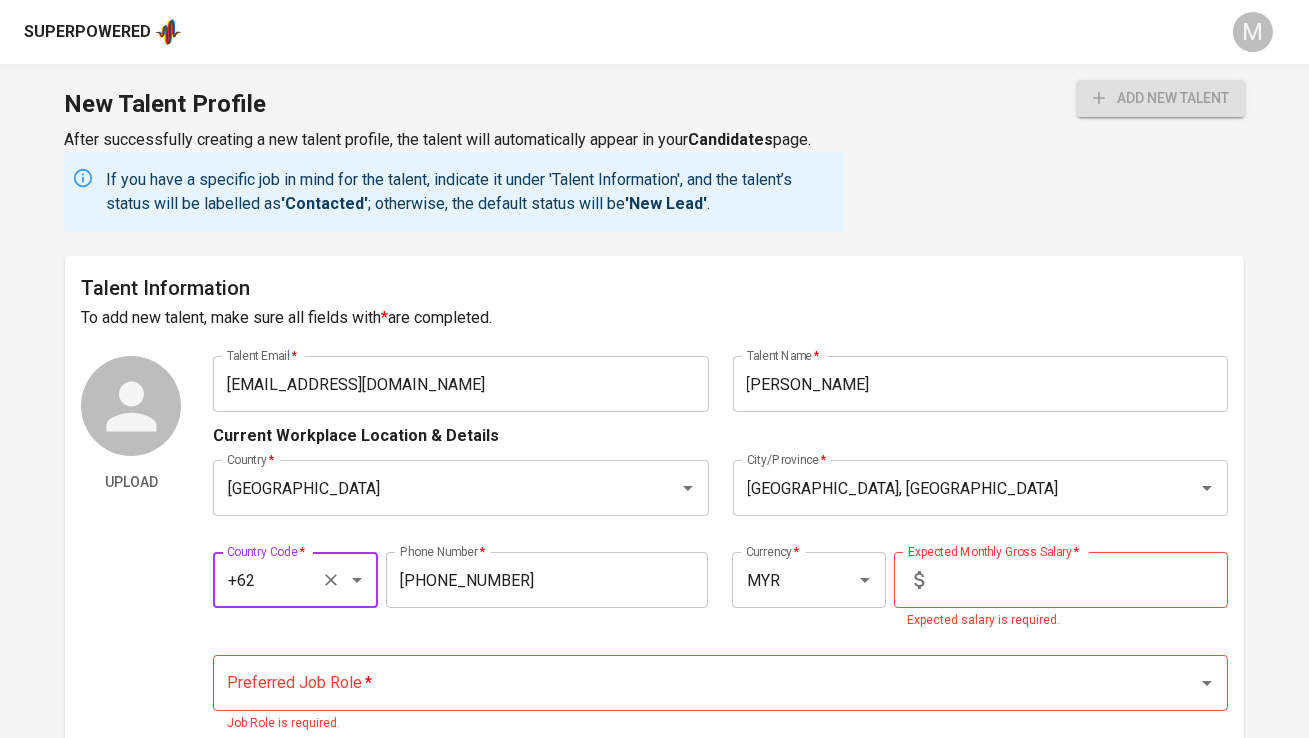 type on "+62" 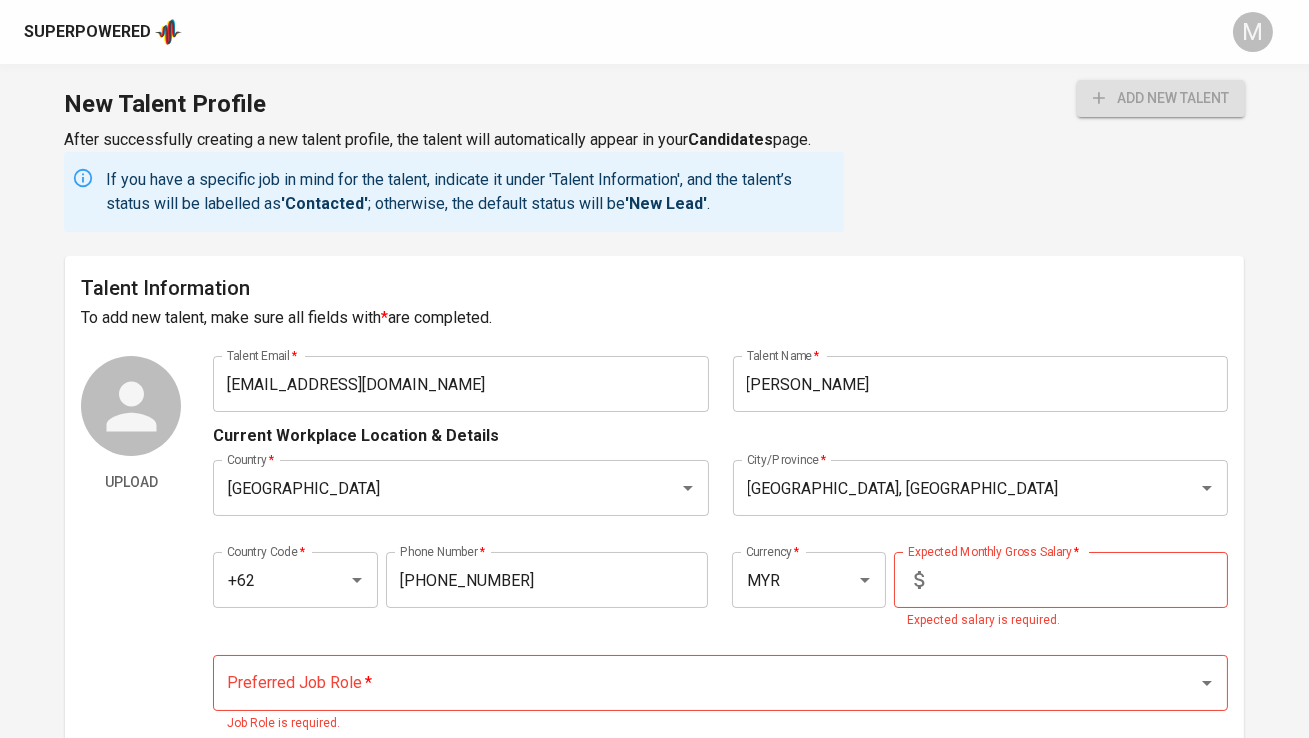 click on "Currency   * MYR Currency  *" at bounding box center (804, 591) 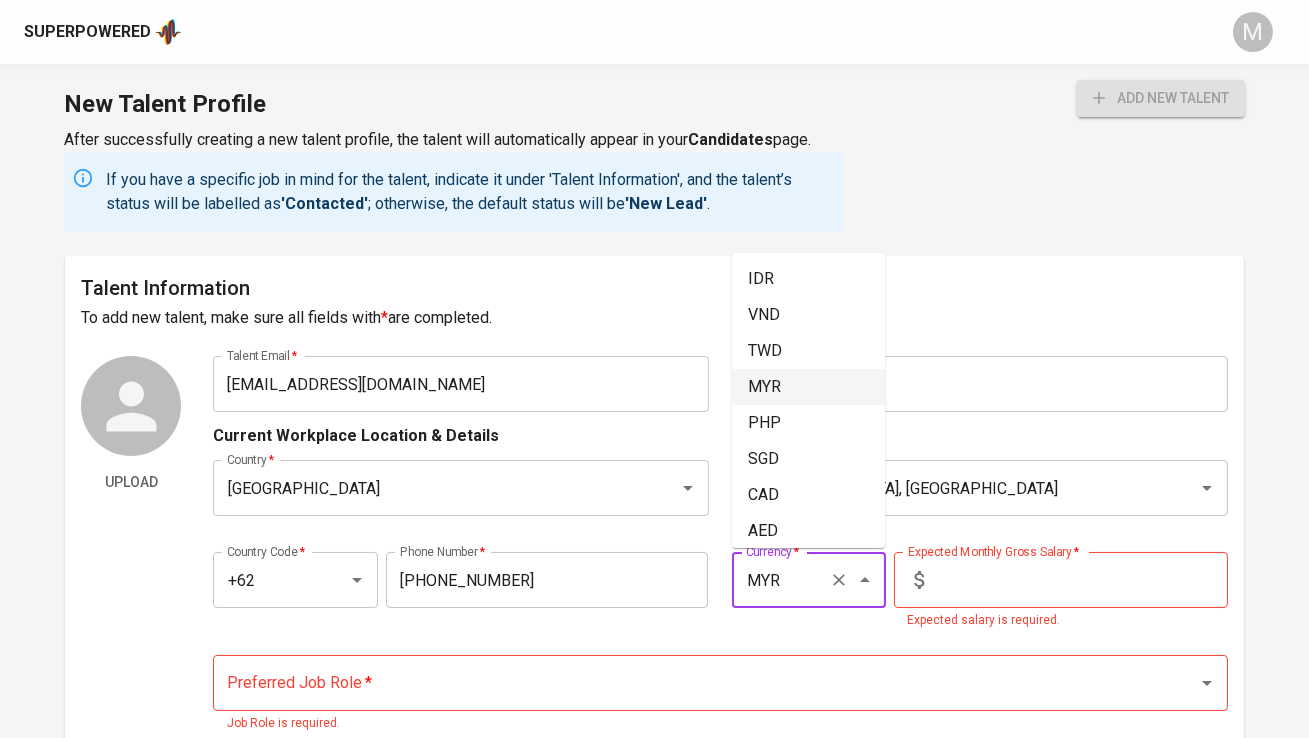 click on "MYR" at bounding box center (780, 580) 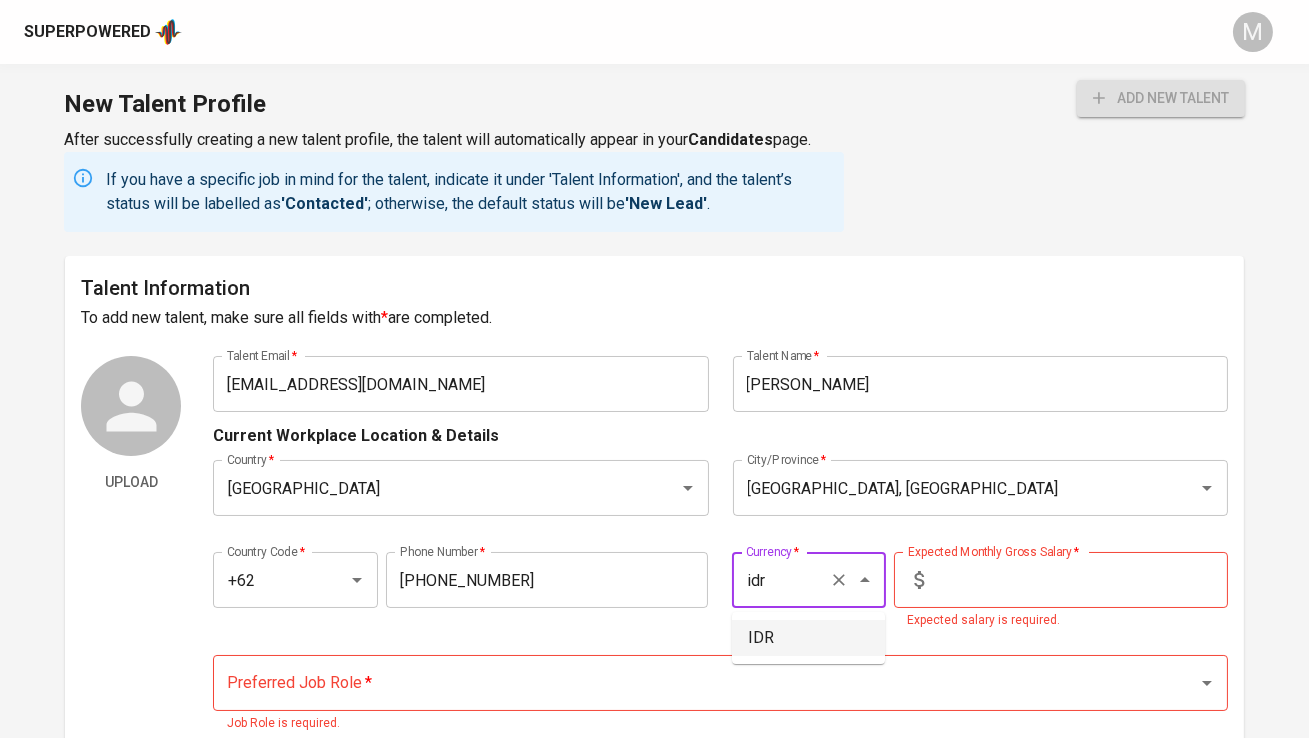 click on "IDR" at bounding box center [808, 638] 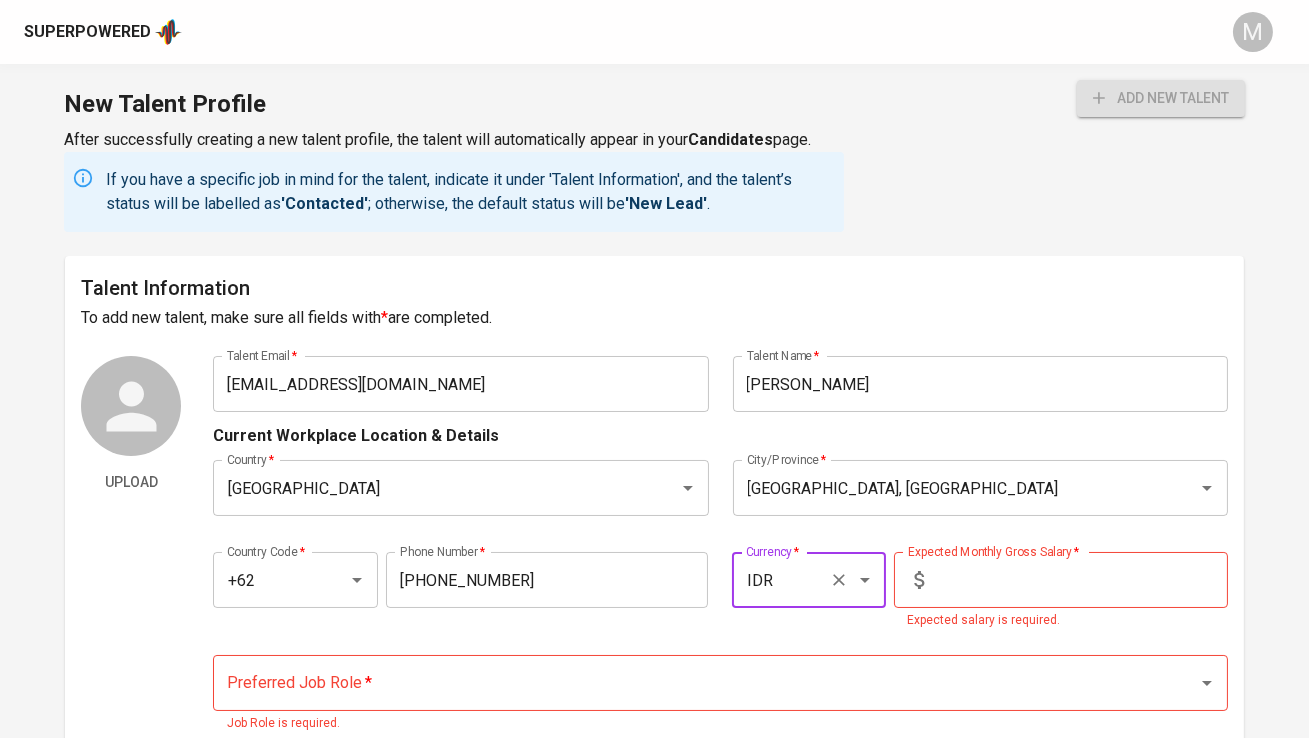 type on "IDR" 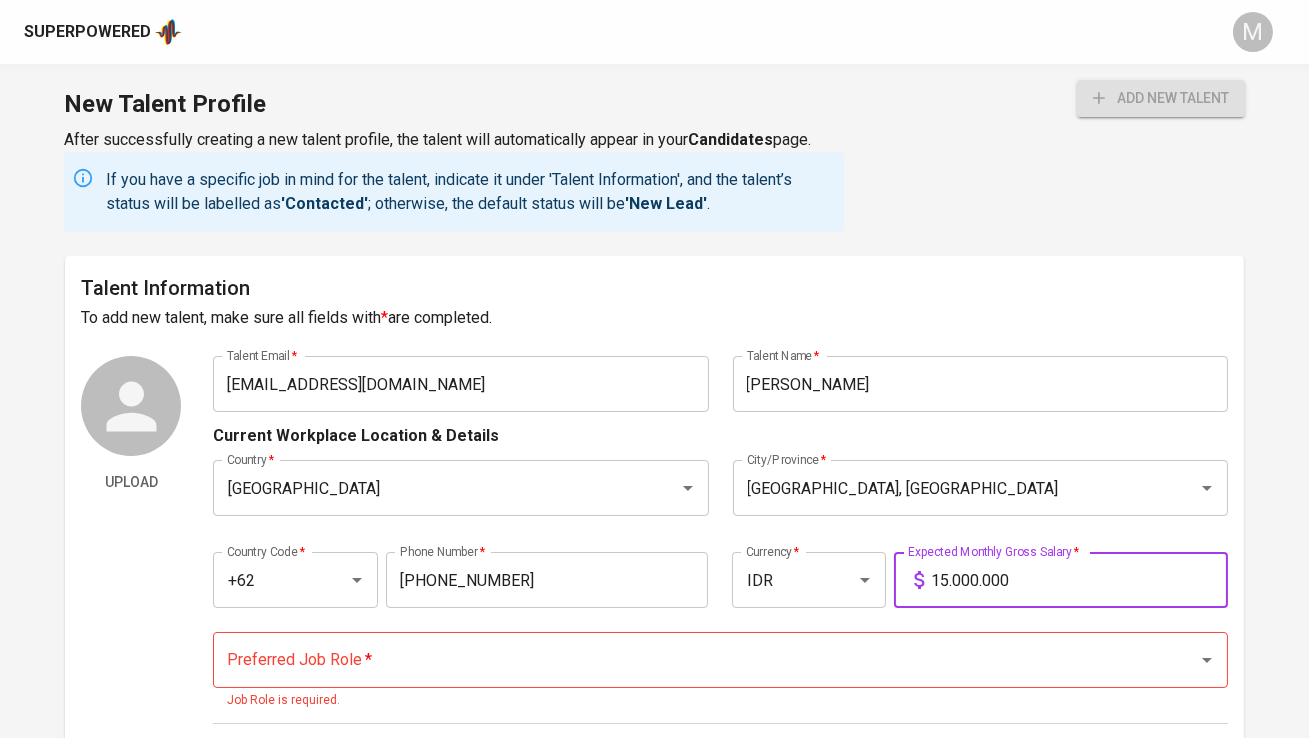 type on "15.000.000" 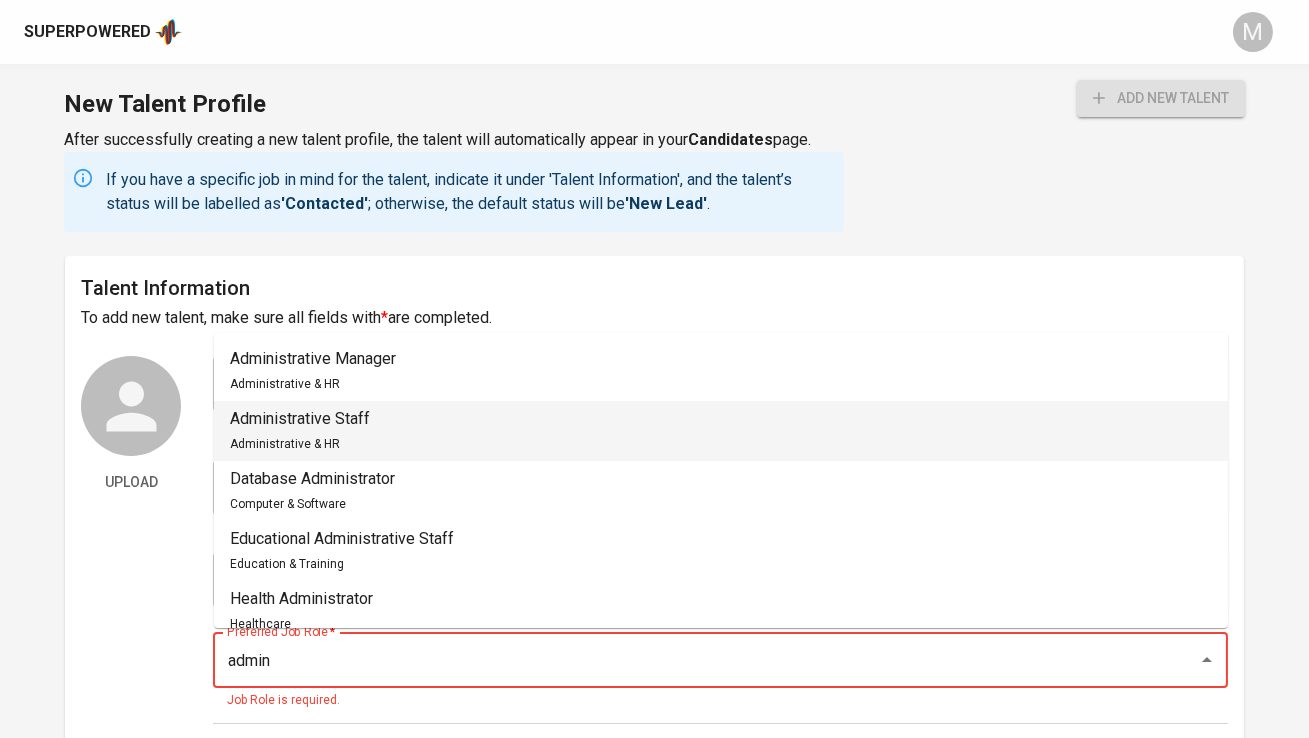 click on "Administrative Staff Administrative & HR" at bounding box center [721, 431] 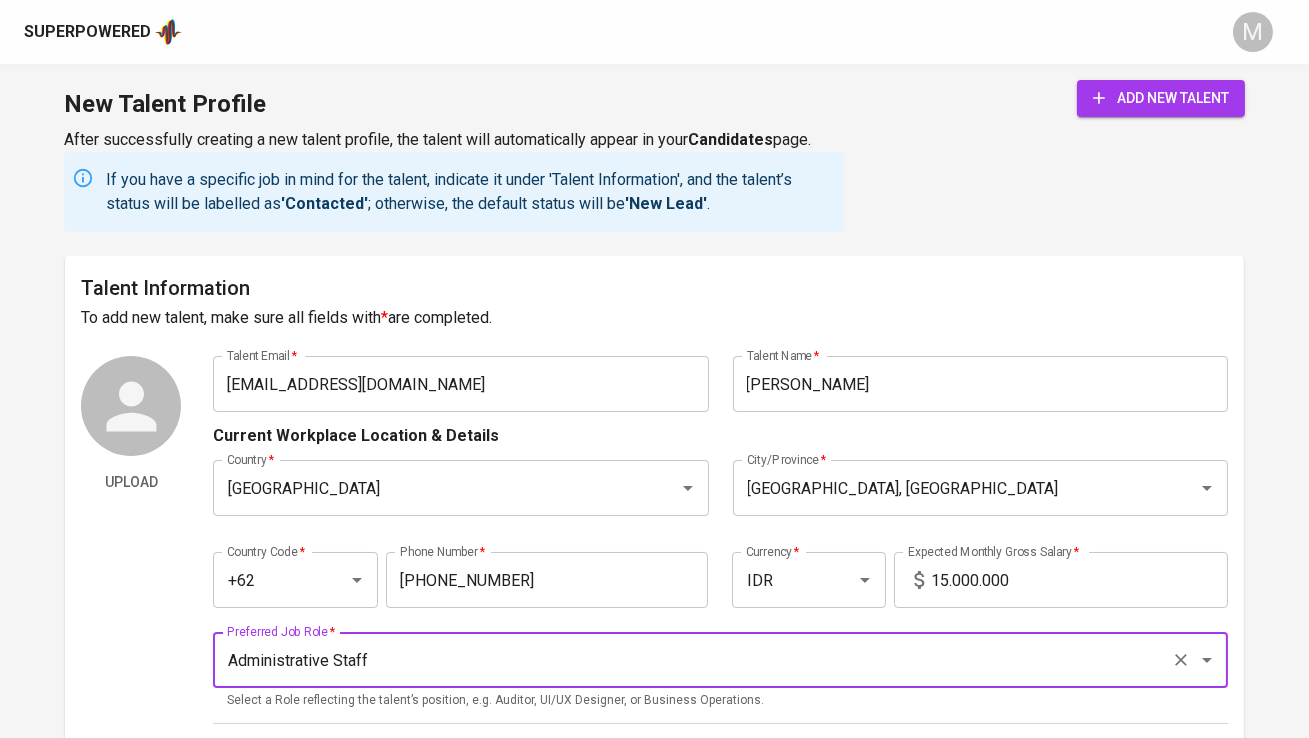type on "Administrative Staff" 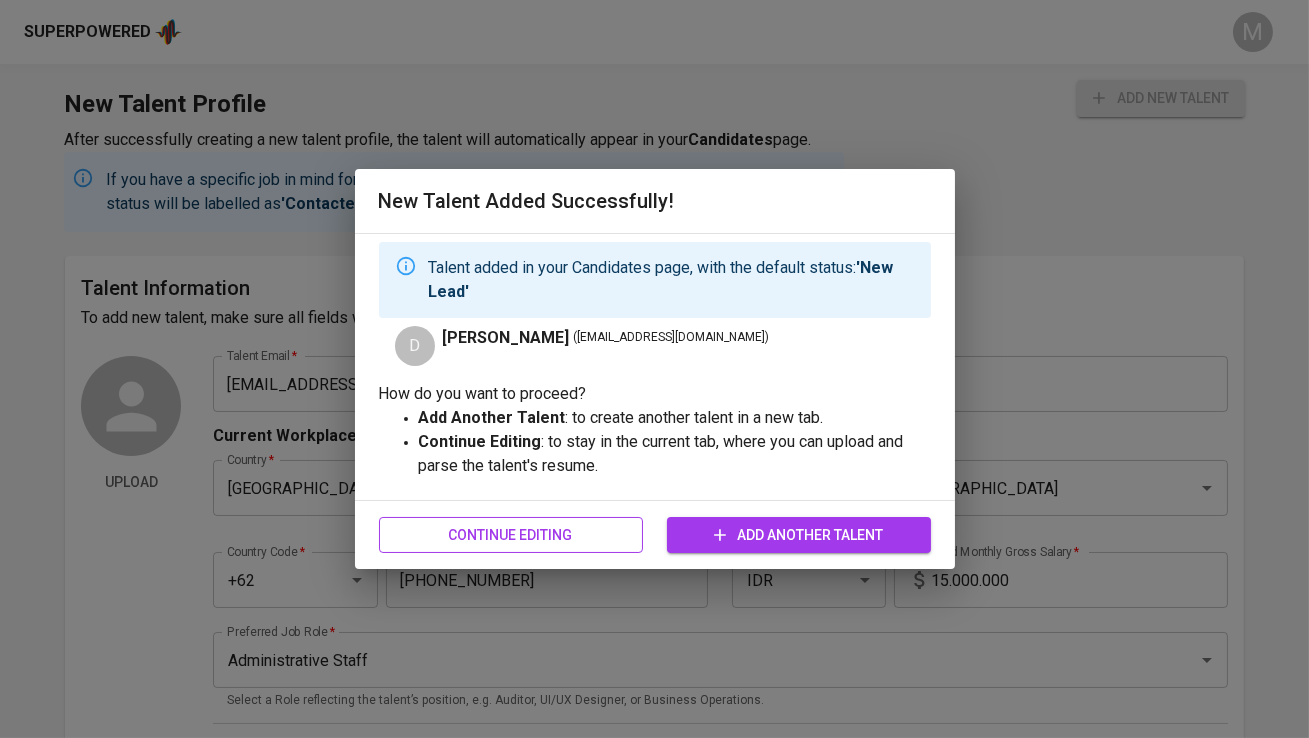 click on "Continue Editing" at bounding box center (511, 535) 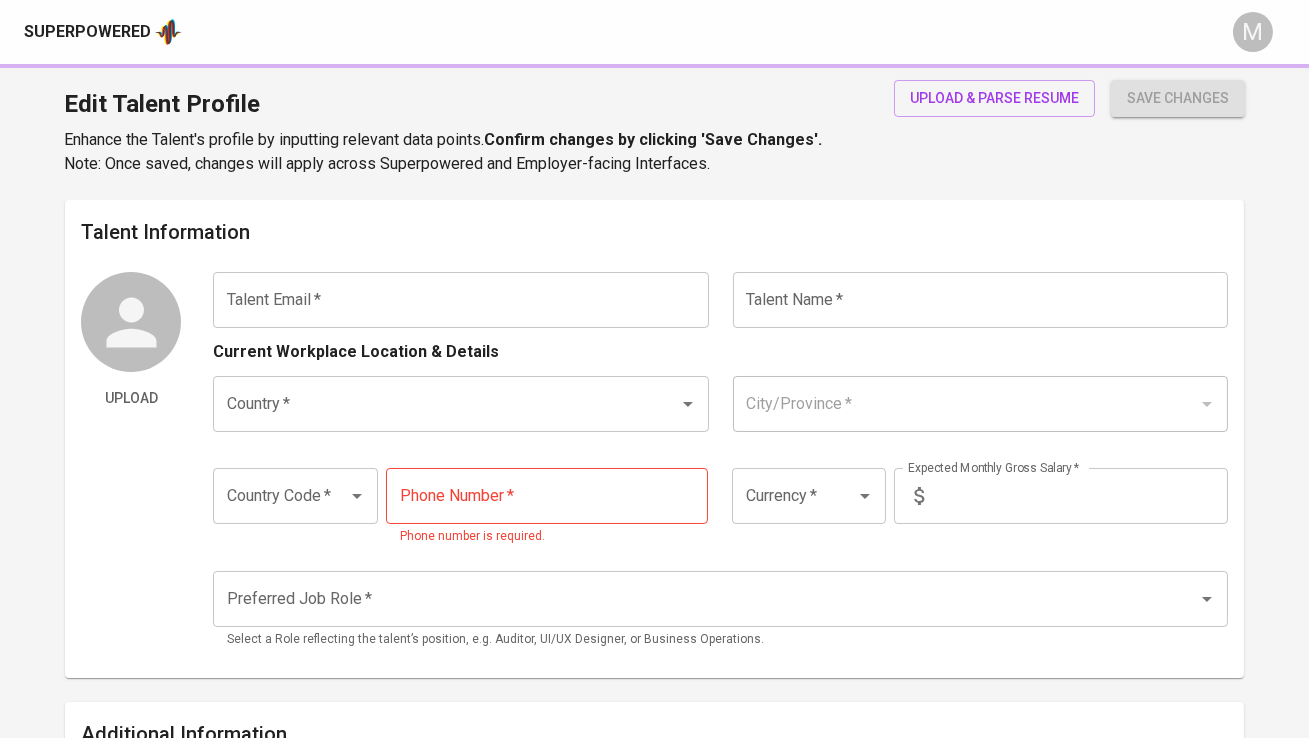 type on "[EMAIL_ADDRESS][DOMAIN_NAME]" 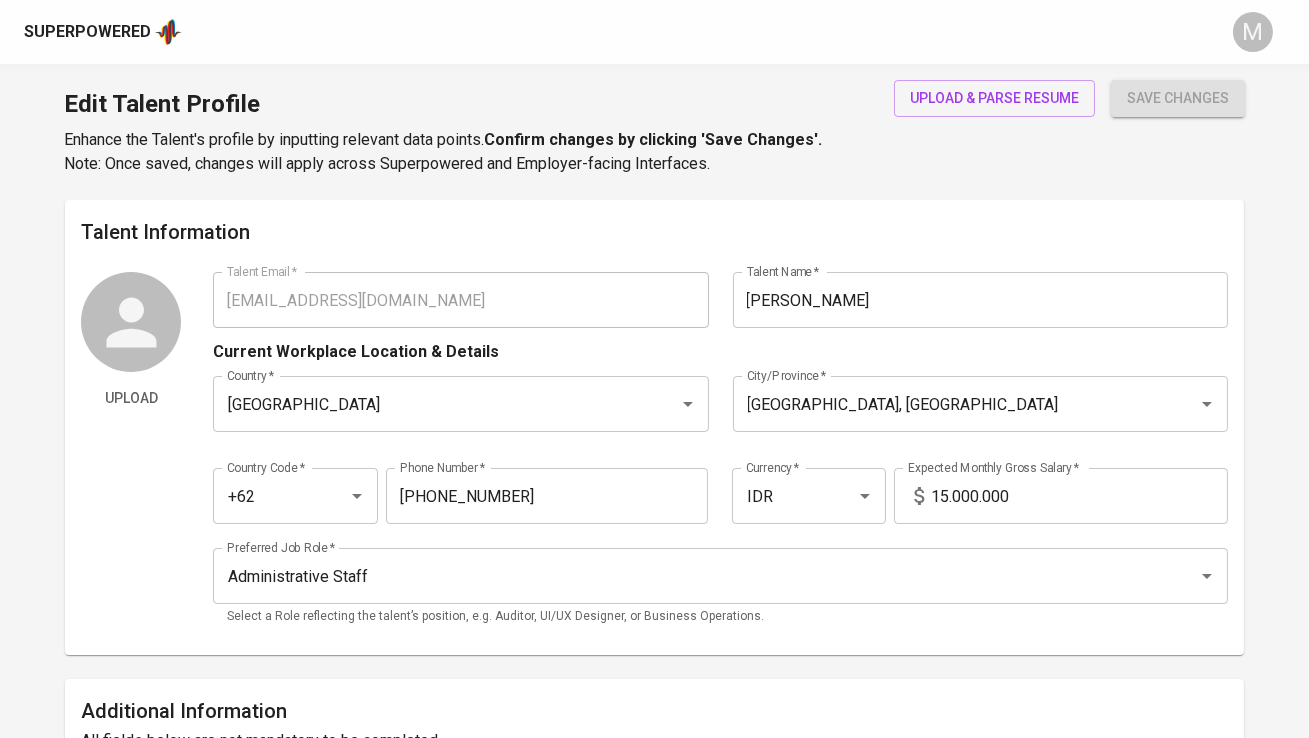 click on "Superpowered" at bounding box center (87, 32) 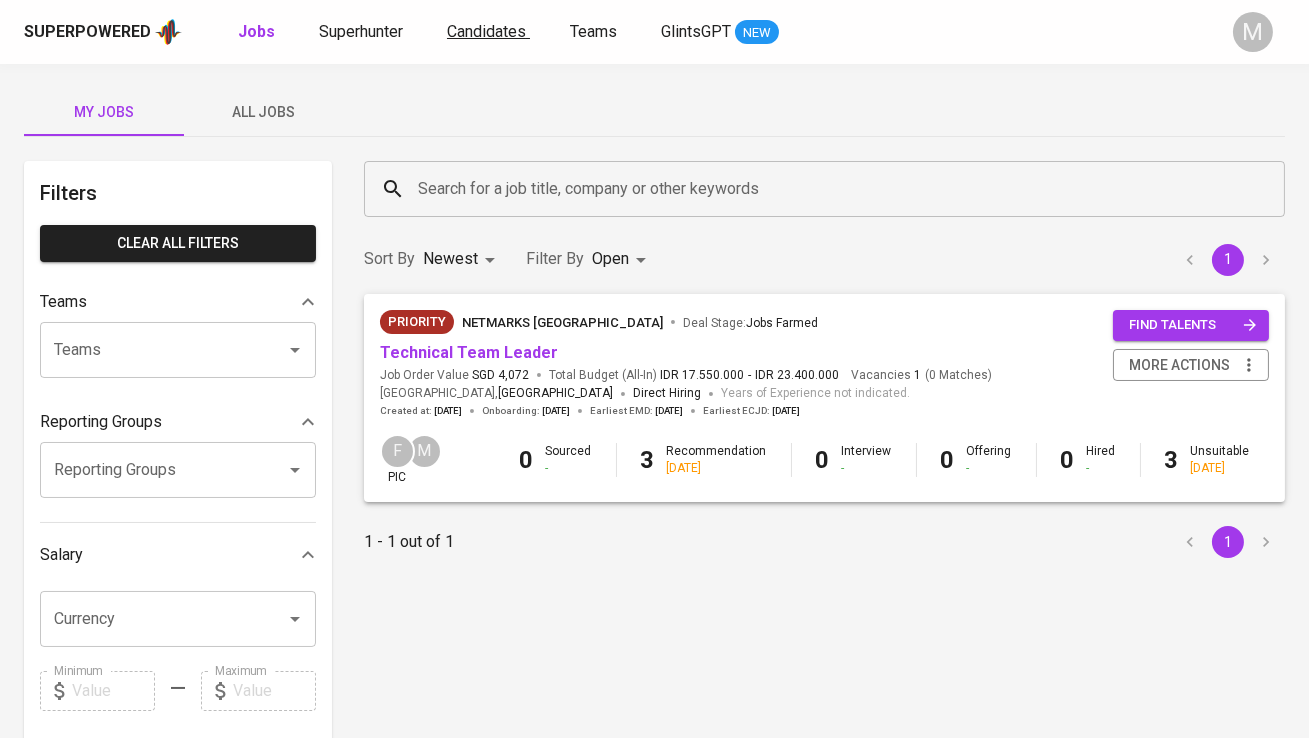 click on "Candidates" at bounding box center (486, 31) 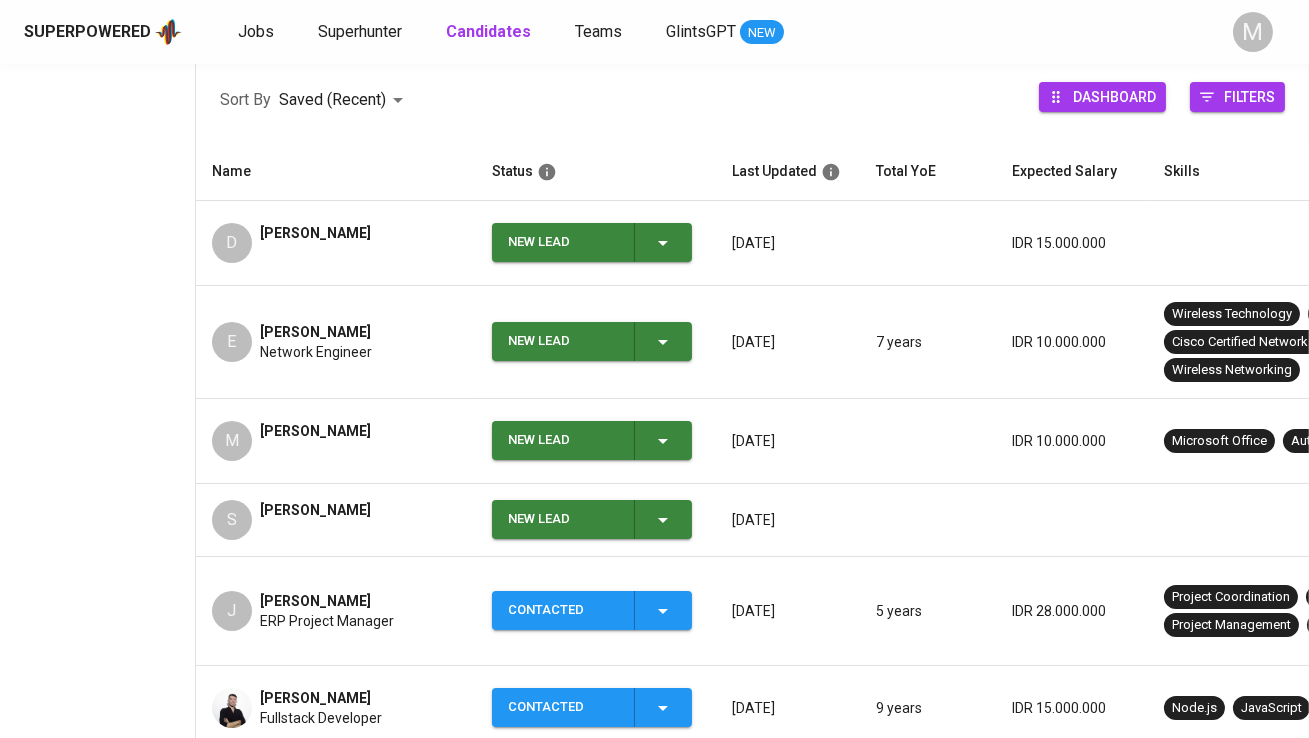 scroll, scrollTop: 328, scrollLeft: 0, axis: vertical 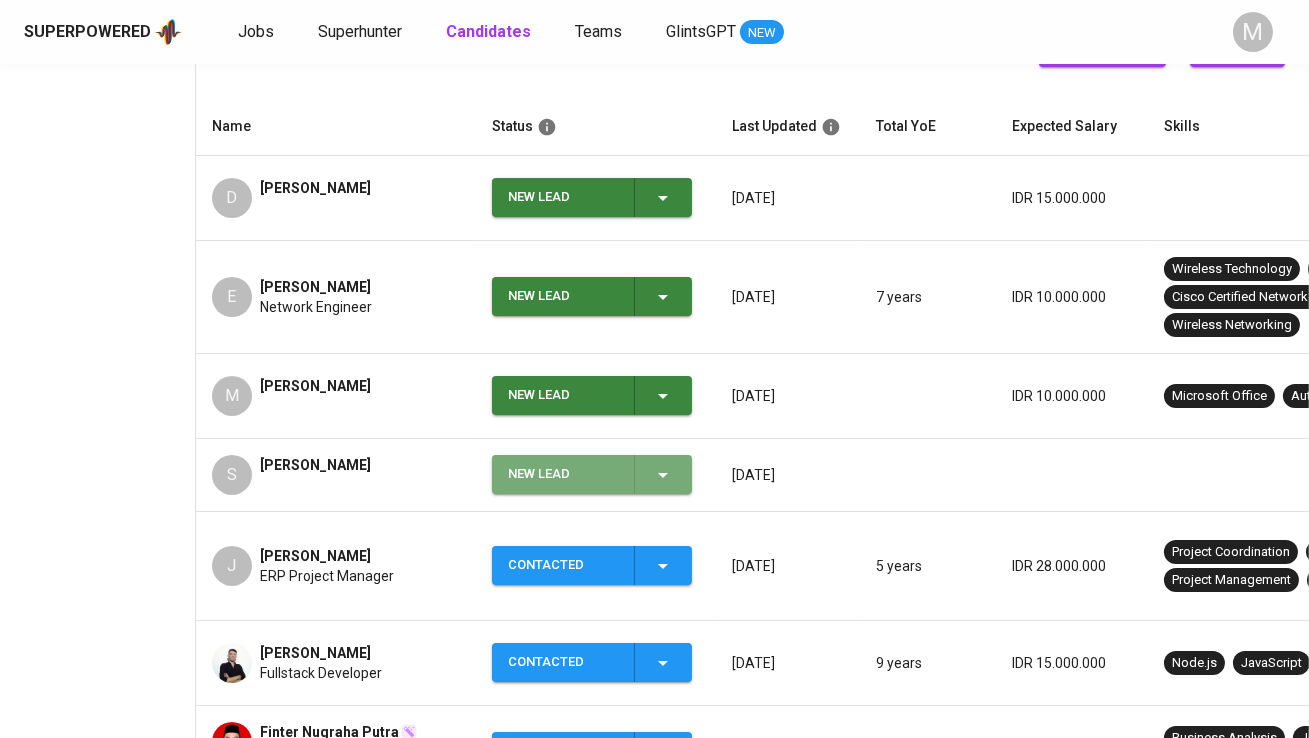 click on "New Lead" at bounding box center [563, 474] 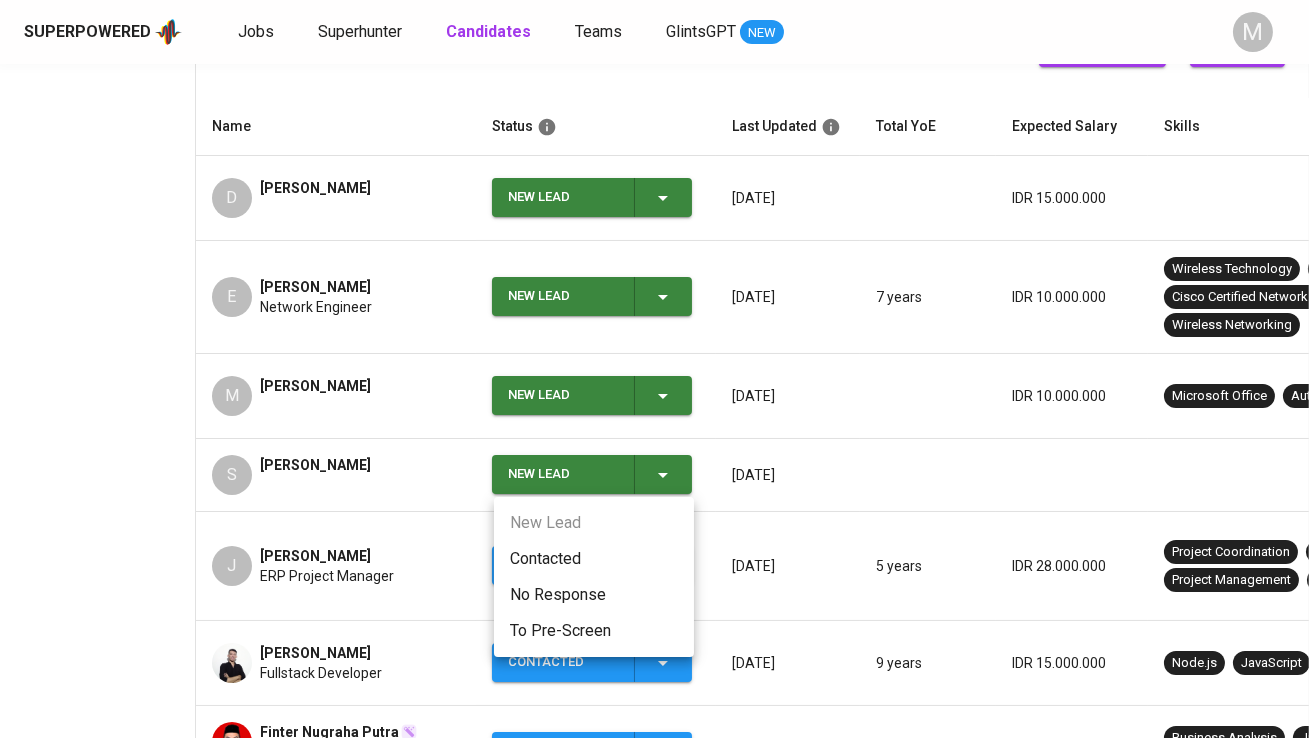 click on "Contacted" at bounding box center [594, 559] 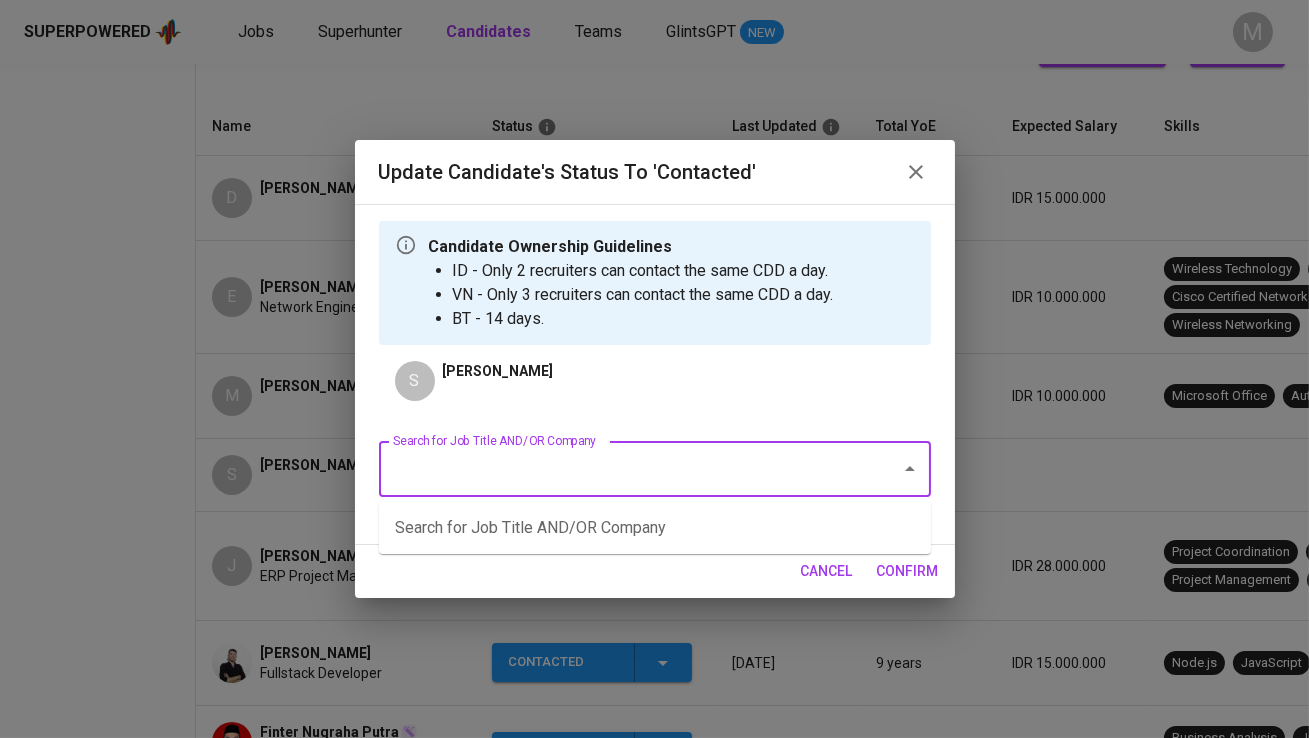click on "Search for Job Title AND/OR Company" at bounding box center [627, 469] 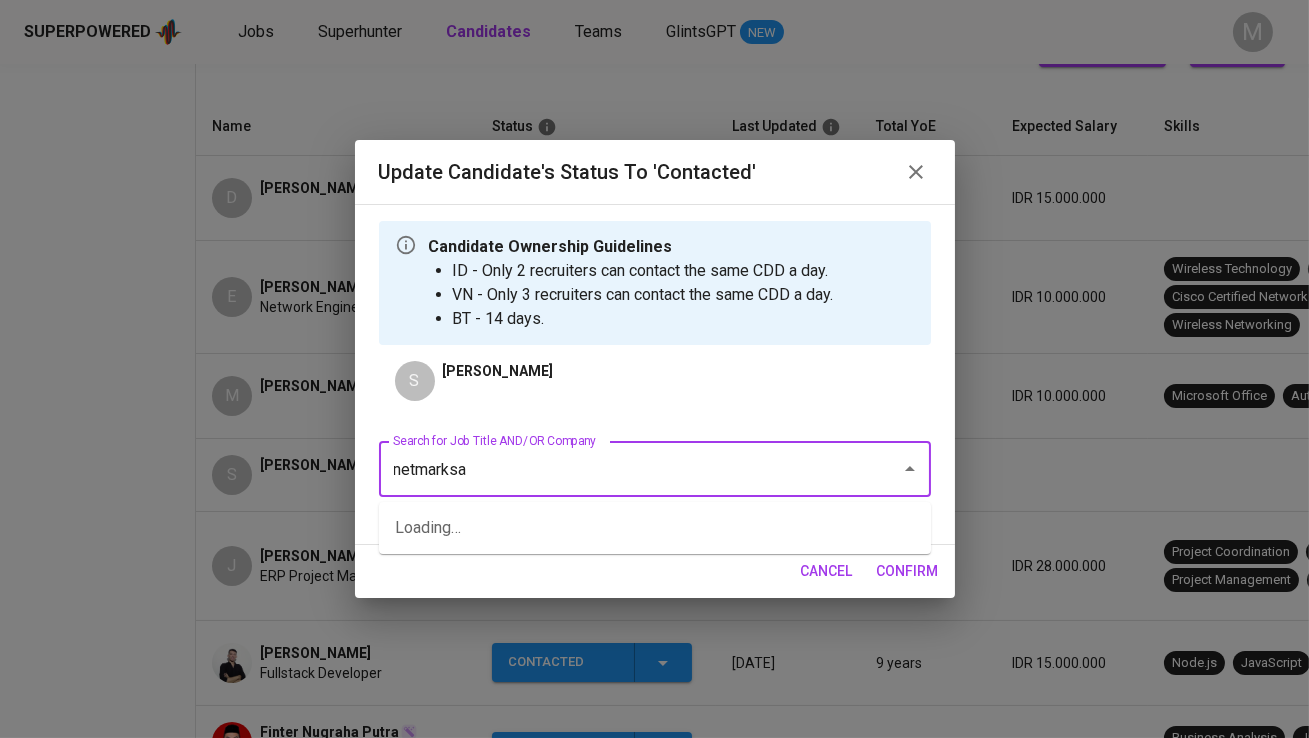 type on "netmarks" 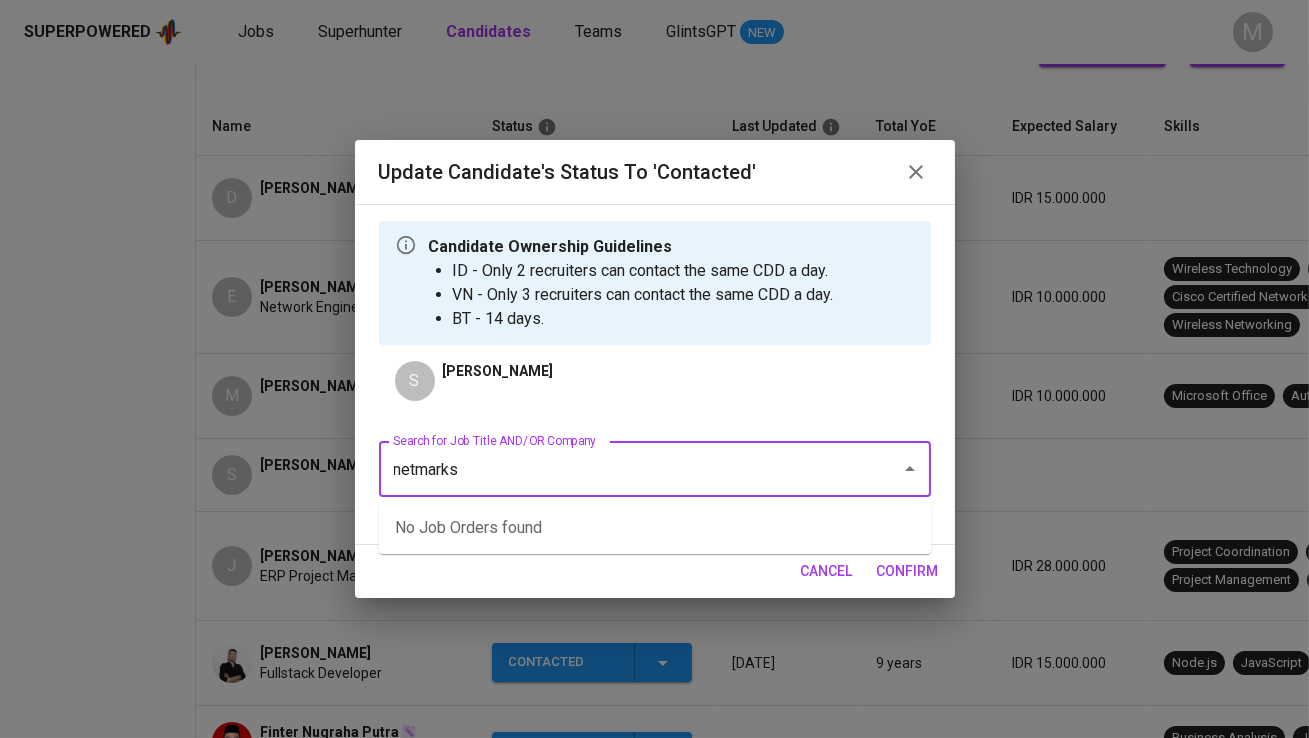 type 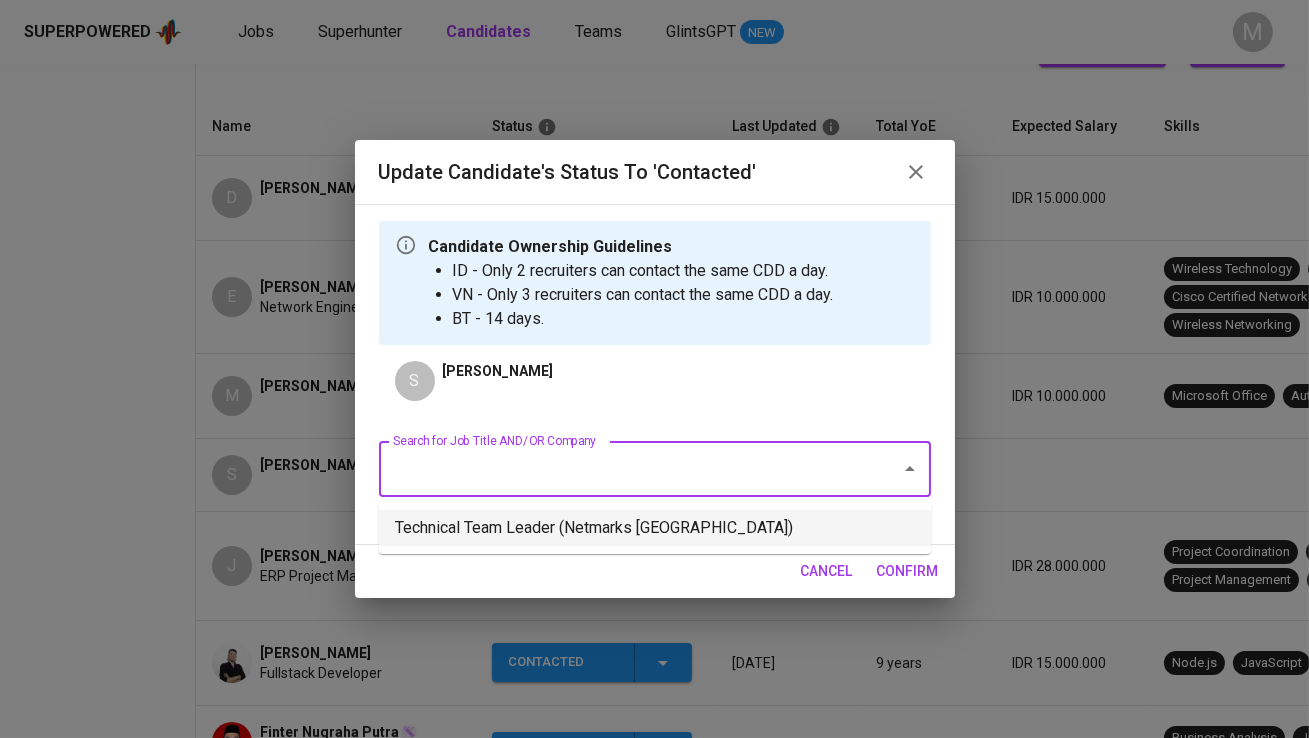click on "Technical Team Leader (Netmarks [GEOGRAPHIC_DATA])" at bounding box center (655, 528) 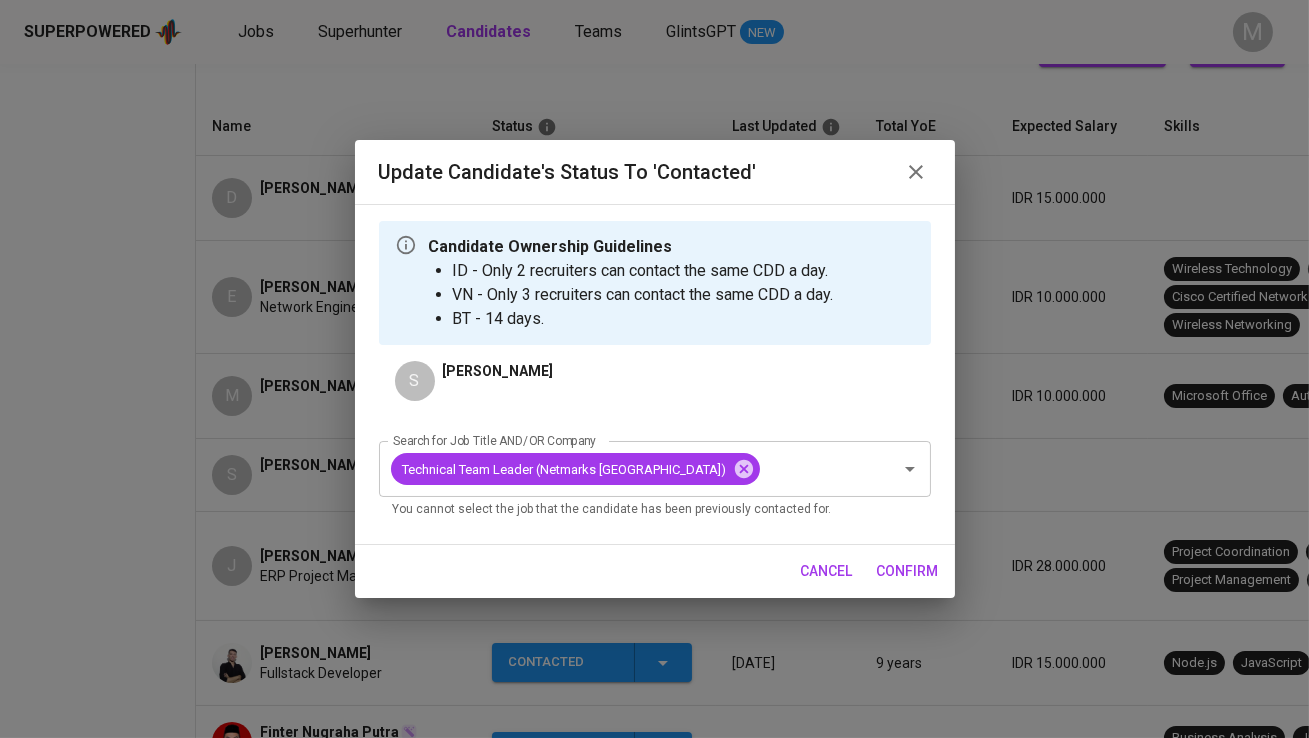 click on "confirm" at bounding box center (908, 571) 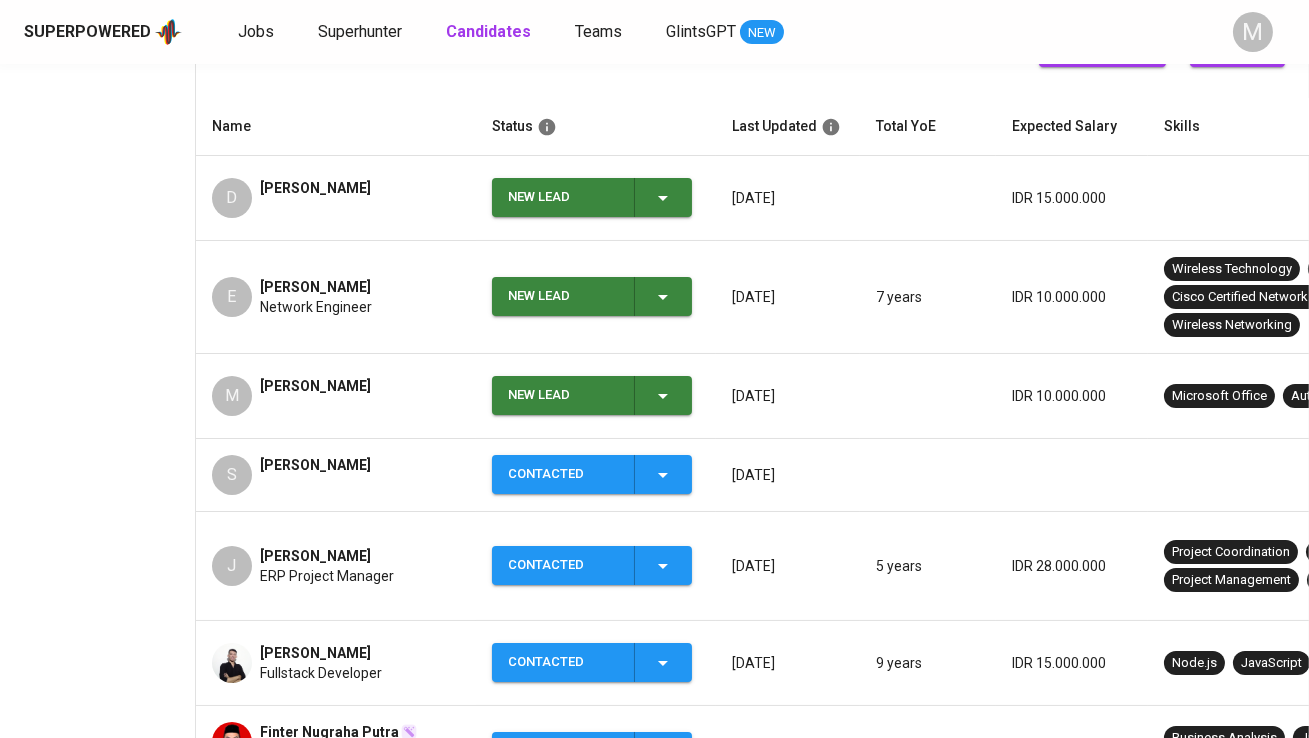 click on "New Lead" at bounding box center [563, 395] 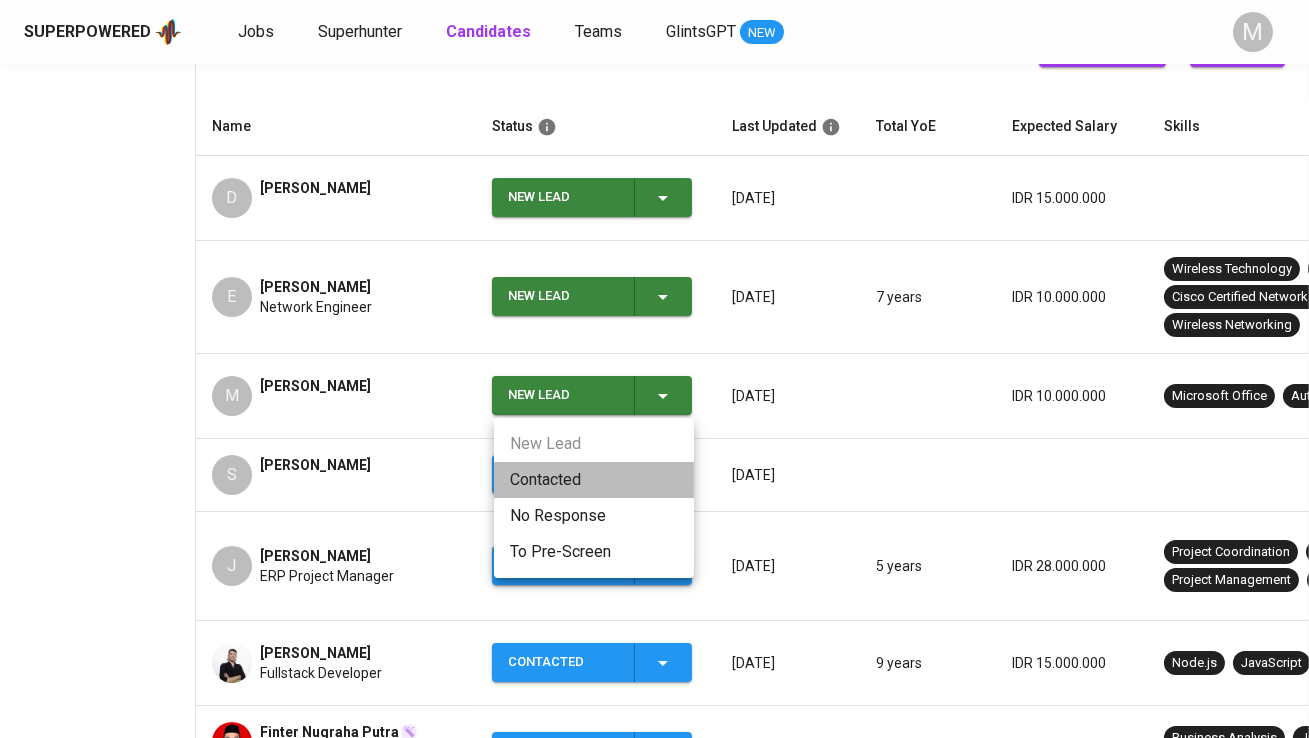 click on "Contacted" at bounding box center [594, 480] 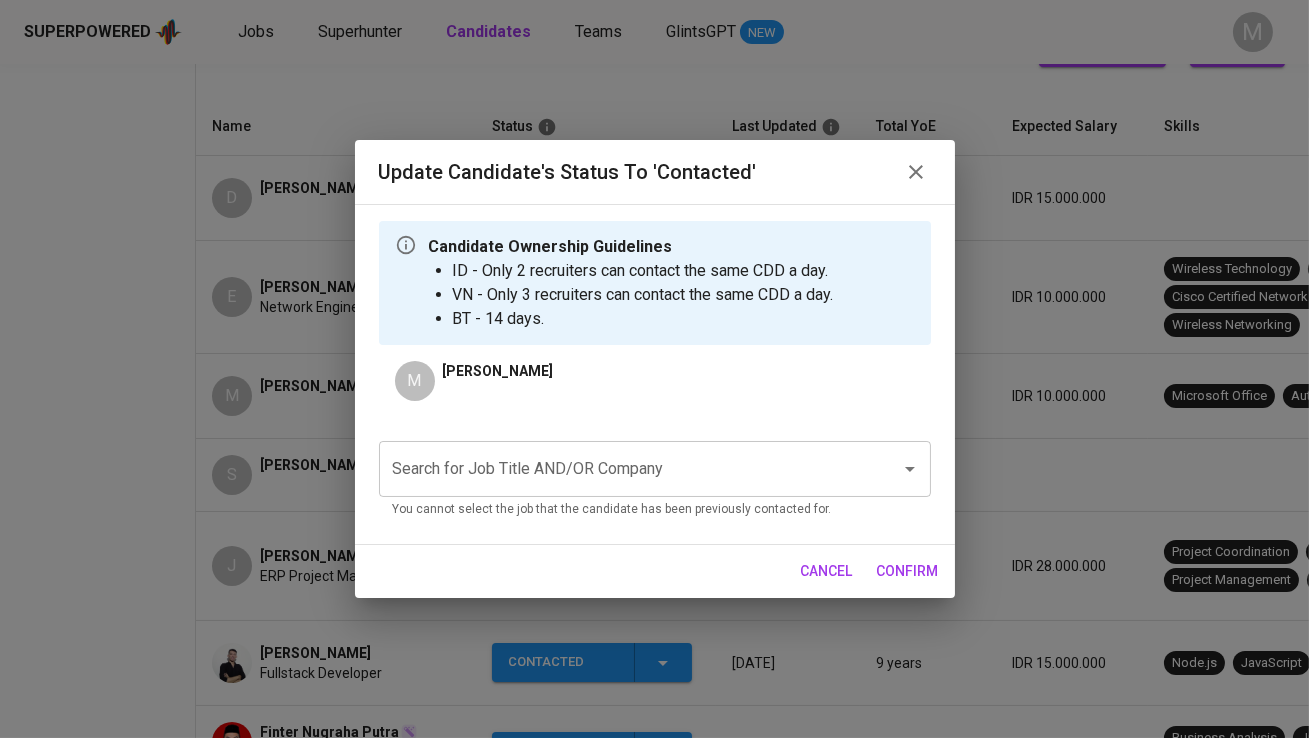 click on "Search for Job Title AND/OR Company" at bounding box center (627, 469) 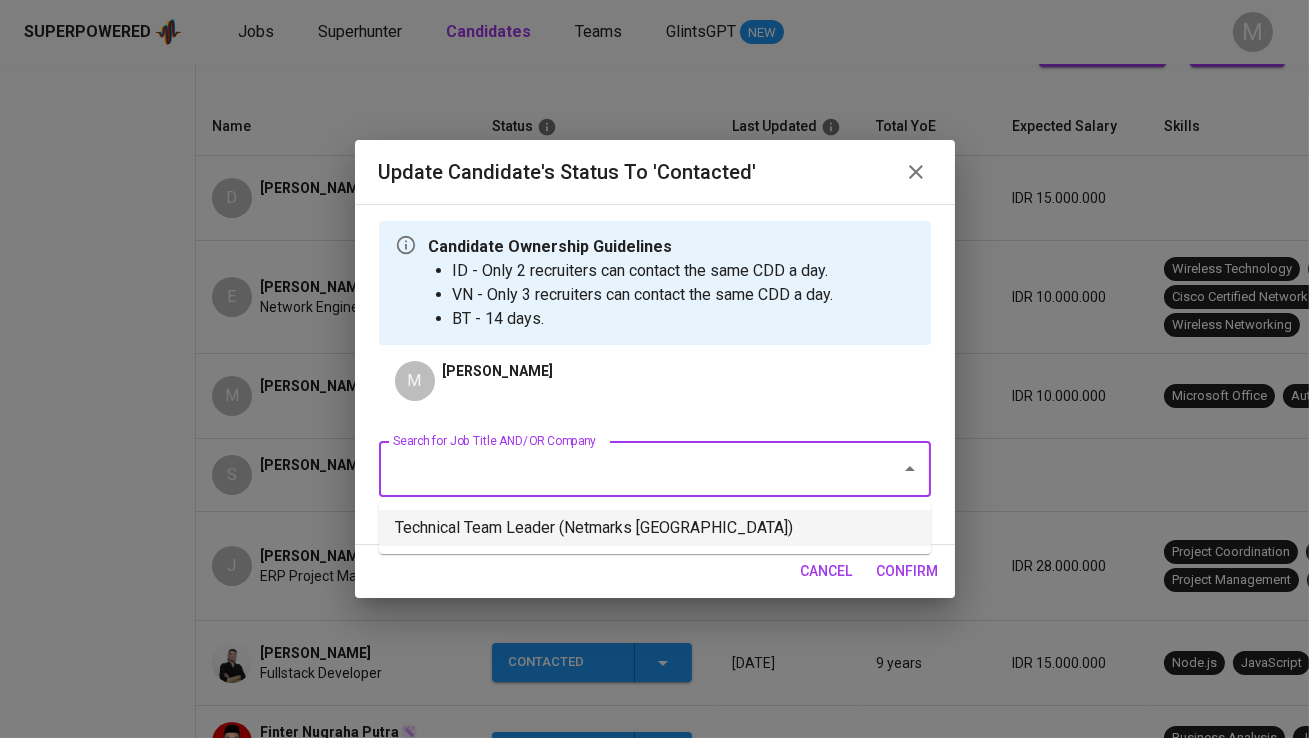 click on "Technical Team Leader (Netmarks [GEOGRAPHIC_DATA])" at bounding box center [655, 528] 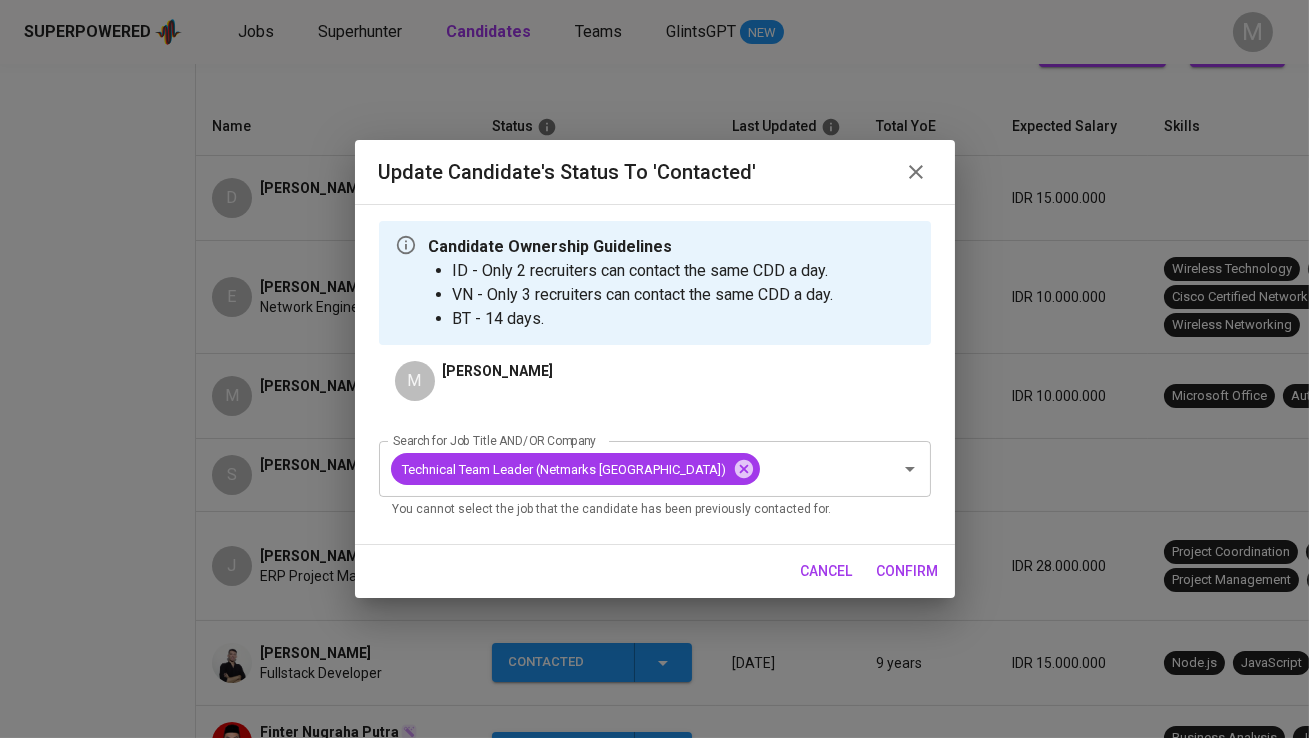 click on "confirm" at bounding box center [908, 571] 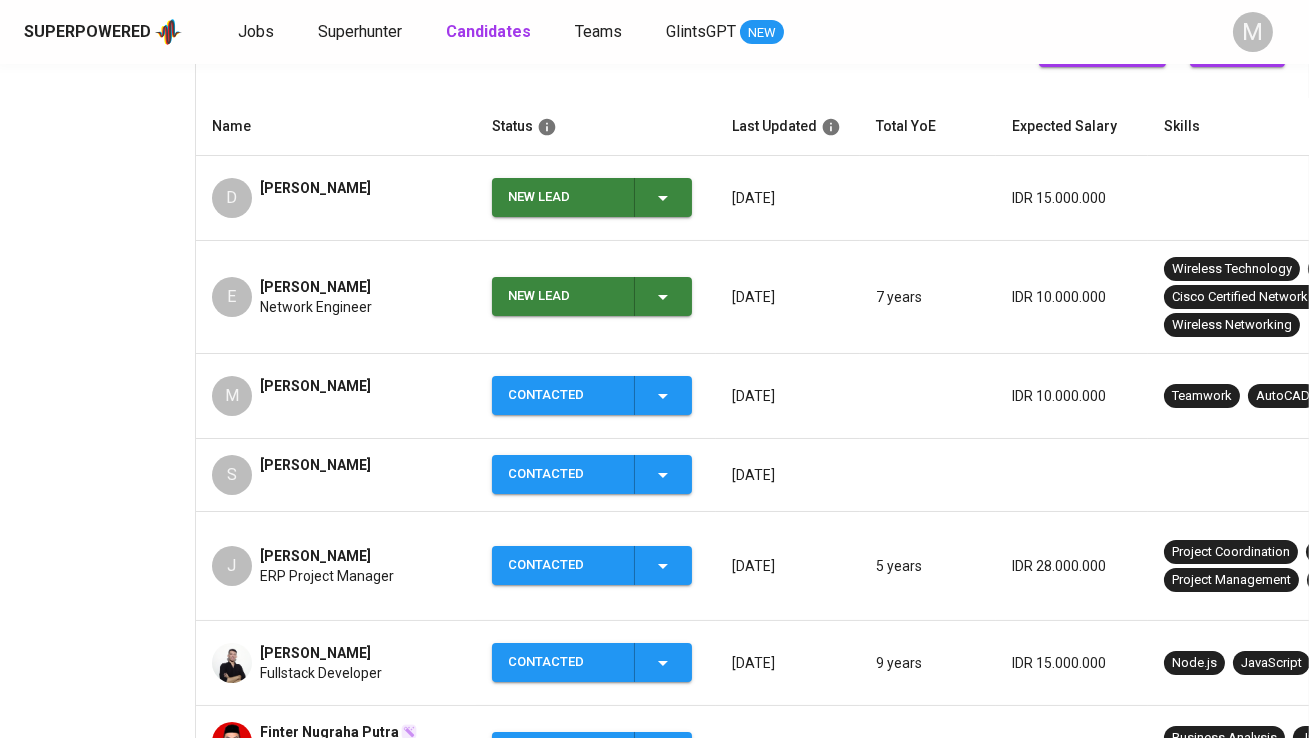 click on "New Lead" at bounding box center [563, 296] 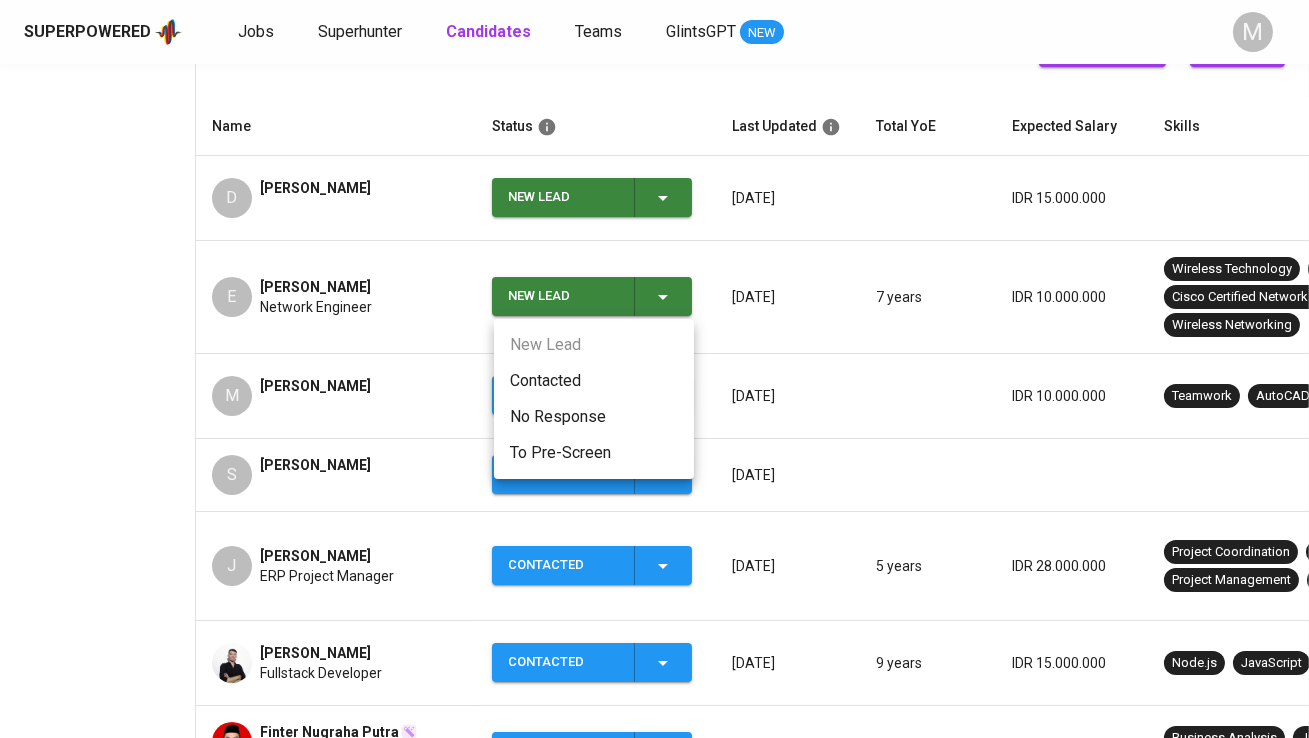 click on "Contacted" at bounding box center (594, 381) 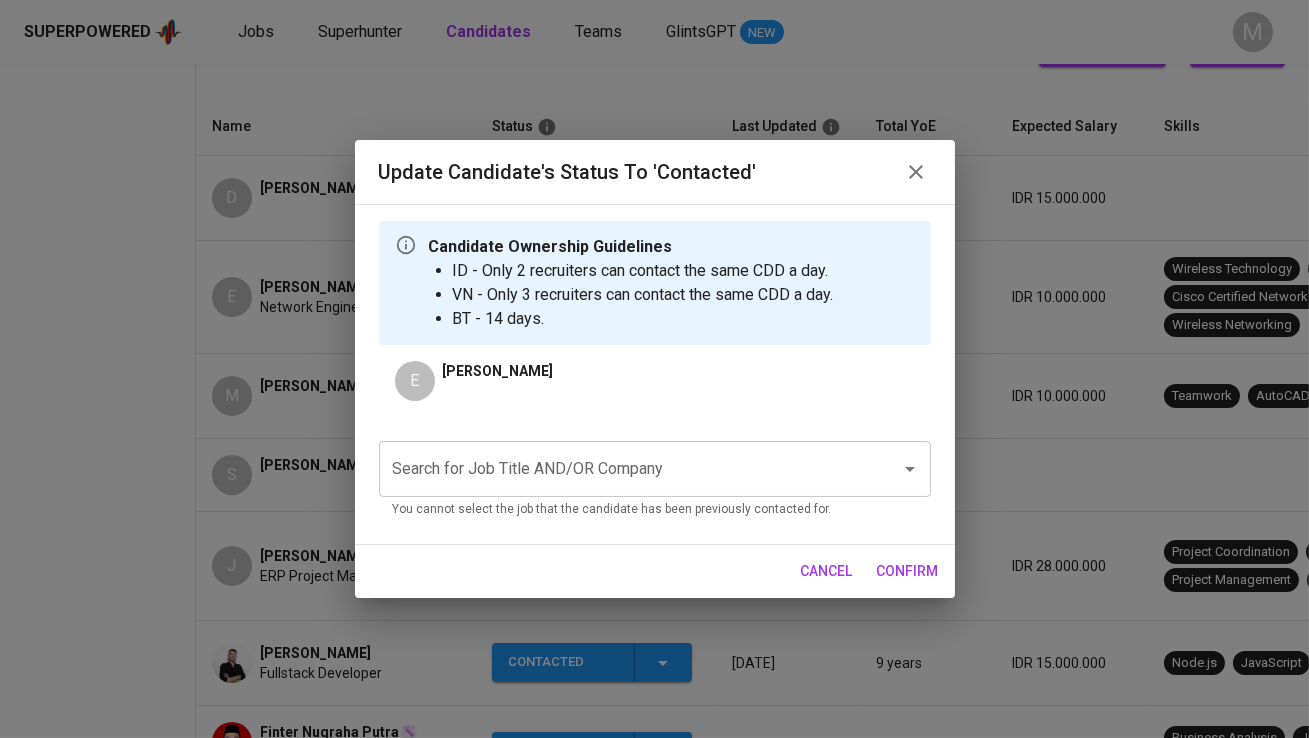 click on "Search for Job Title AND/OR Company" at bounding box center (627, 469) 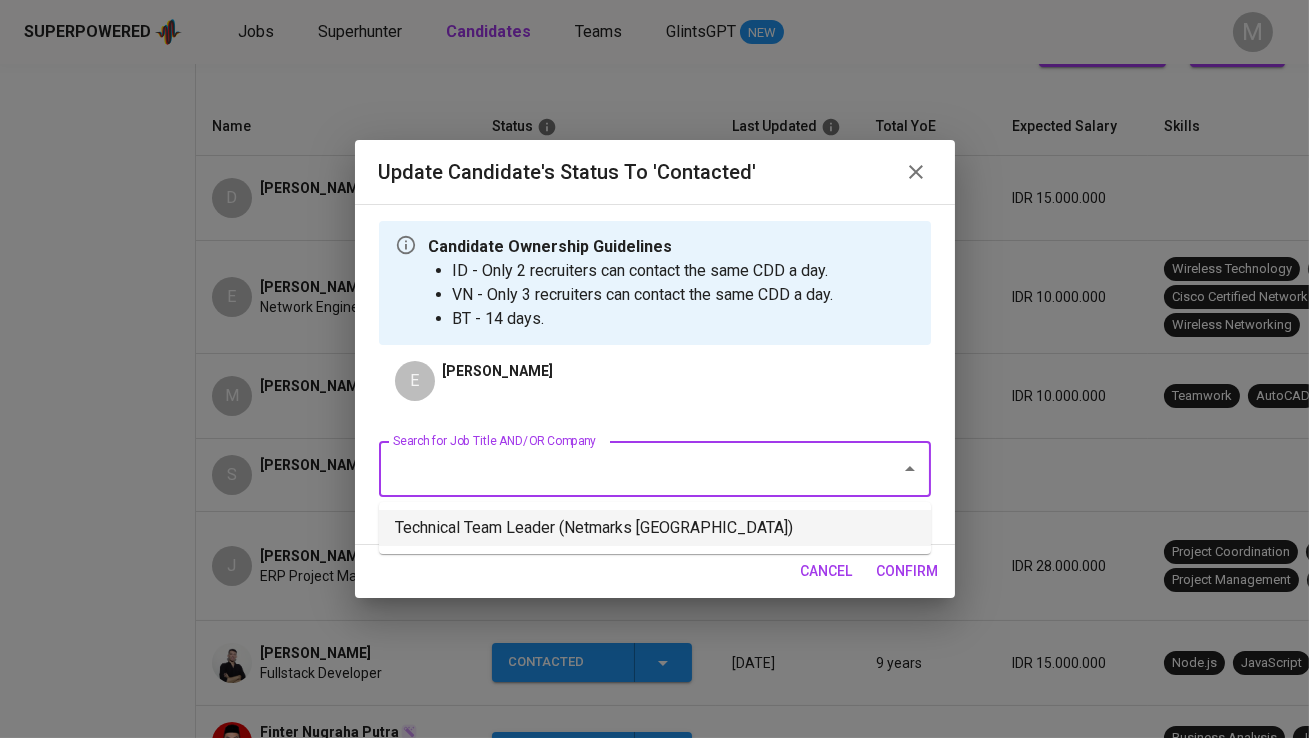 click on "Technical Team Leader (Netmarks [GEOGRAPHIC_DATA])" at bounding box center [655, 528] 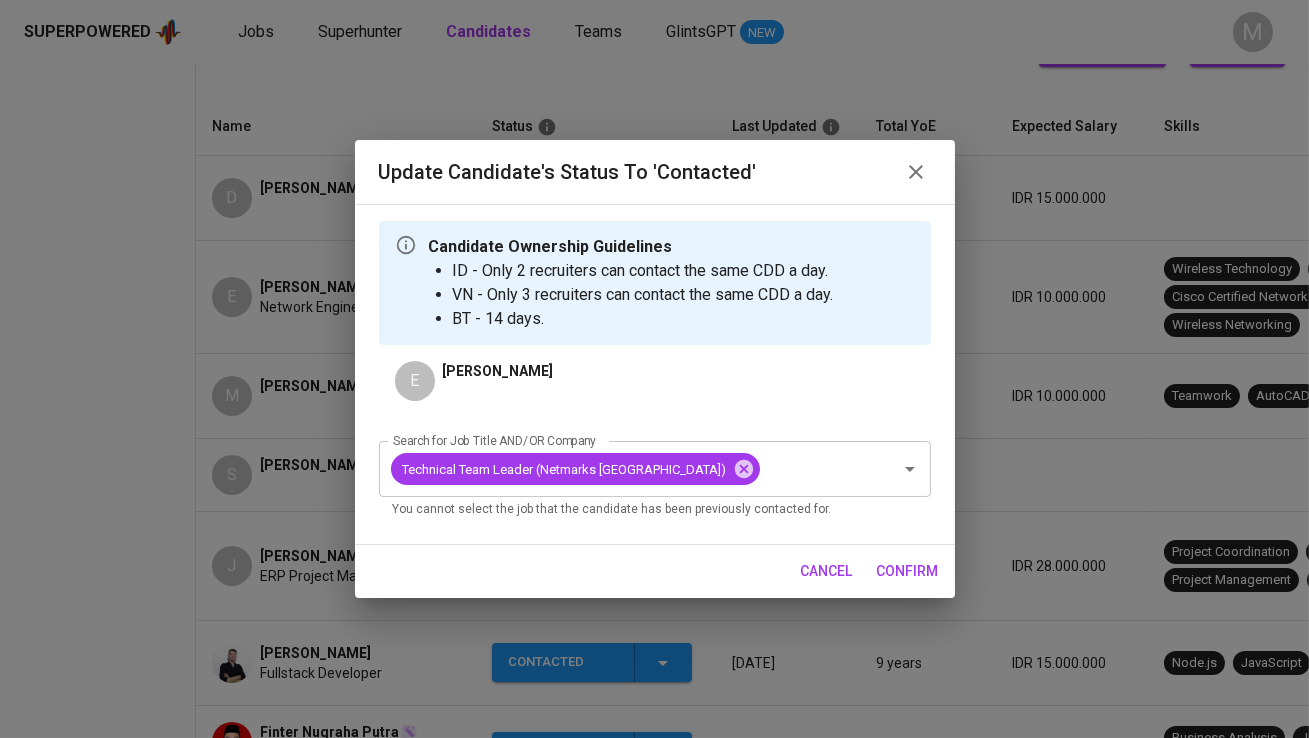 click on "confirm" at bounding box center [908, 571] 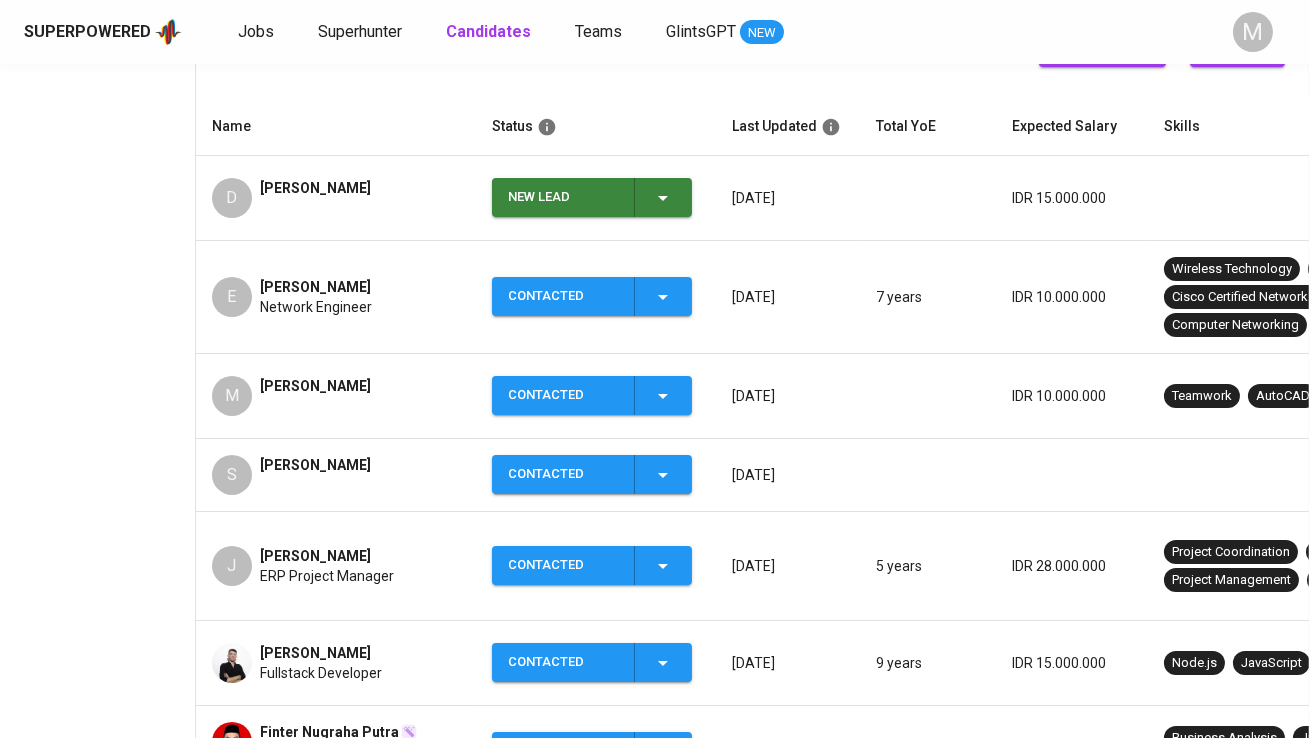 click on "Contacted" at bounding box center (591, 296) 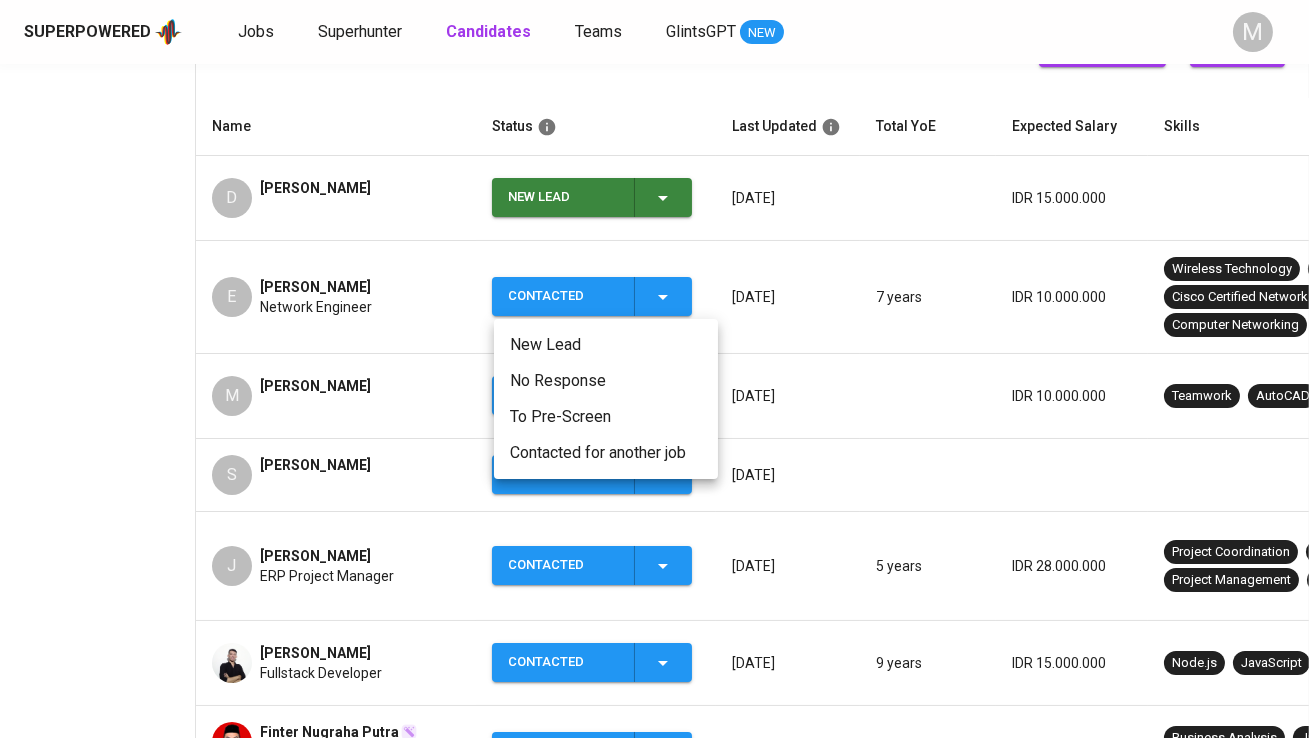 click at bounding box center (654, 369) 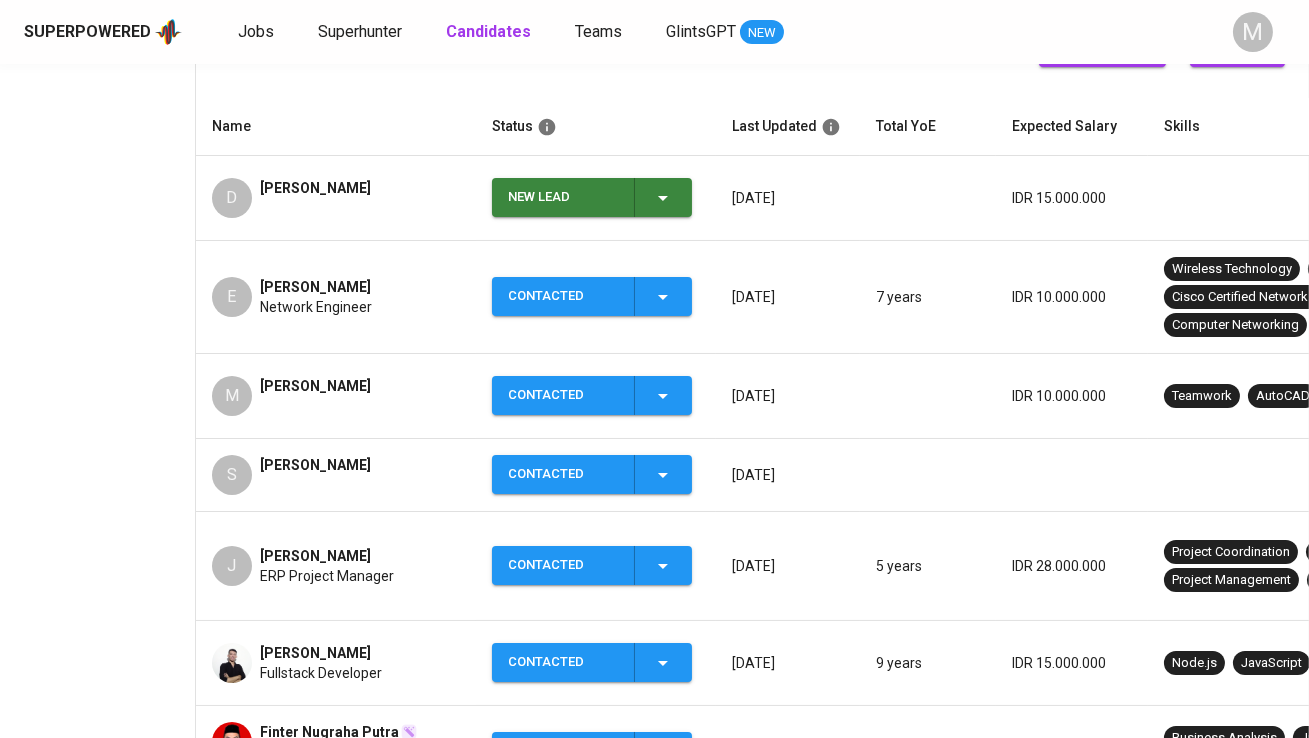 click on "New Lead" at bounding box center (563, 197) 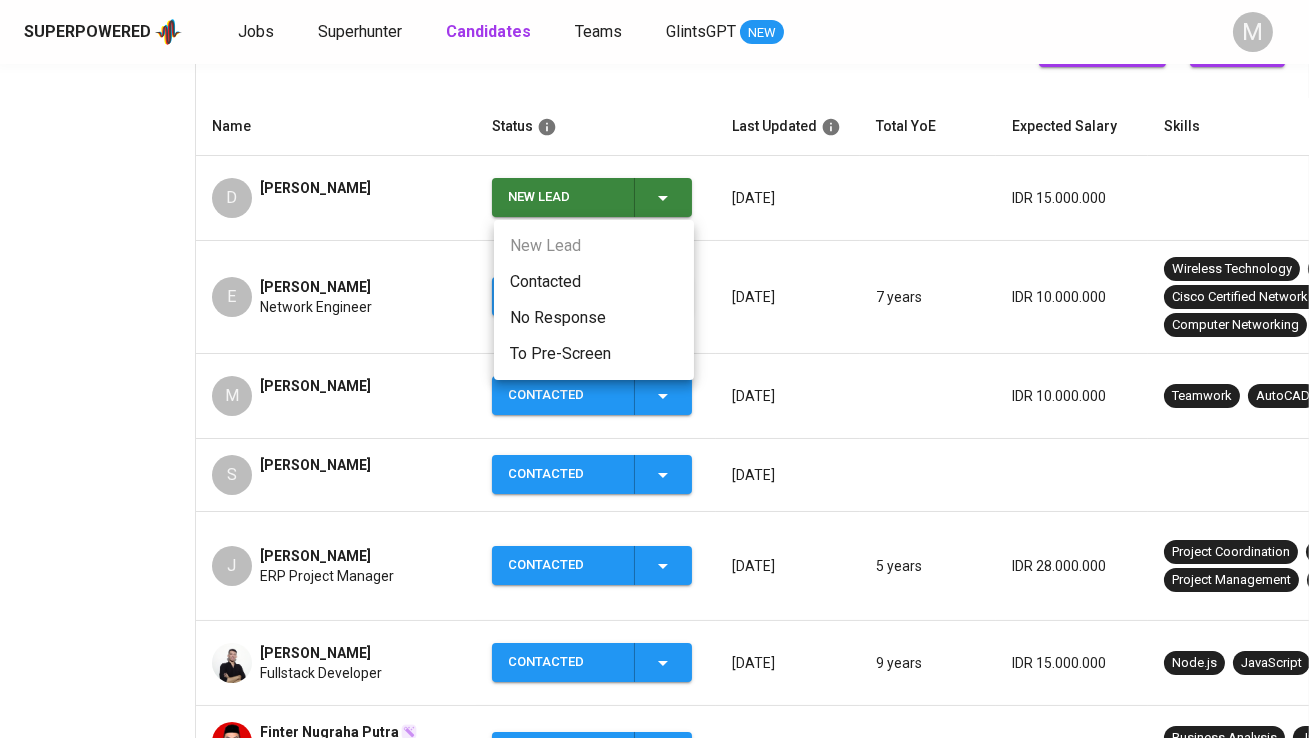 click on "Contacted" at bounding box center (594, 282) 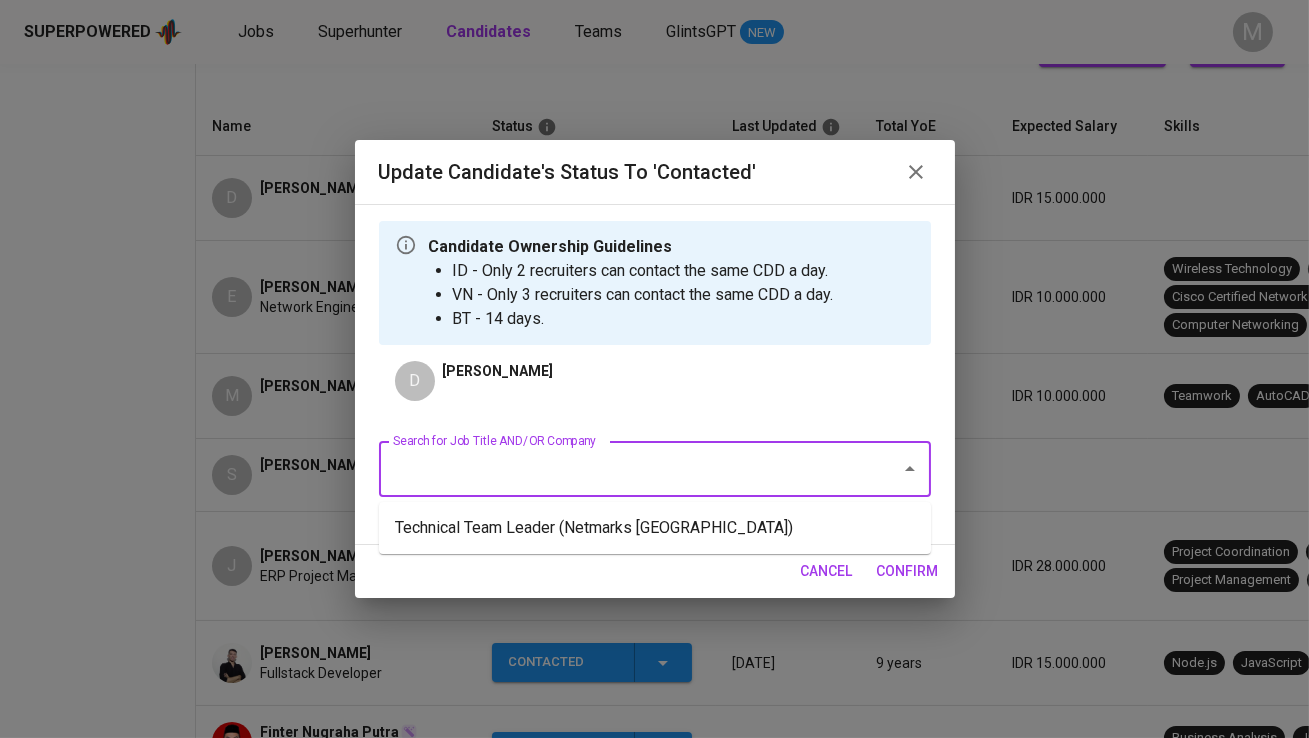 click on "Search for Job Title AND/OR Company" at bounding box center [627, 469] 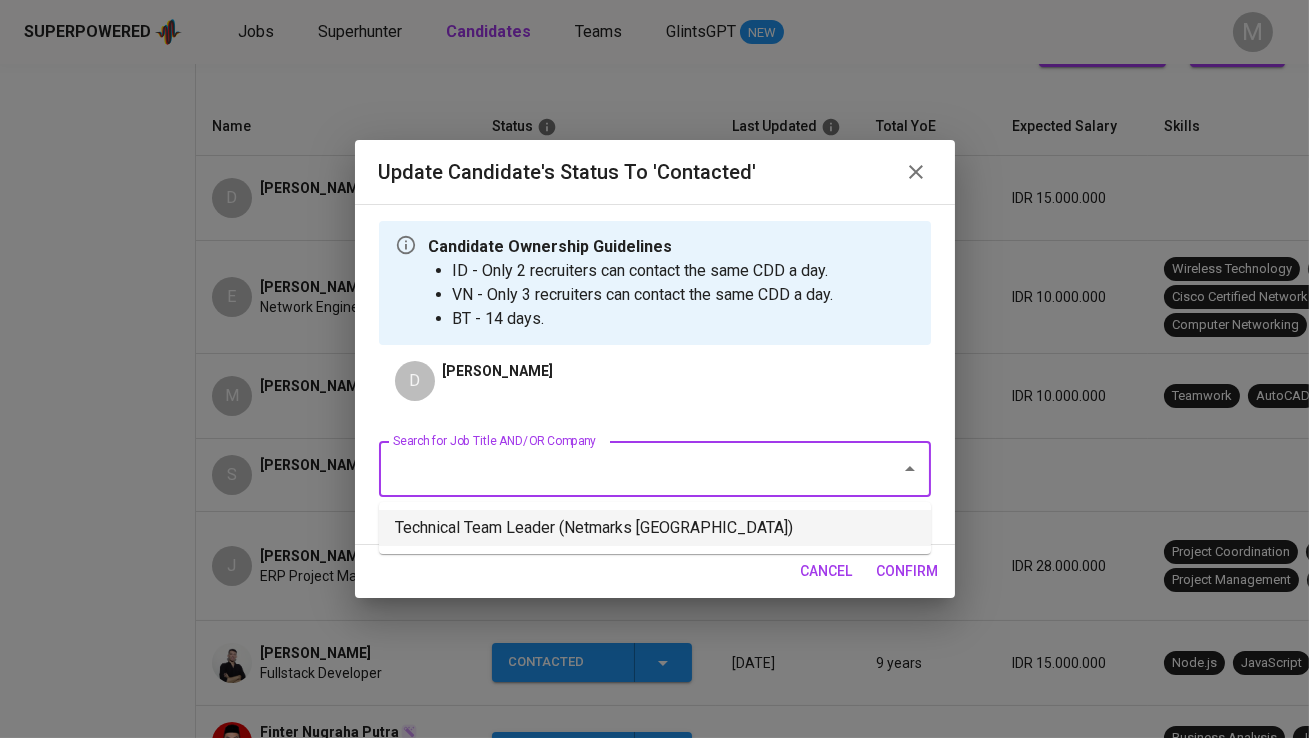 click on "Technical Team Leader (Netmarks [GEOGRAPHIC_DATA])" at bounding box center (655, 528) 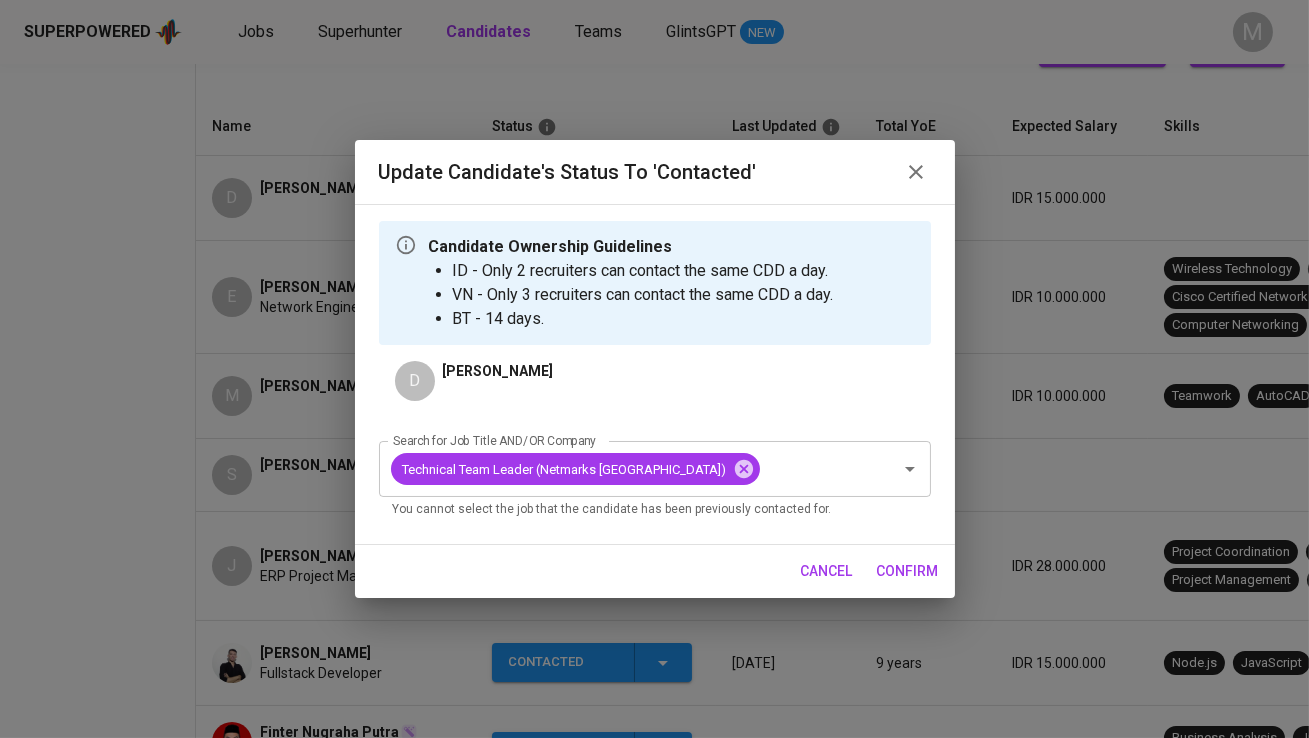 click on "confirm" at bounding box center [908, 571] 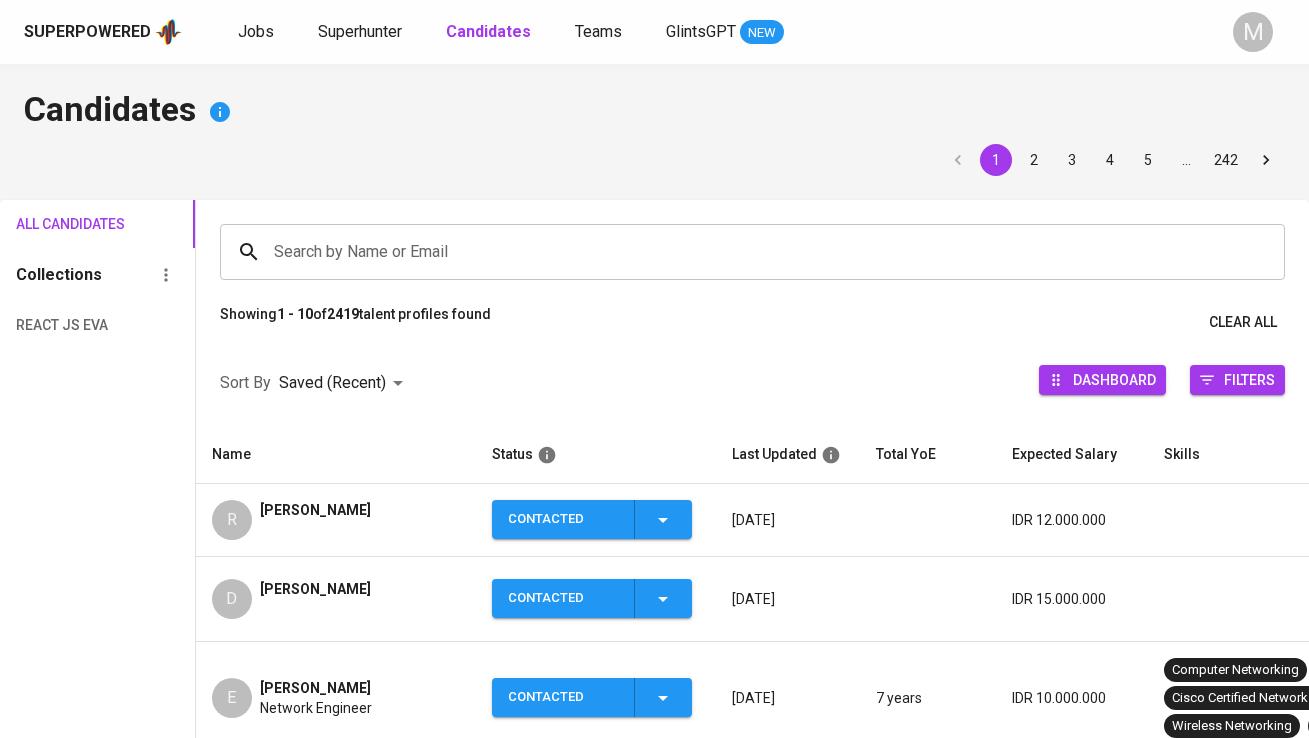 scroll, scrollTop: 0, scrollLeft: 0, axis: both 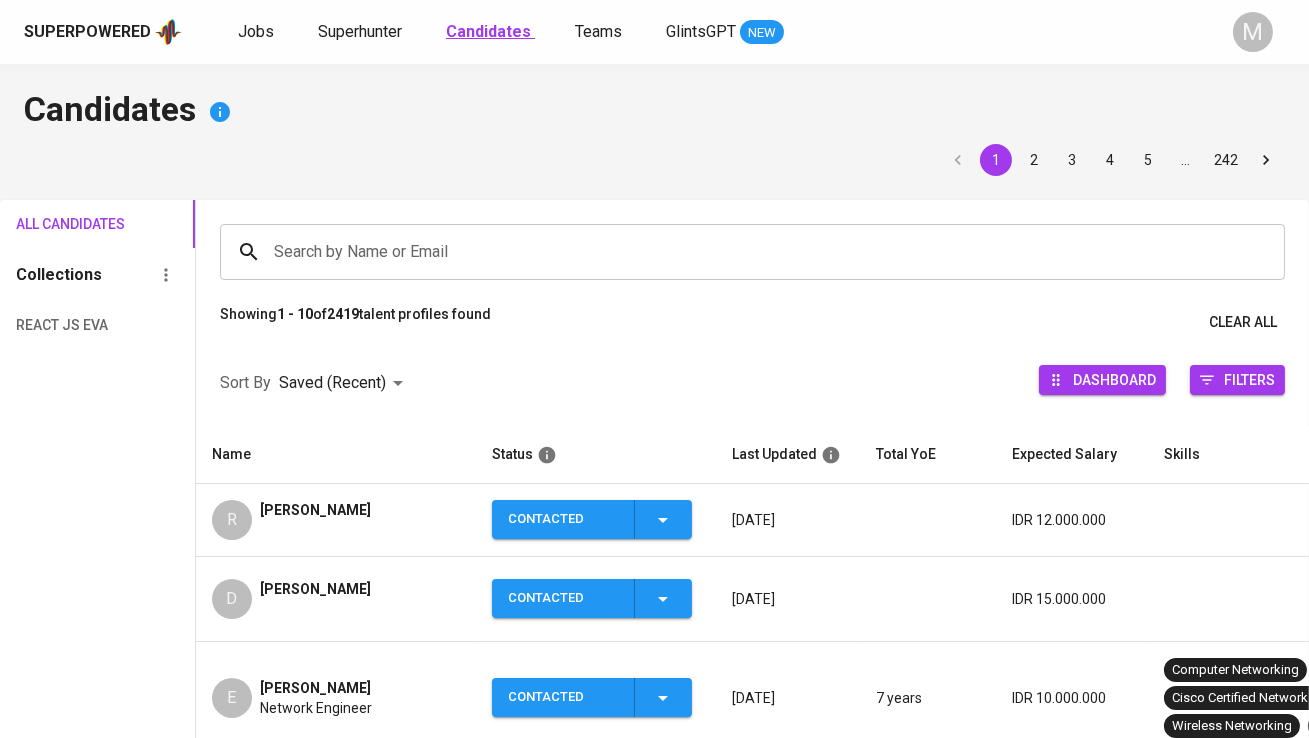 click on "Candidates" at bounding box center (490, 32) 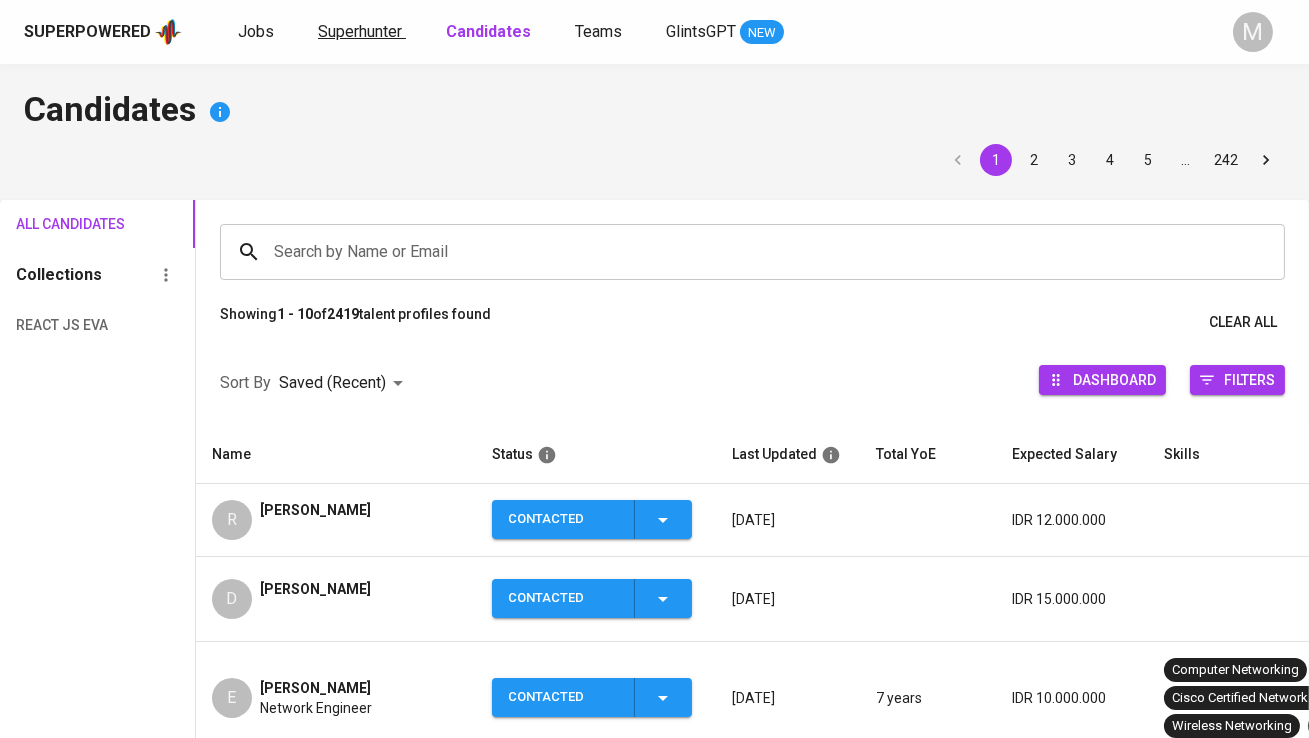 click on "Superhunter" at bounding box center [360, 31] 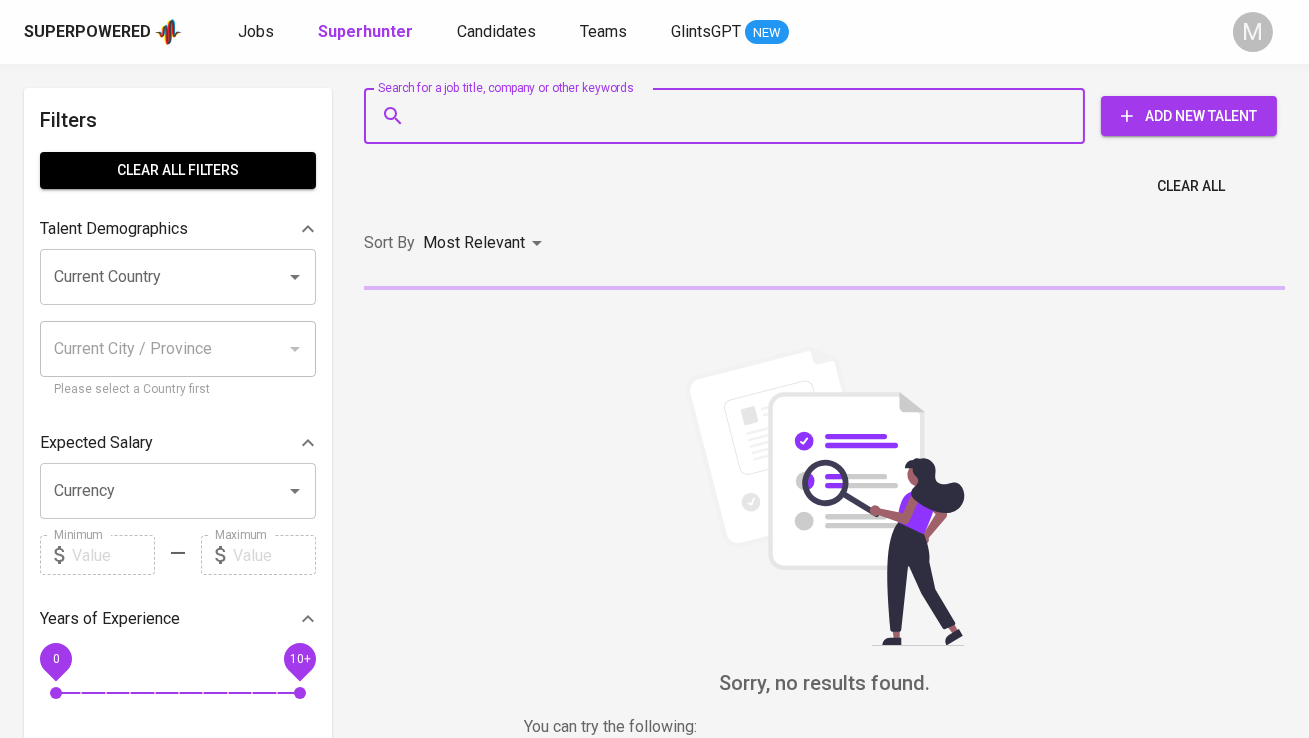 click on "Search for a job title, company or other keywords" at bounding box center [729, 116] 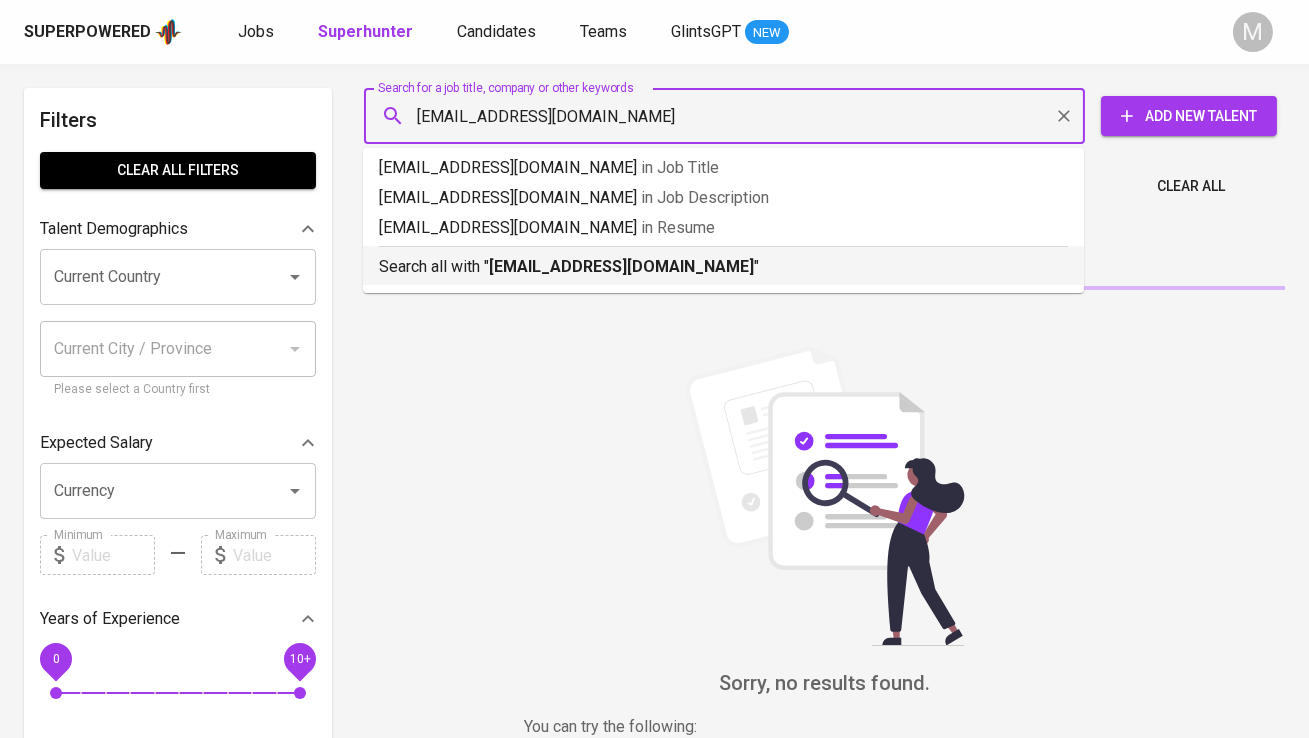 click on "Search all with " acmtegar@gmail.com "" at bounding box center [723, 262] 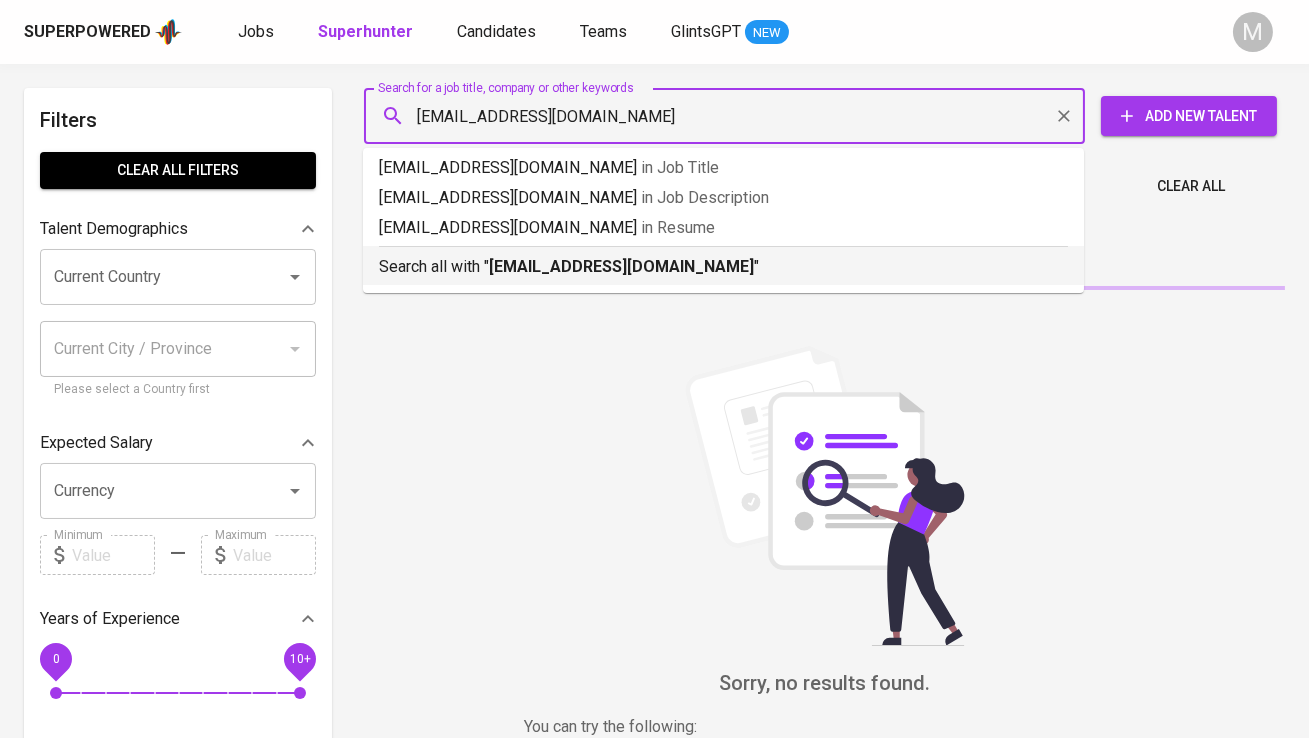 type 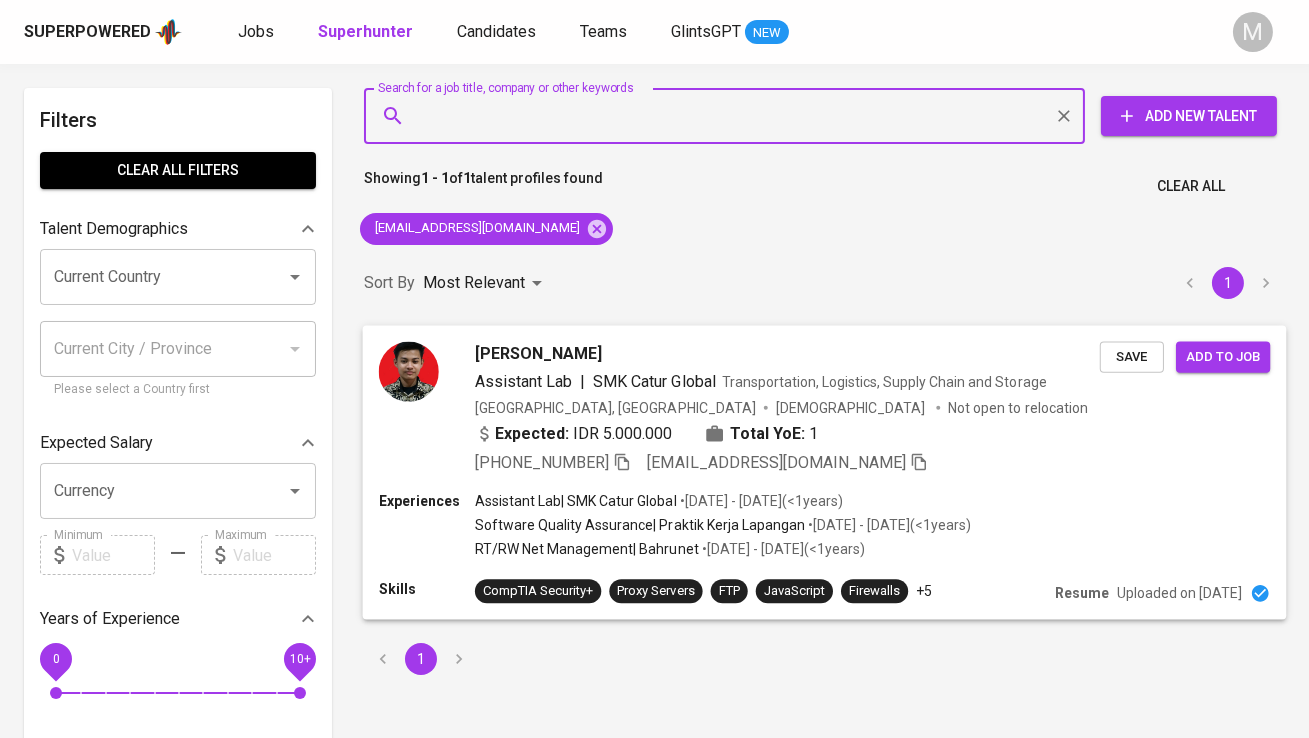 click at bounding box center [409, 371] 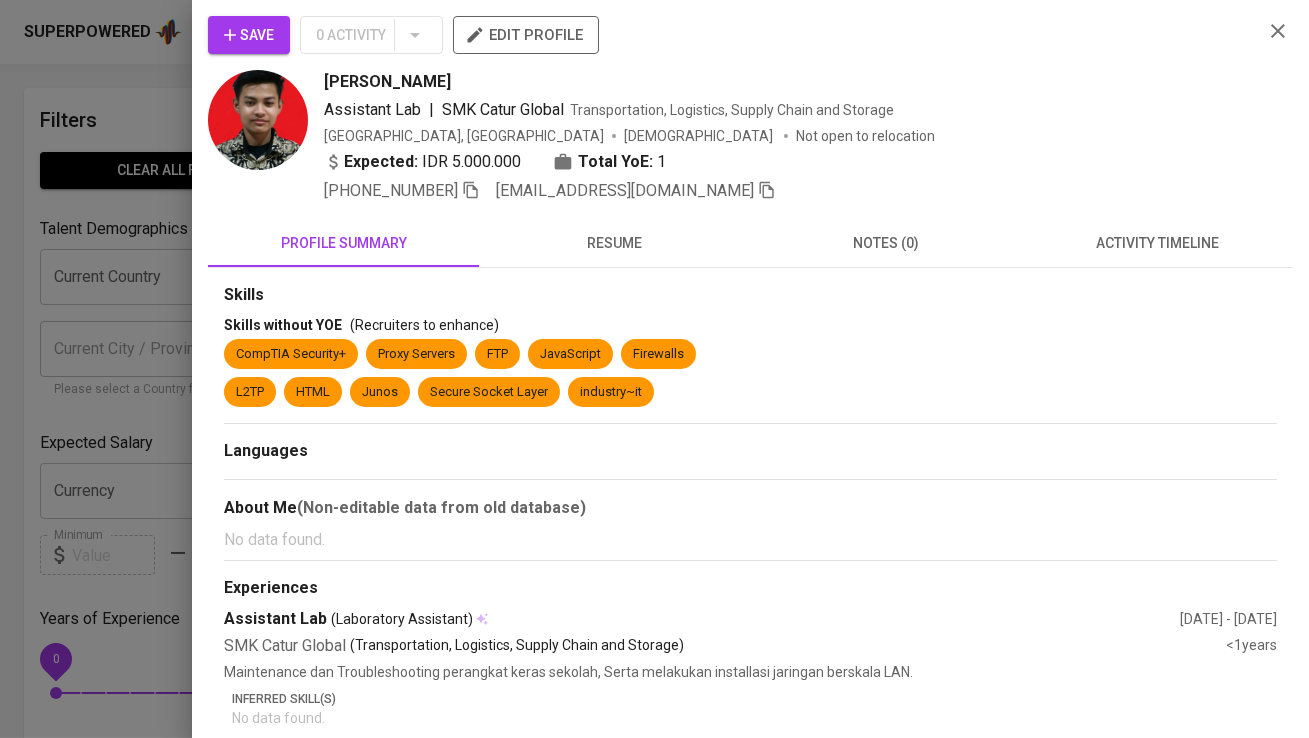 click on "Save" at bounding box center [249, 35] 